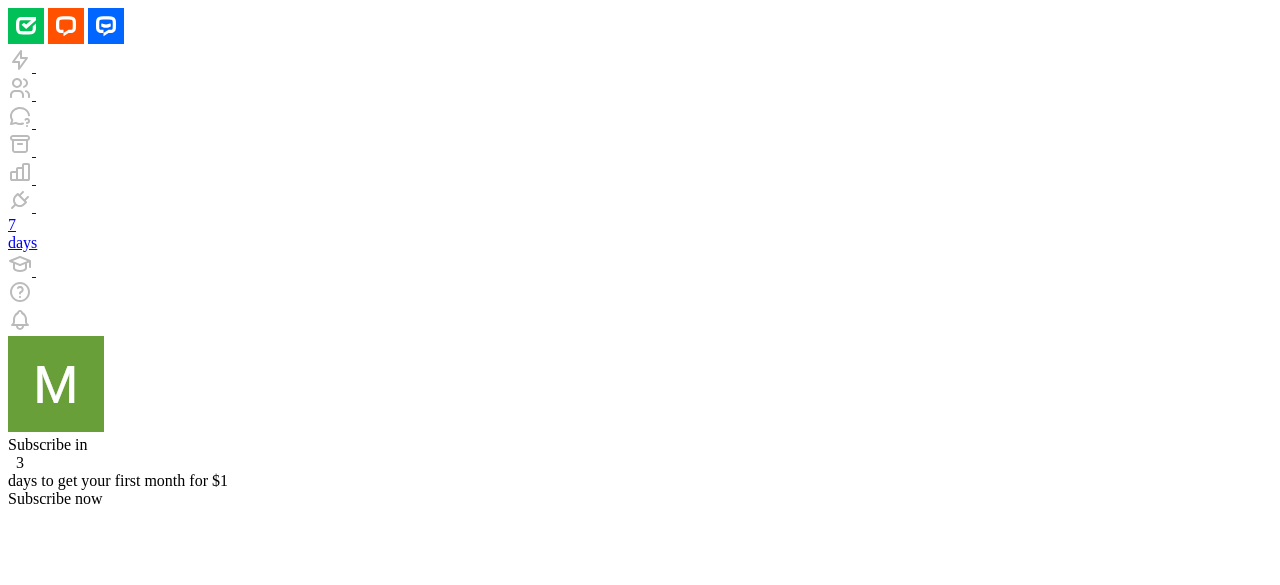 scroll, scrollTop: 0, scrollLeft: 0, axis: both 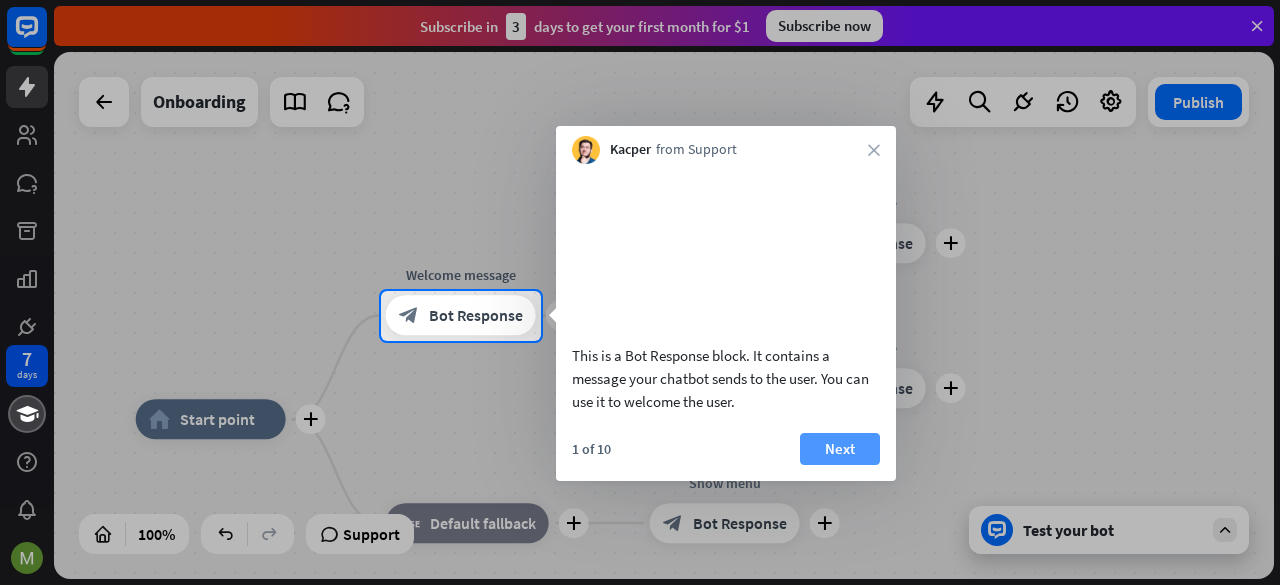 click on "Next" at bounding box center (840, 449) 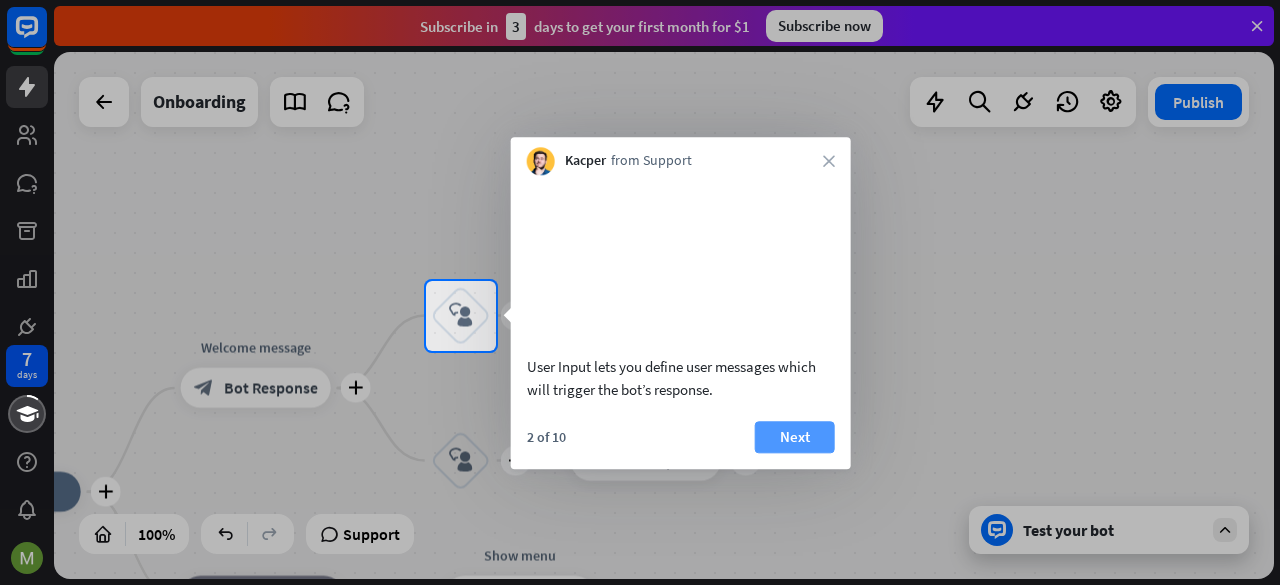 click on "Next" at bounding box center [795, 437] 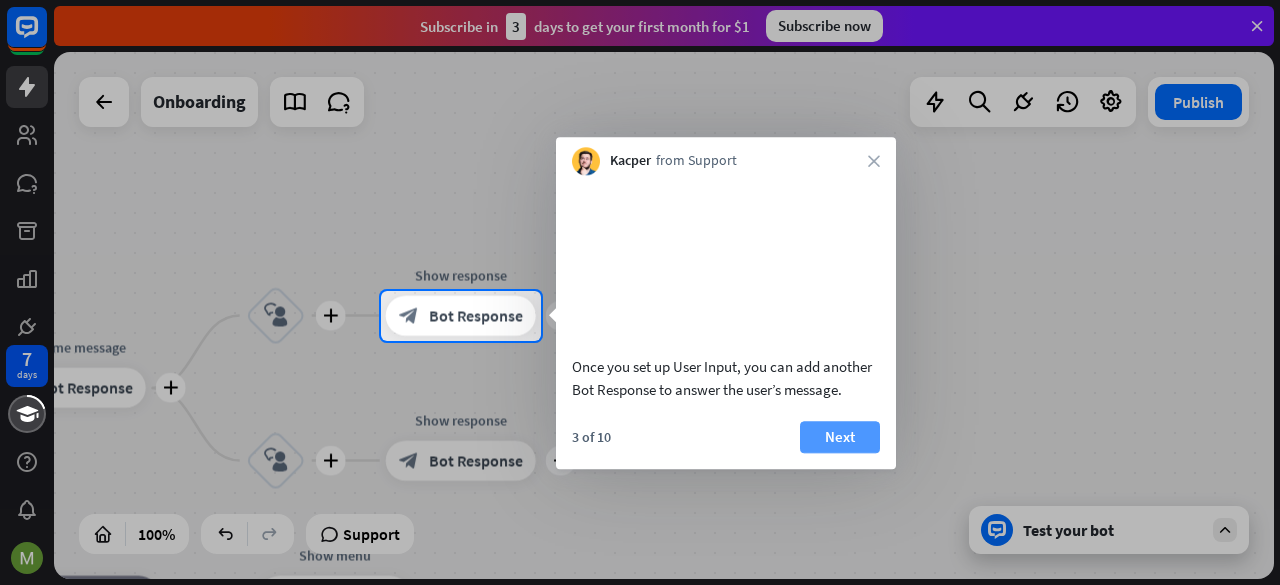 click on "Next" at bounding box center [840, 437] 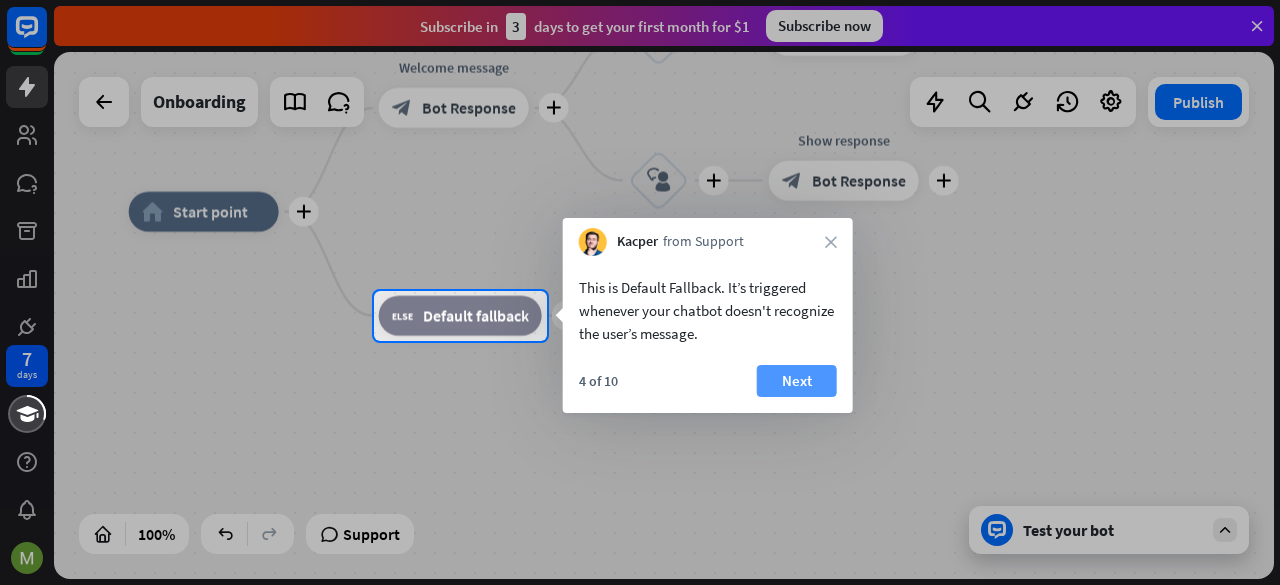 click on "Next" at bounding box center [797, 381] 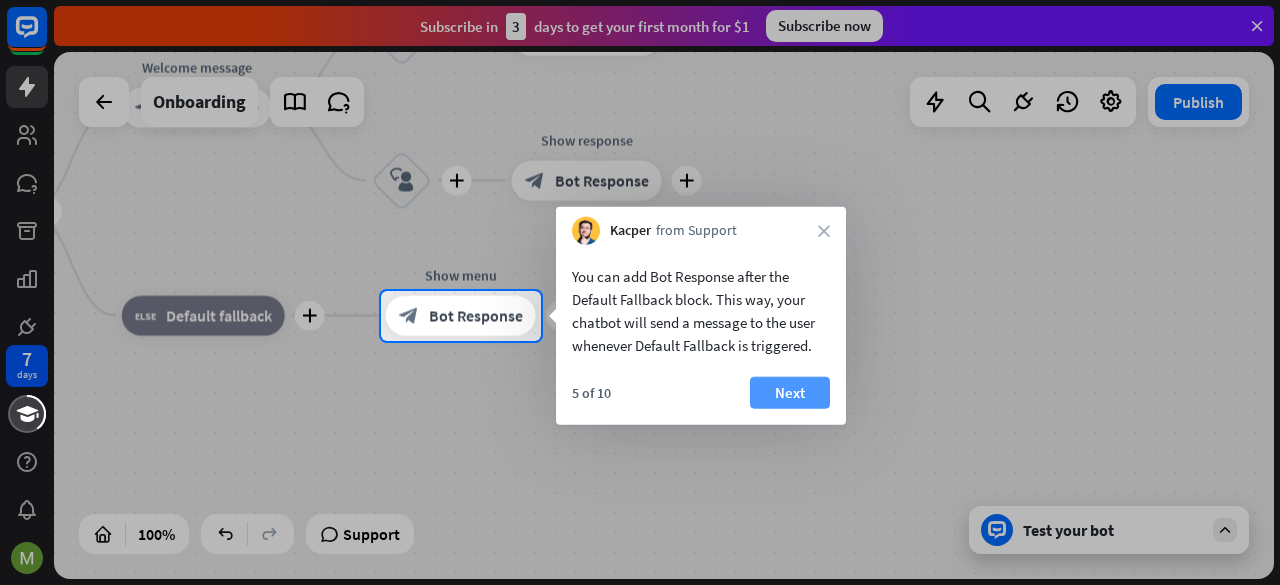 click on "Next" at bounding box center [790, 393] 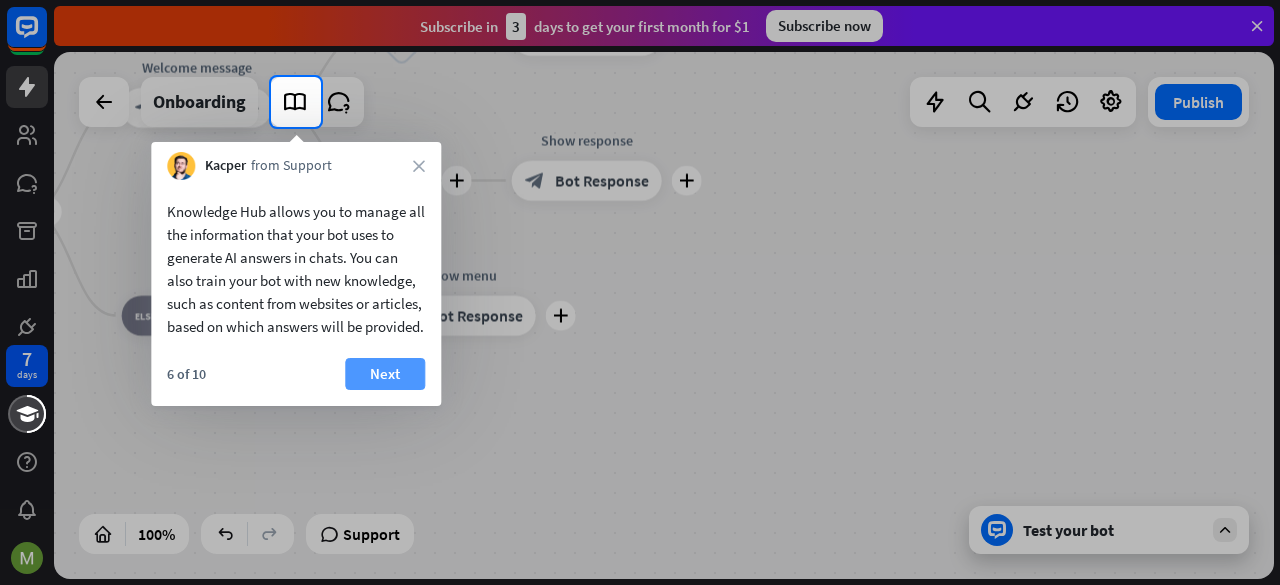 click on "Next" at bounding box center [385, 374] 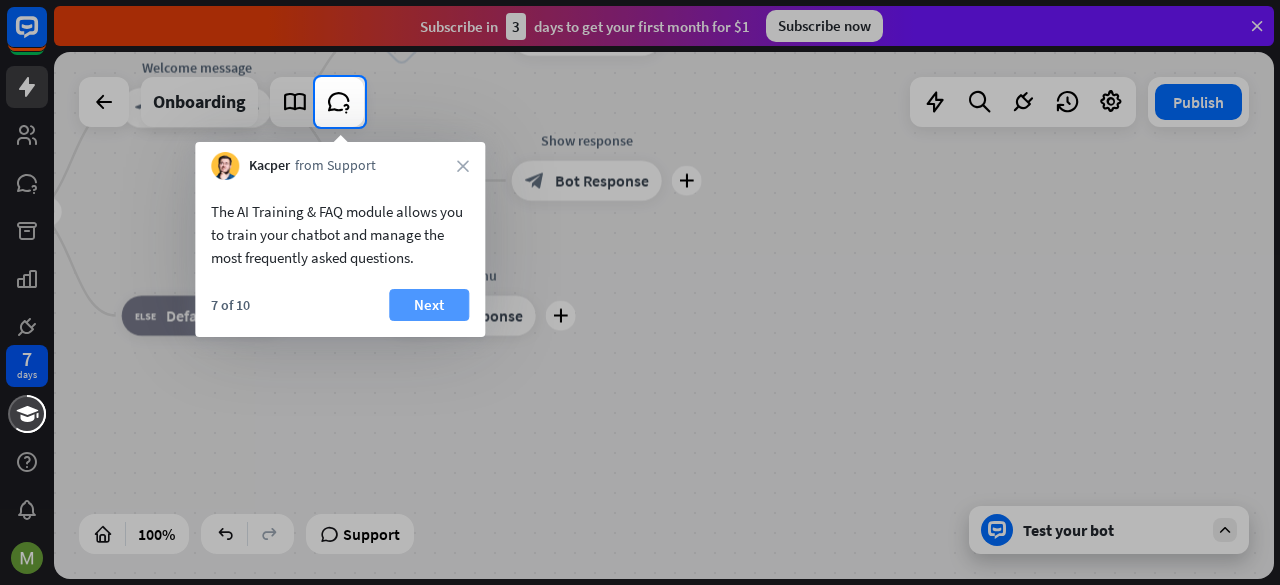 click on "Next" at bounding box center (429, 305) 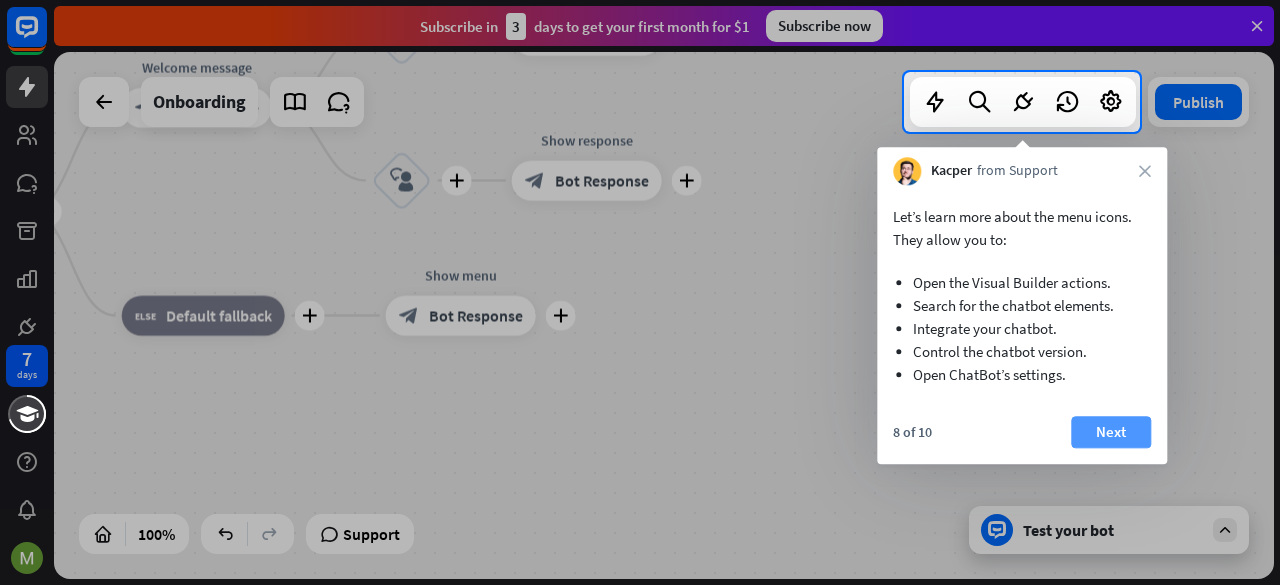 click on "Next" at bounding box center (1111, 432) 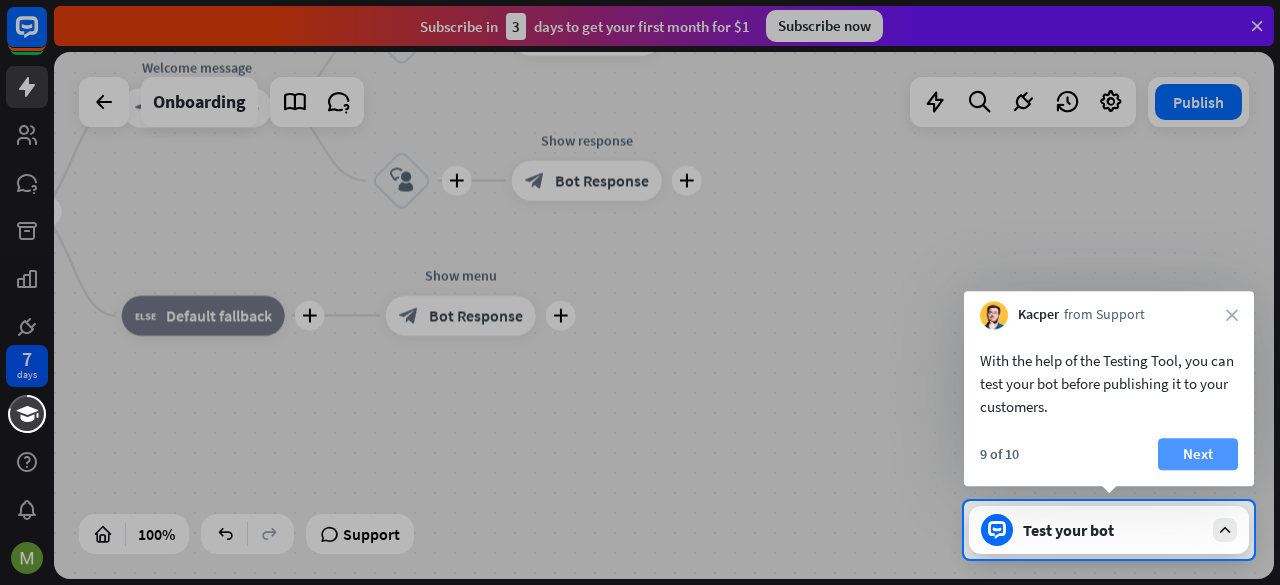 click on "Next" at bounding box center (1198, 454) 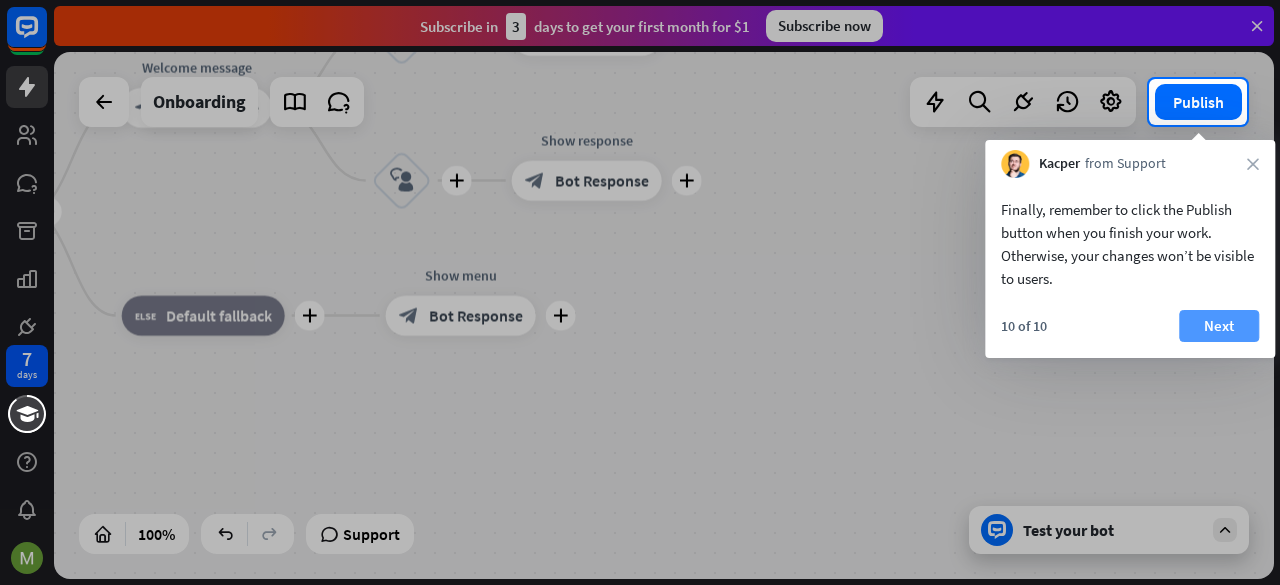 click on "Next" at bounding box center (1219, 326) 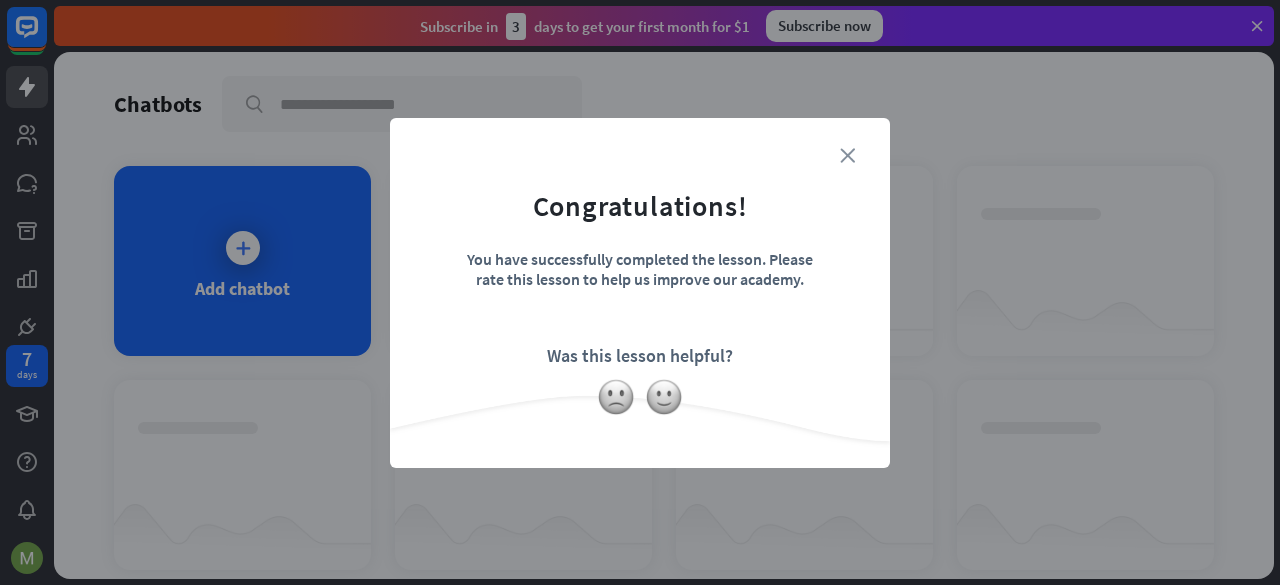 click on "close" at bounding box center [847, 155] 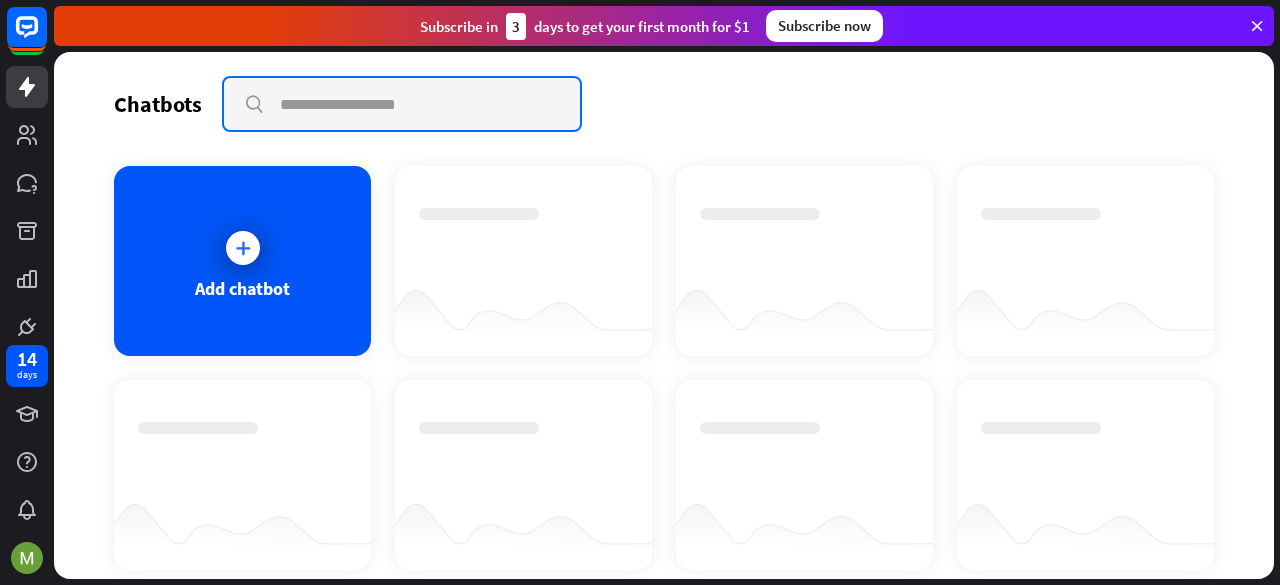 click at bounding box center (402, 104) 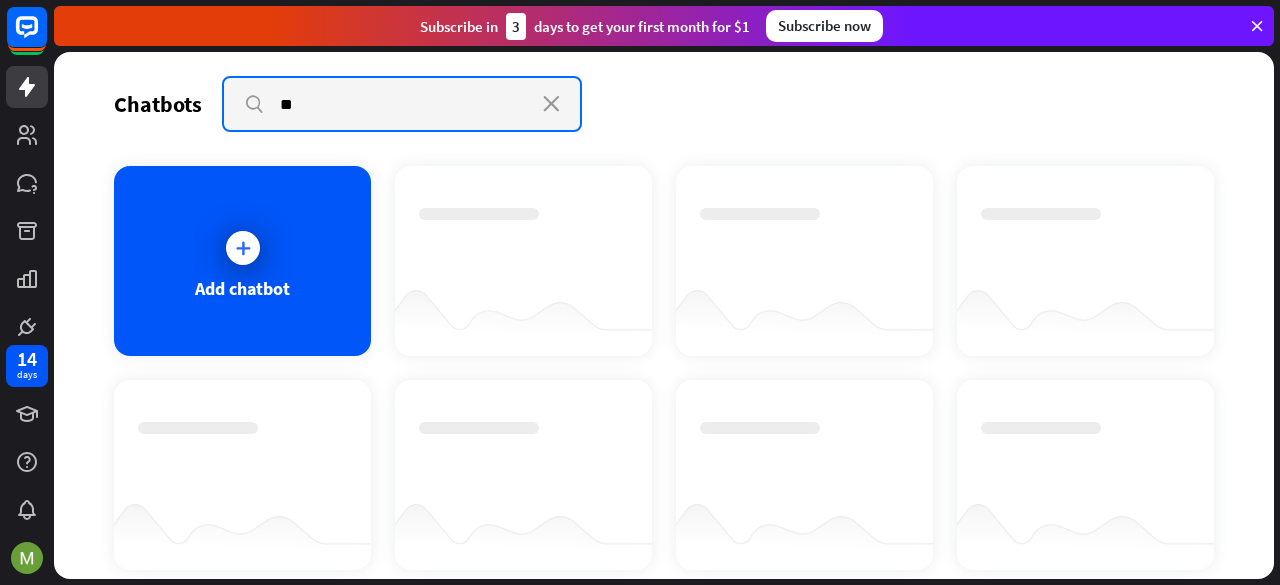 type on "*" 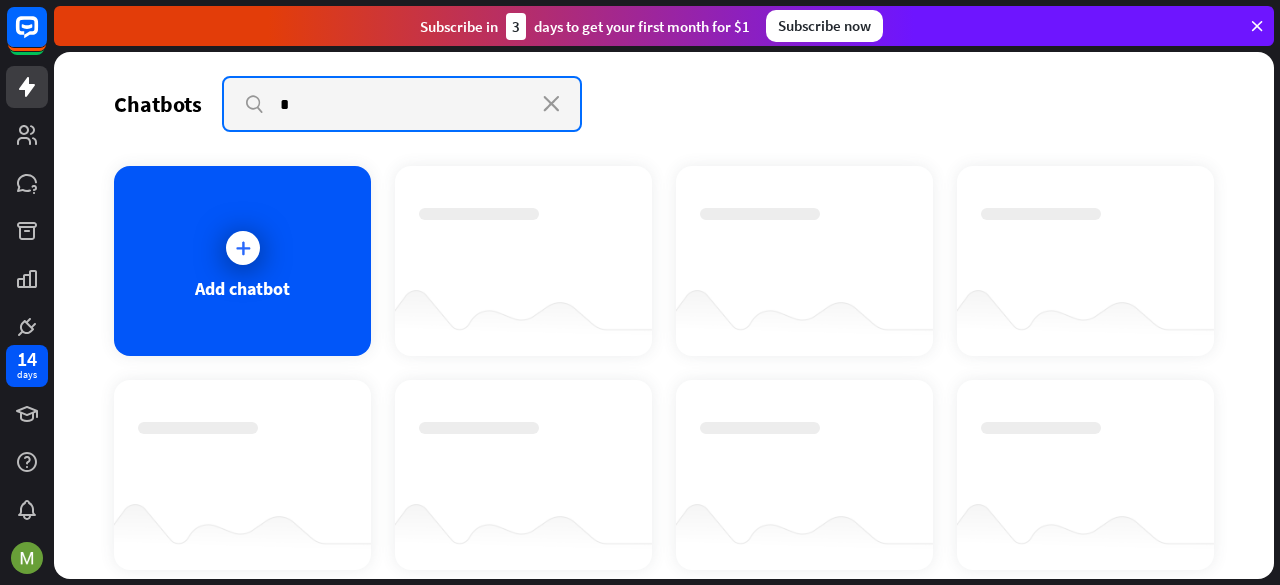 click on "*" at bounding box center [402, 104] 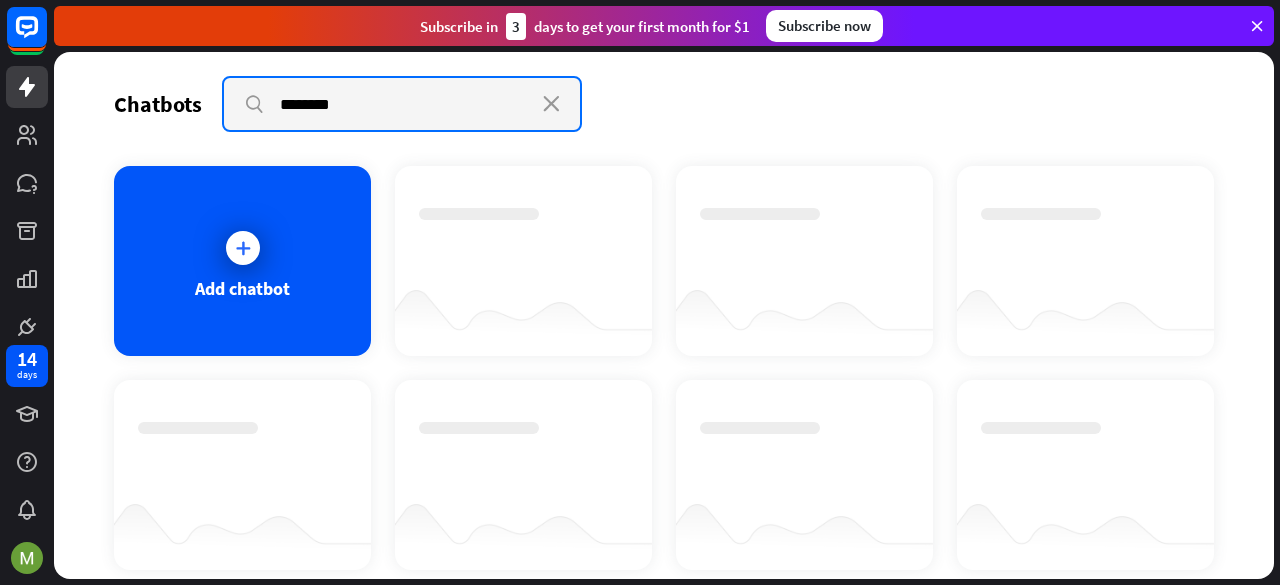 type on "********" 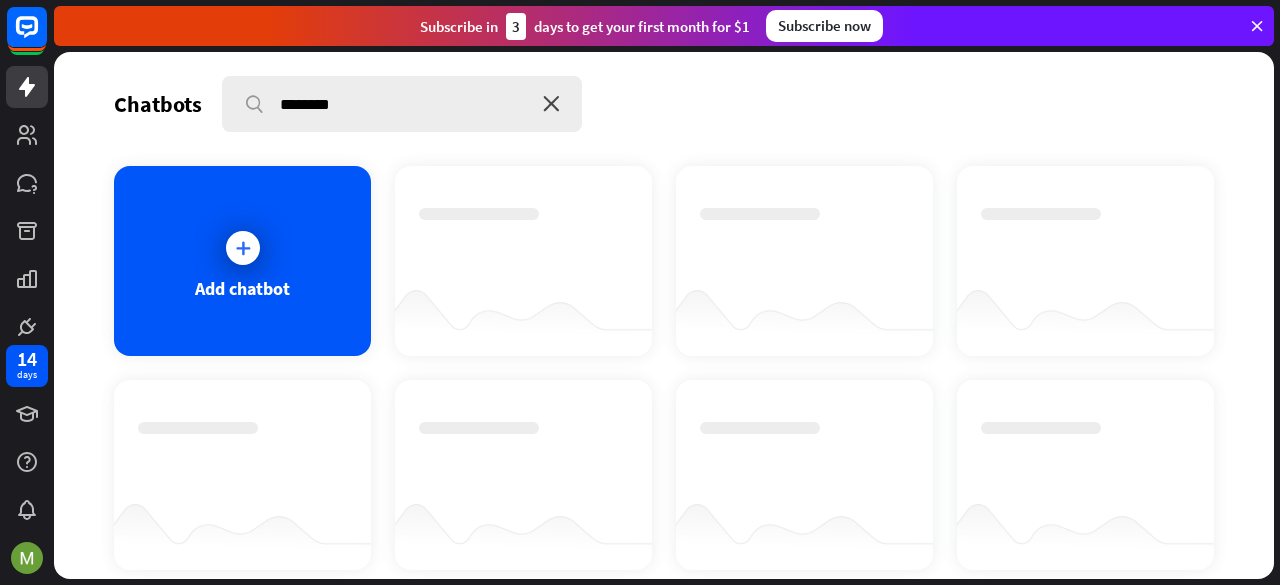 click on "close" at bounding box center [551, 104] 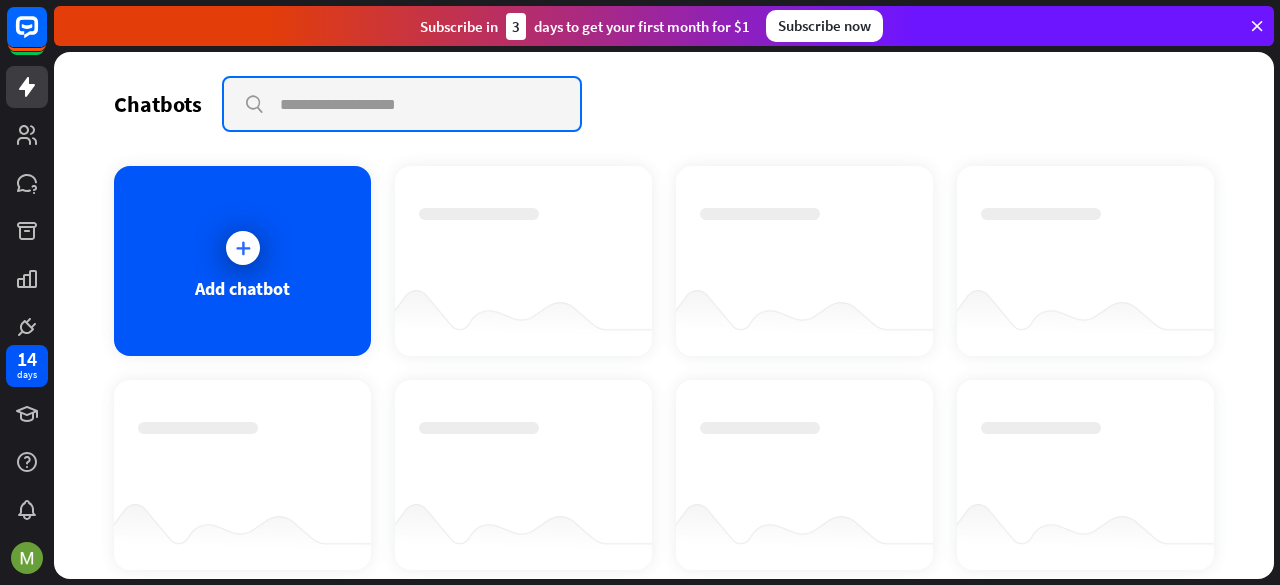 click at bounding box center (402, 104) 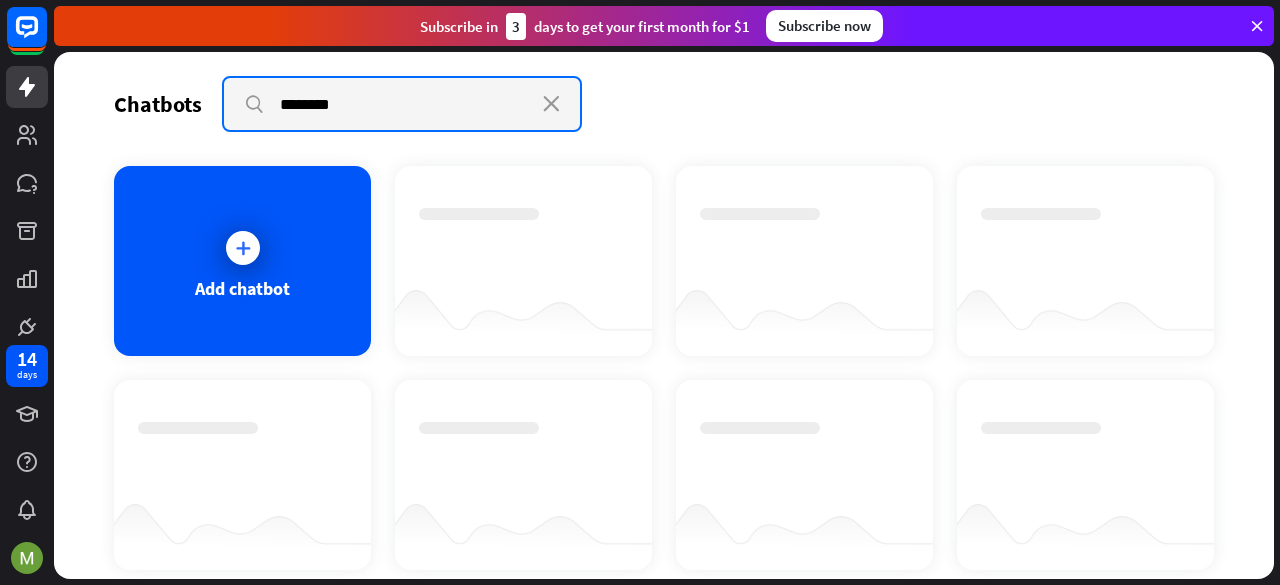 type on "********" 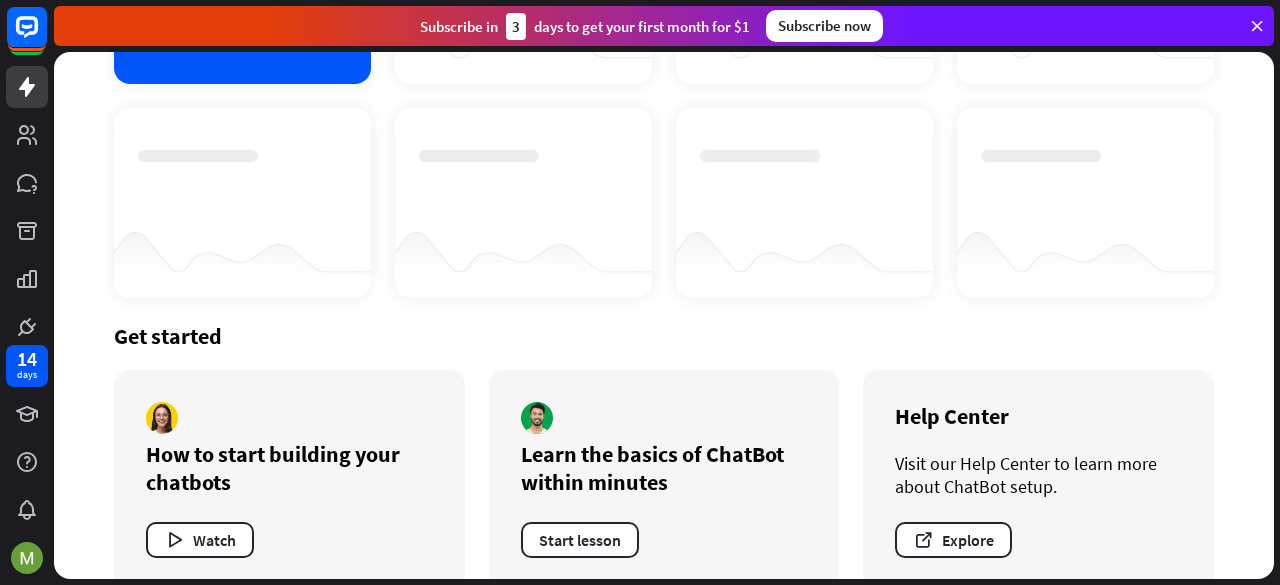 scroll, scrollTop: 306, scrollLeft: 0, axis: vertical 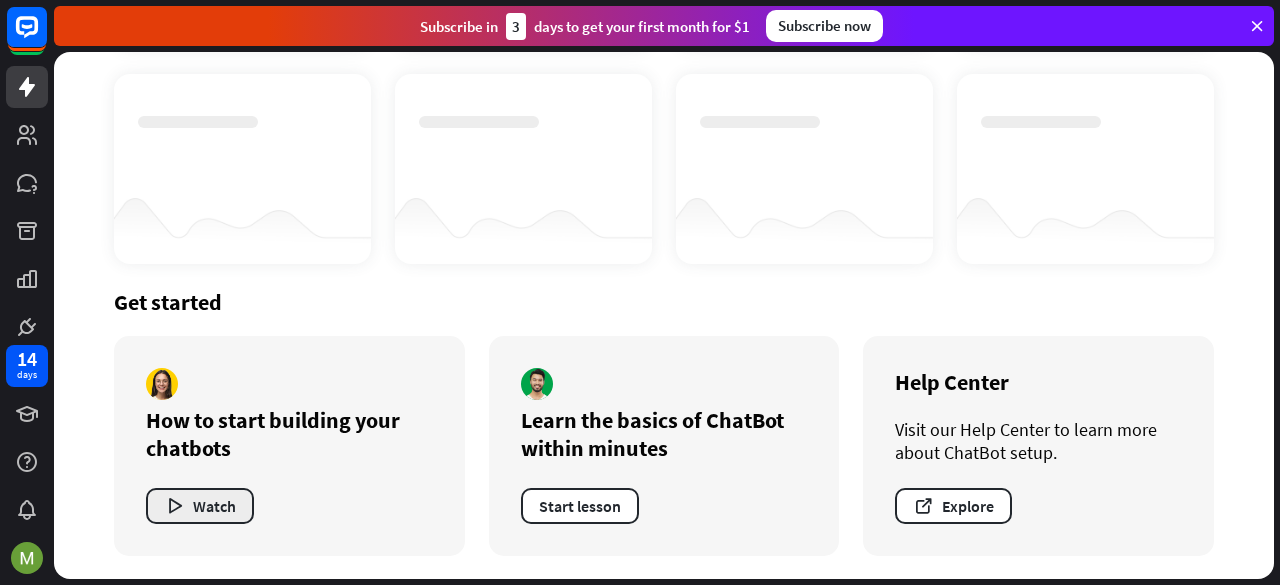 click on "Watch" at bounding box center [200, 506] 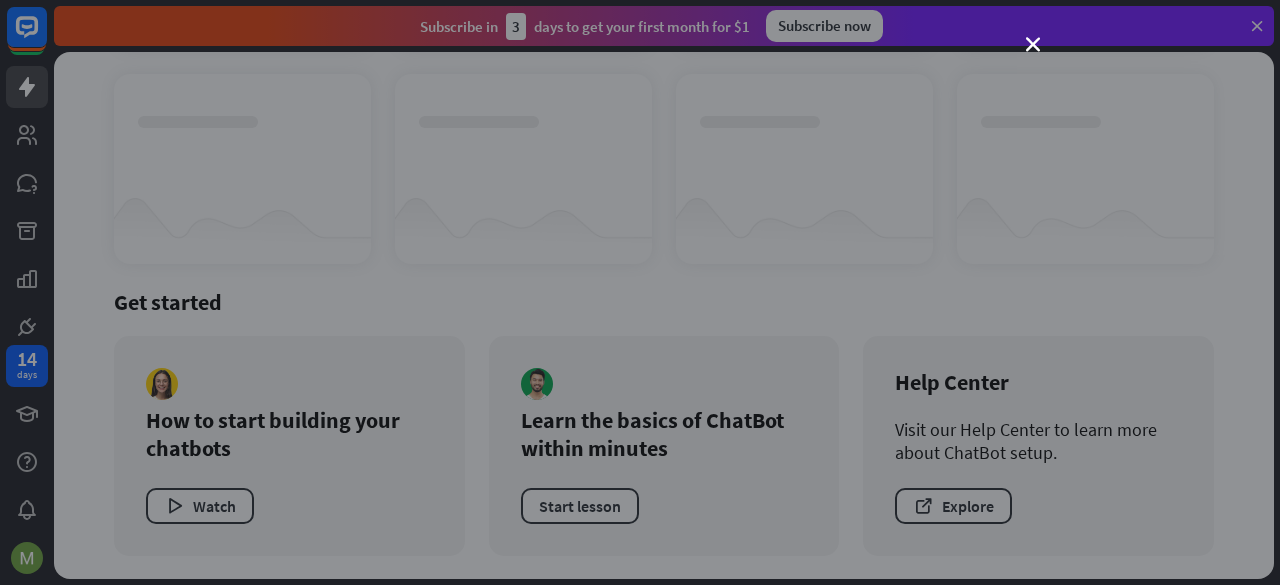 click on "close" at bounding box center [640, 292] 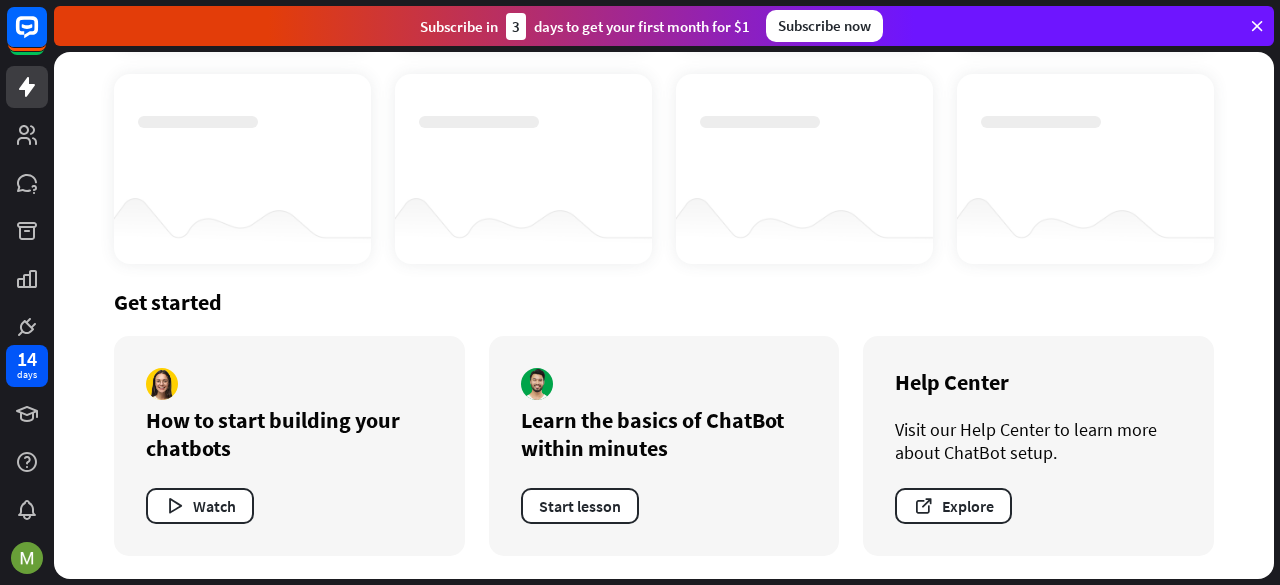 scroll, scrollTop: 0, scrollLeft: 0, axis: both 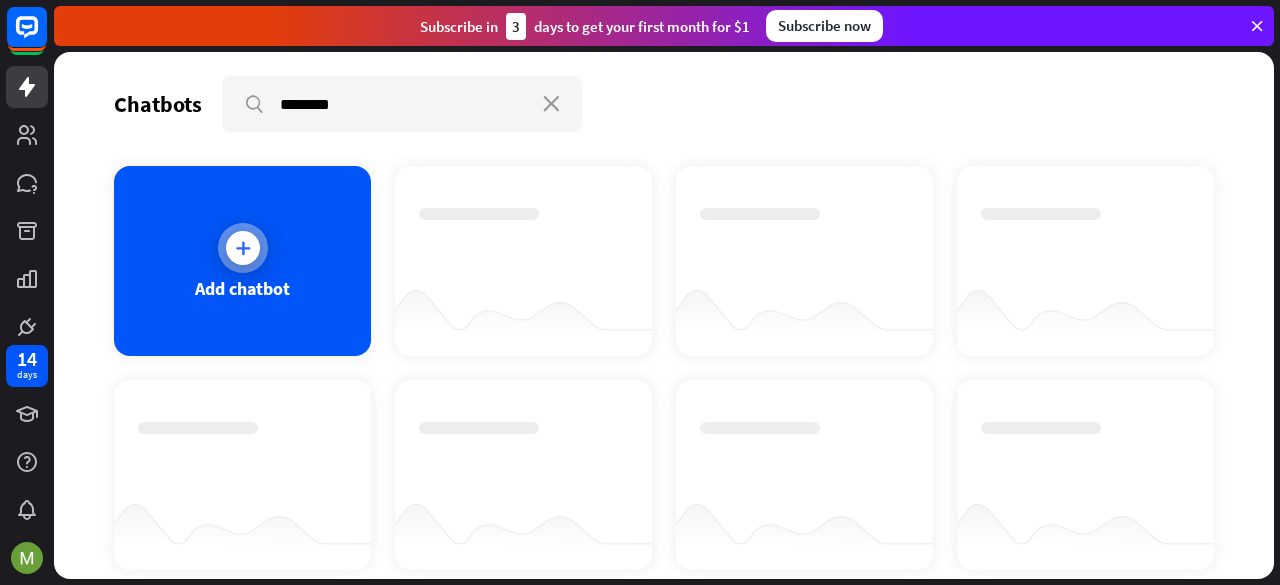 click at bounding box center [243, 248] 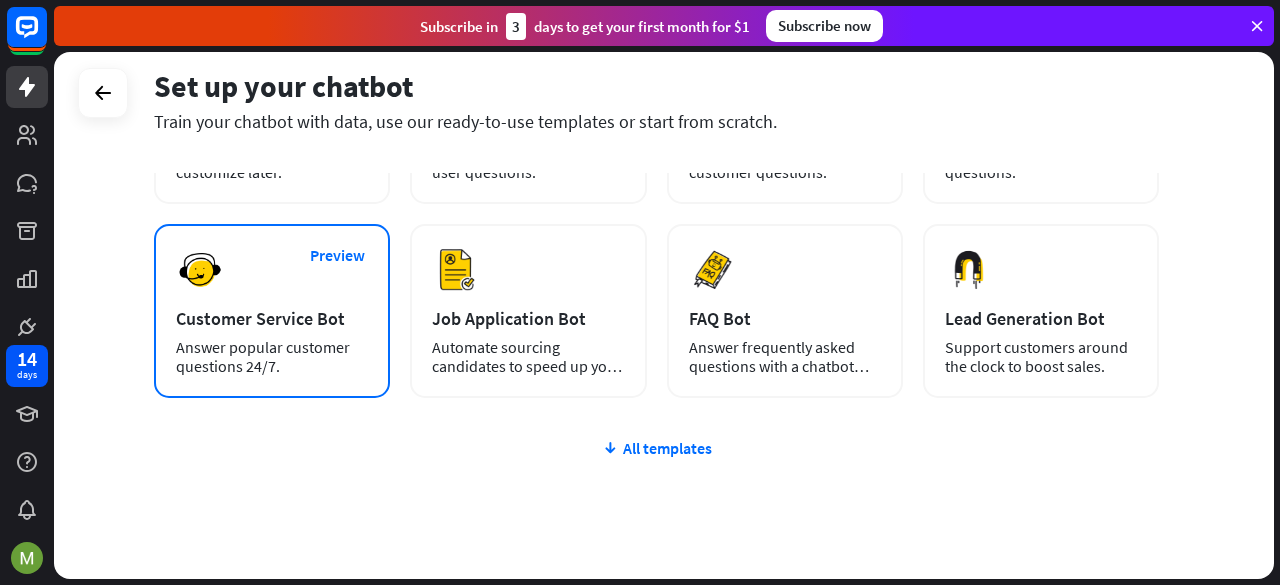 scroll, scrollTop: 240, scrollLeft: 0, axis: vertical 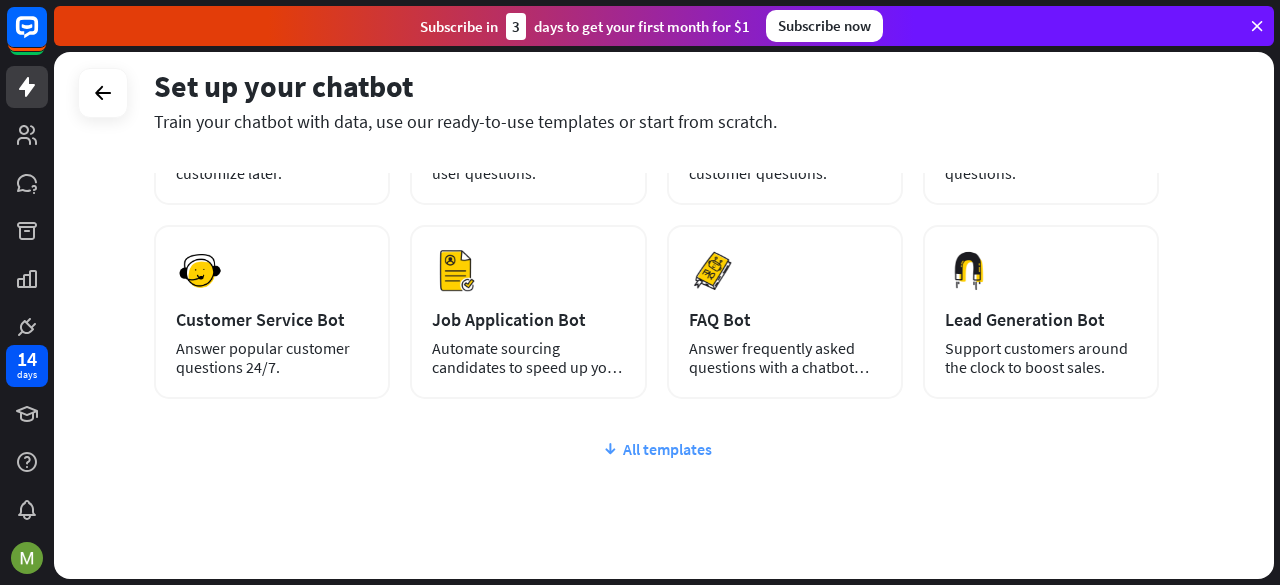 click on "All templates" at bounding box center [656, 449] 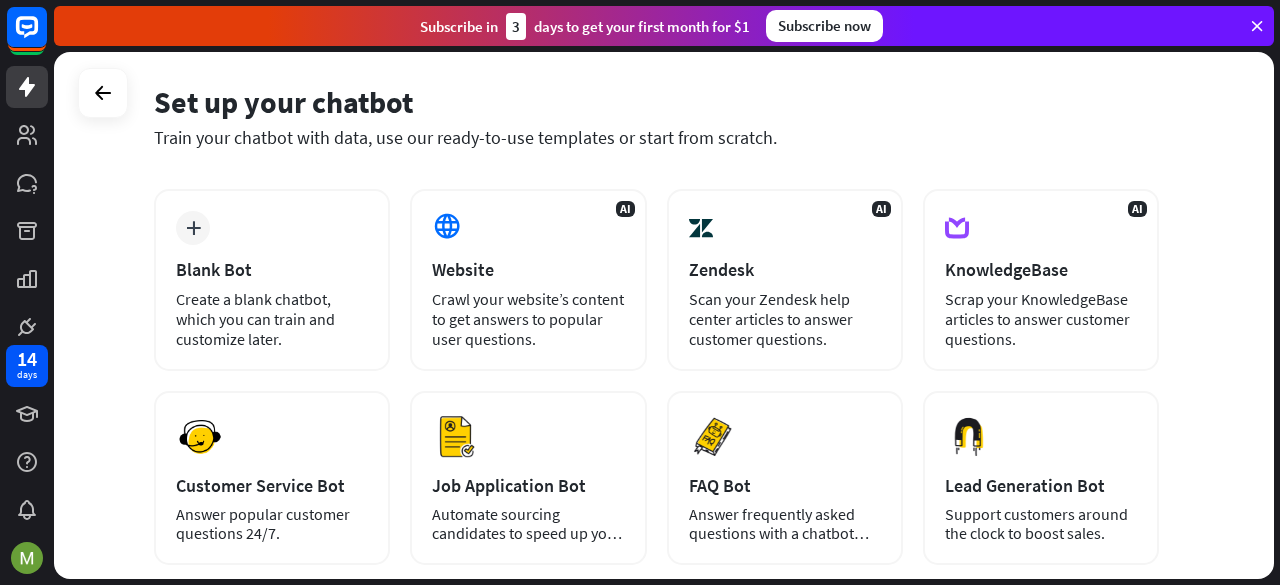 scroll, scrollTop: 76, scrollLeft: 0, axis: vertical 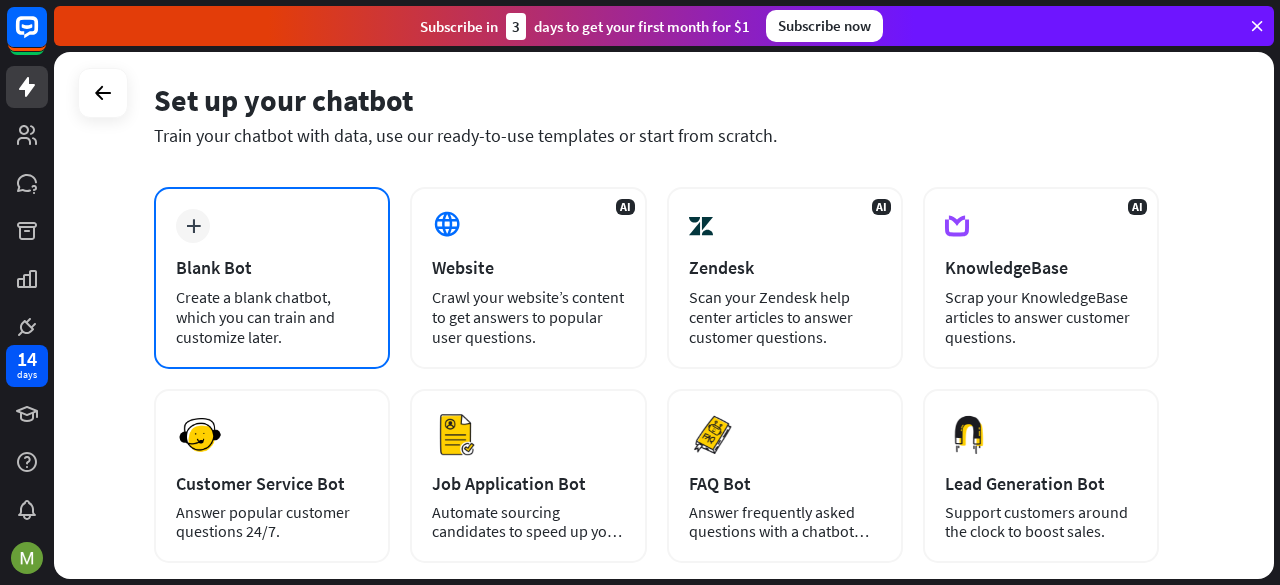 click on "plus" at bounding box center [193, 226] 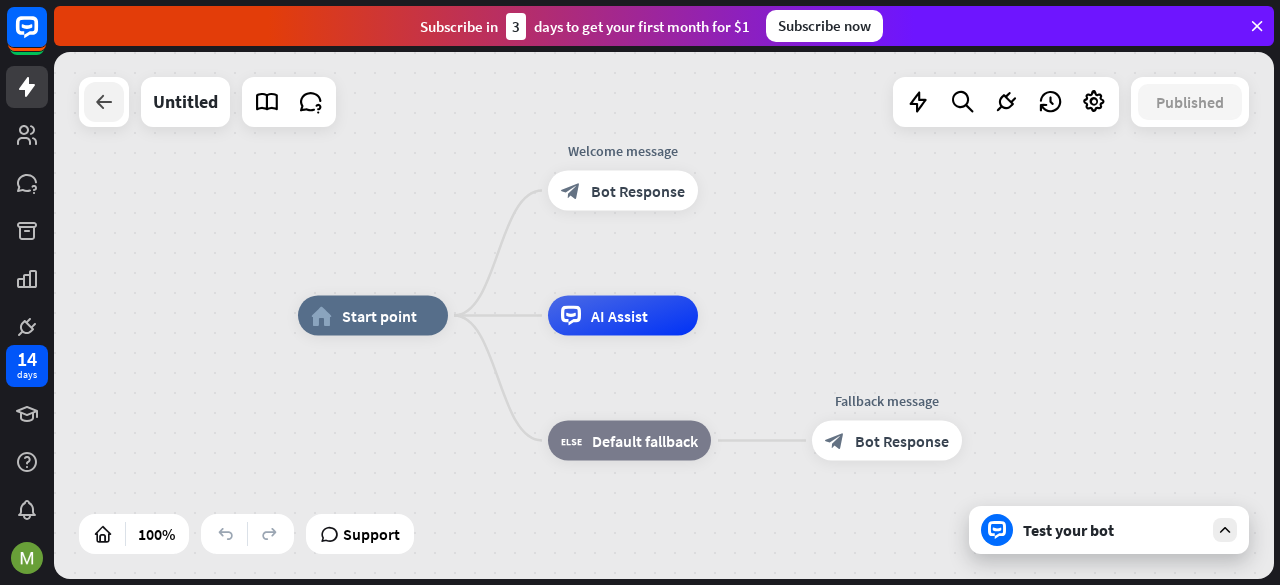 click at bounding box center (104, 102) 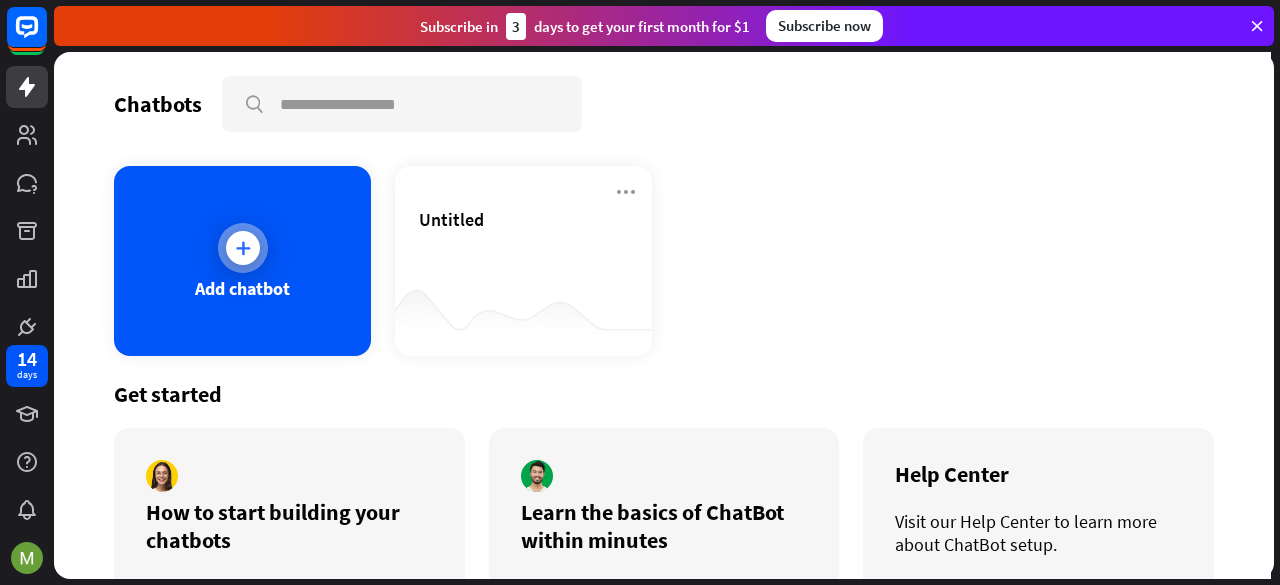 click at bounding box center [243, 248] 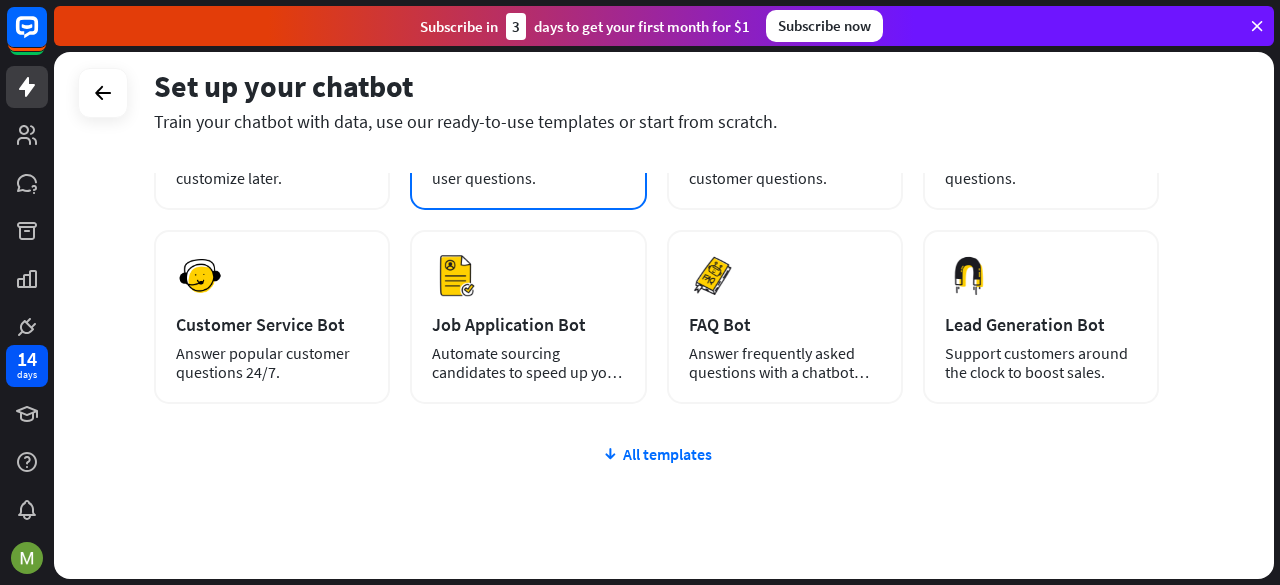 scroll, scrollTop: 0, scrollLeft: 0, axis: both 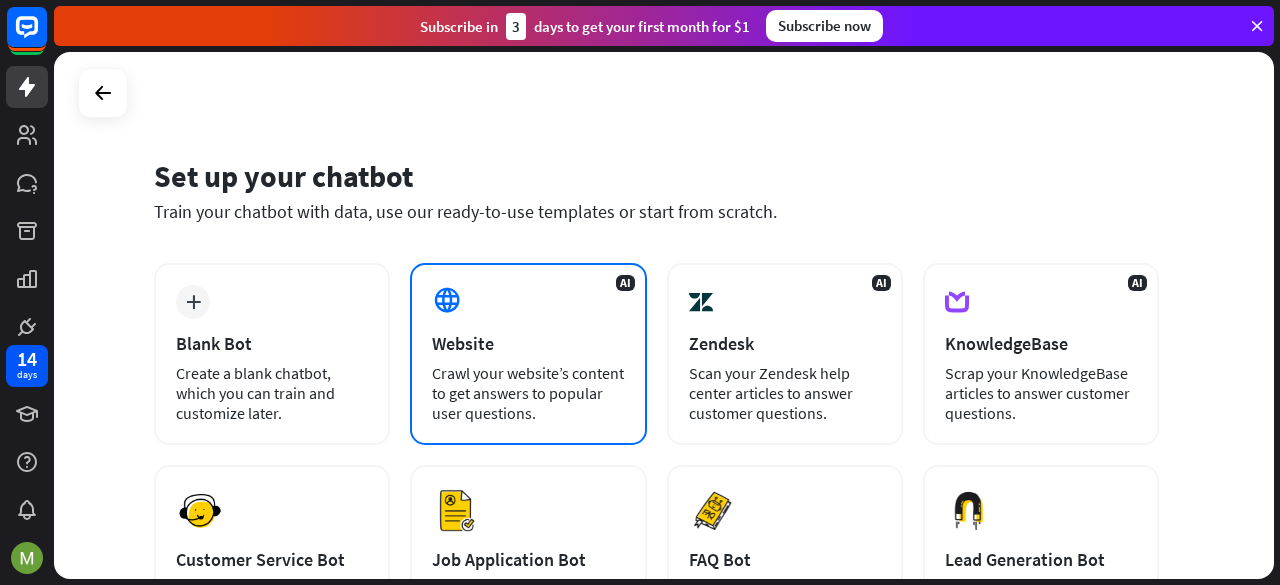 click on "Website" at bounding box center (528, 343) 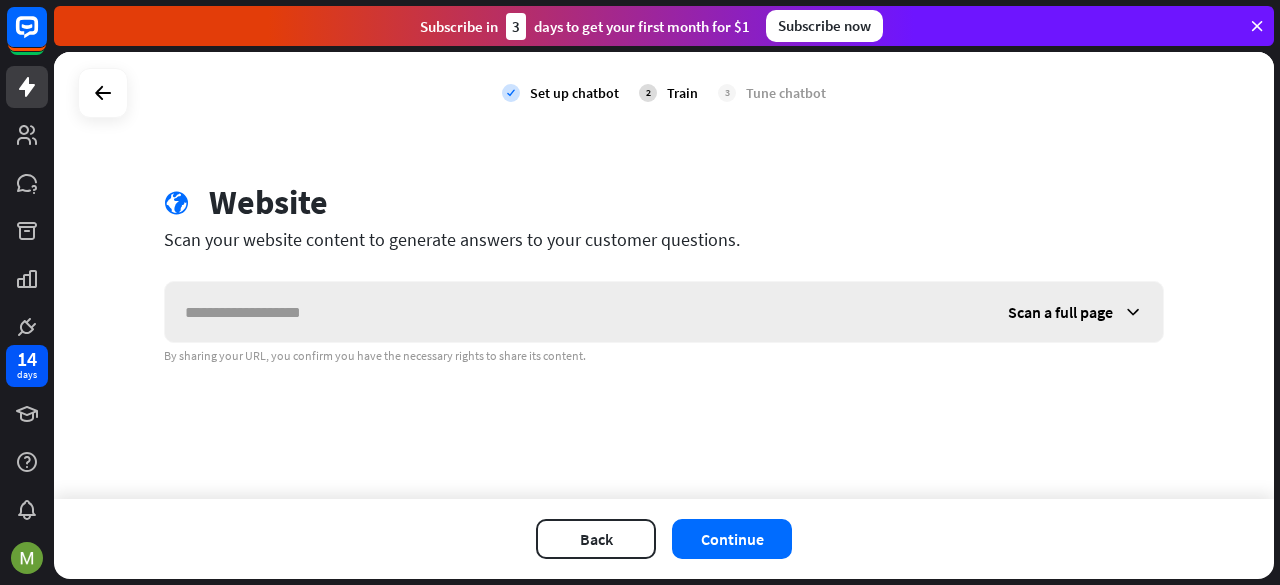 click at bounding box center (576, 312) 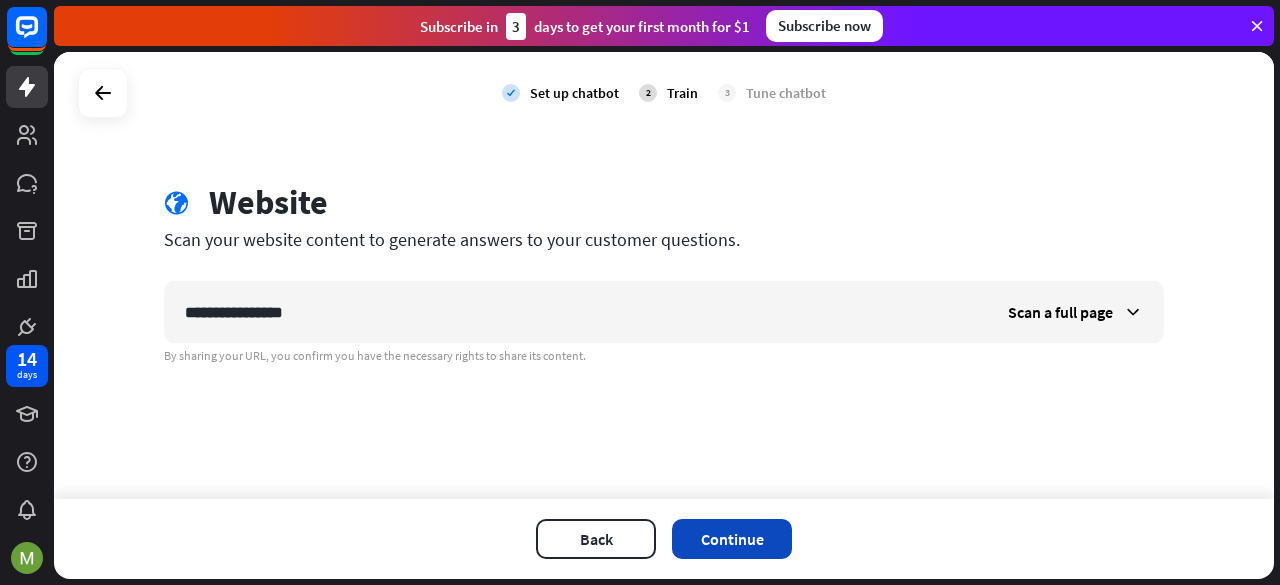 type on "**********" 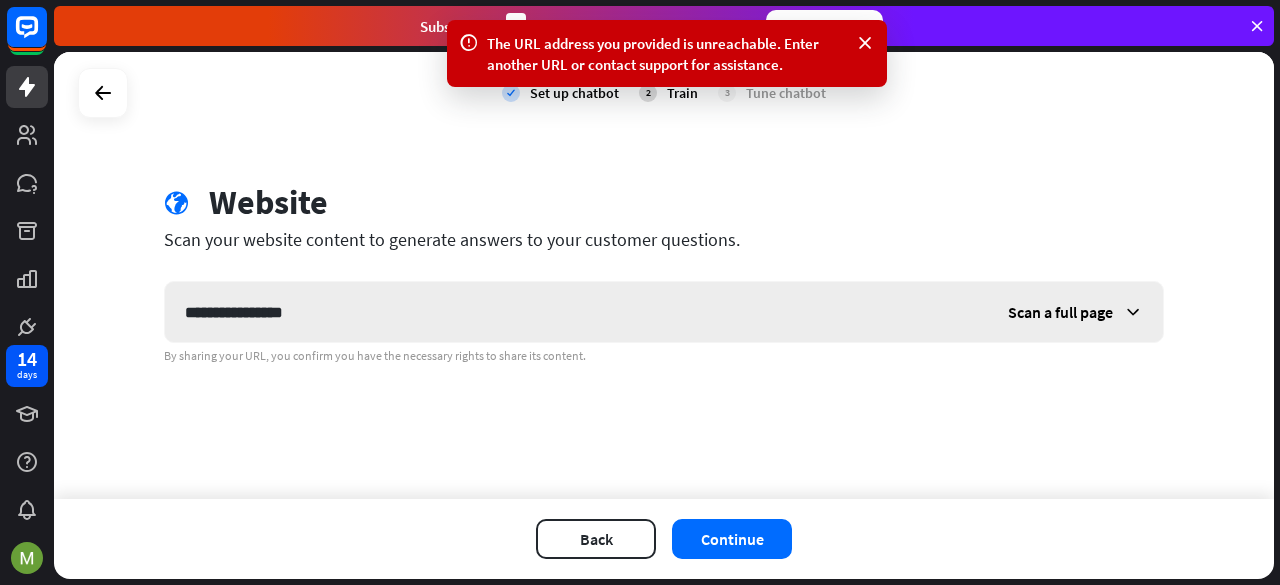 click on "Scan a full page" at bounding box center [1060, 312] 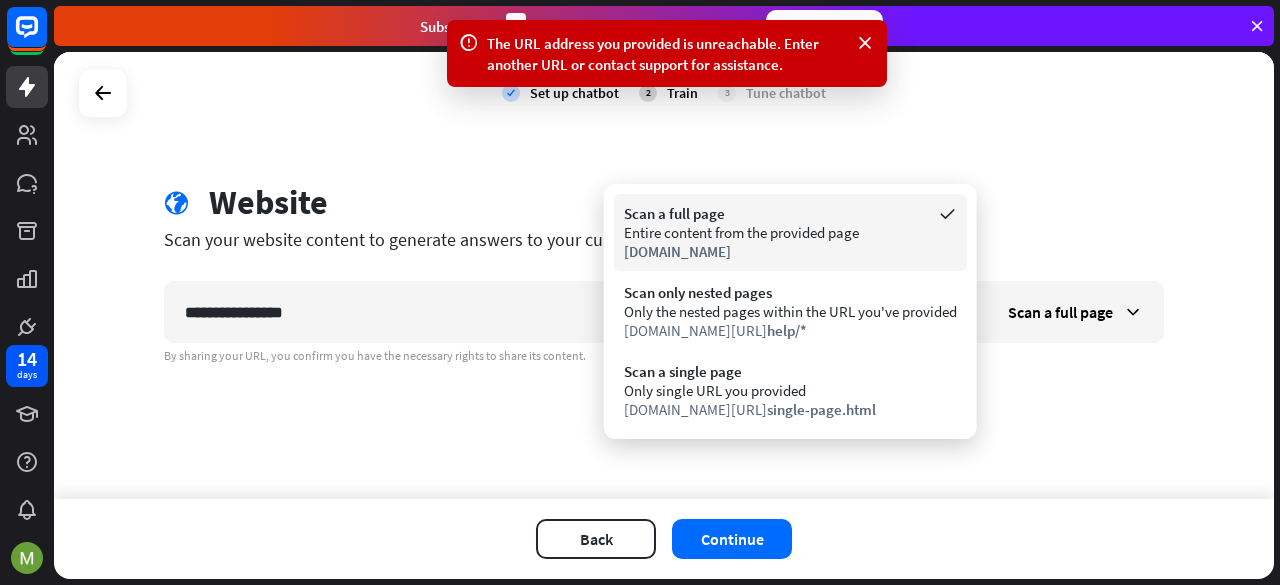 click on "Entire content from the provided page" at bounding box center (790, 232) 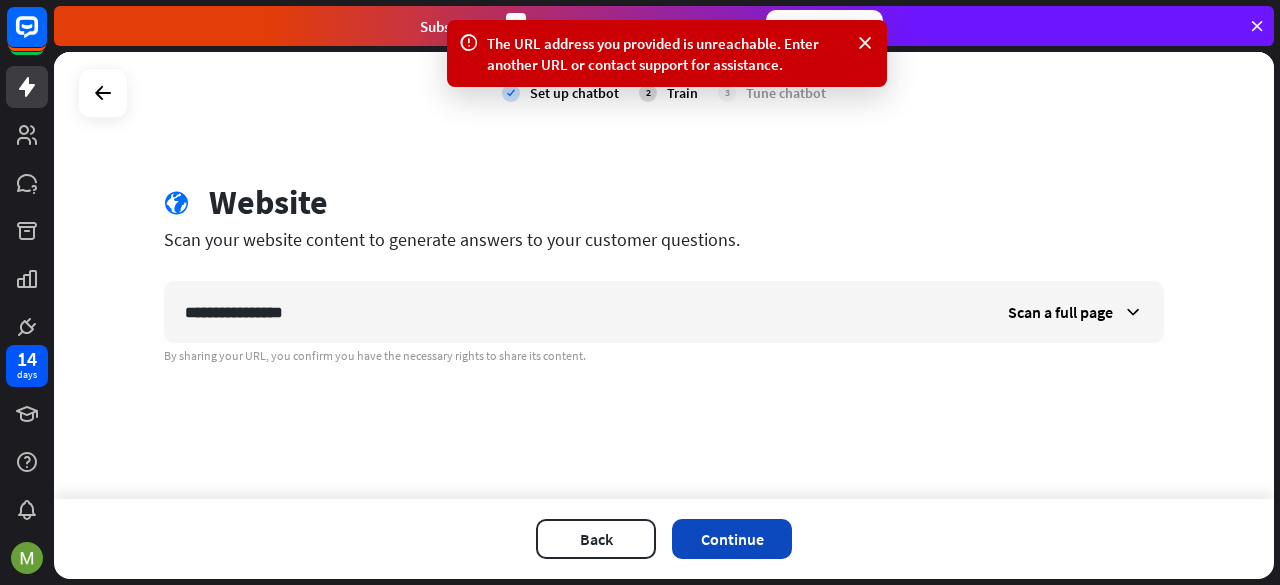 click on "Continue" at bounding box center (732, 539) 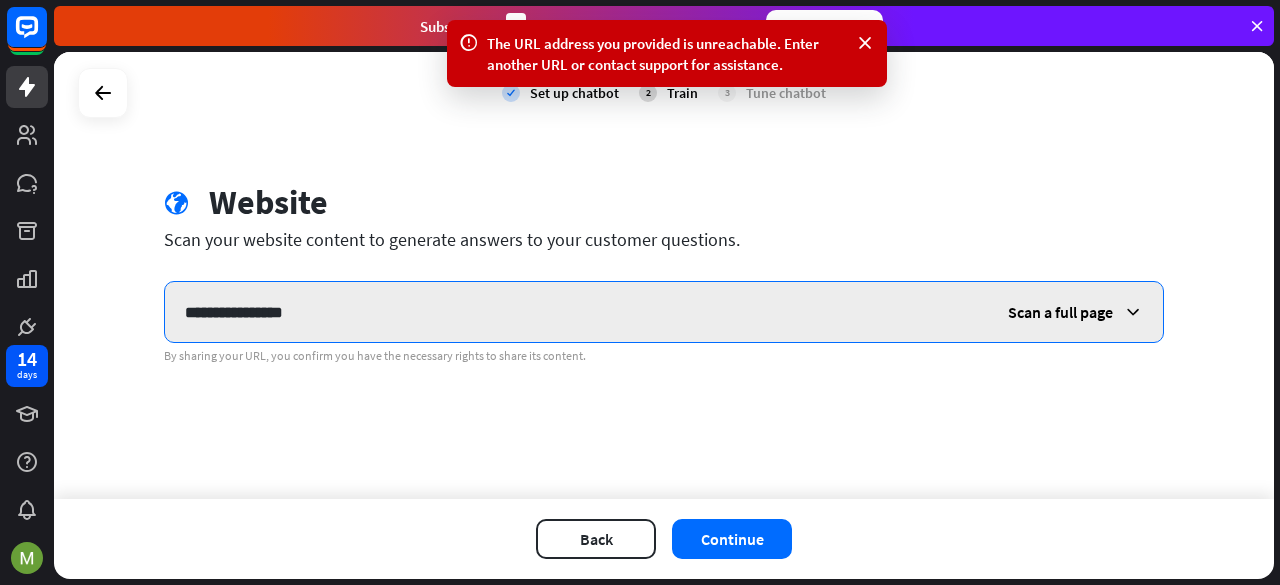 drag, startPoint x: 322, startPoint y: 311, endPoint x: 222, endPoint y: 311, distance: 100 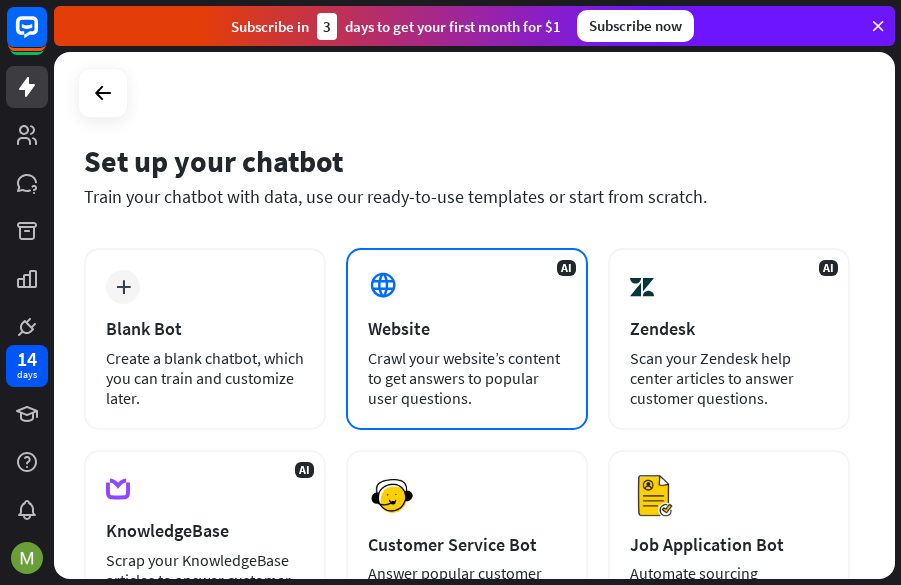 scroll, scrollTop: 0, scrollLeft: 0, axis: both 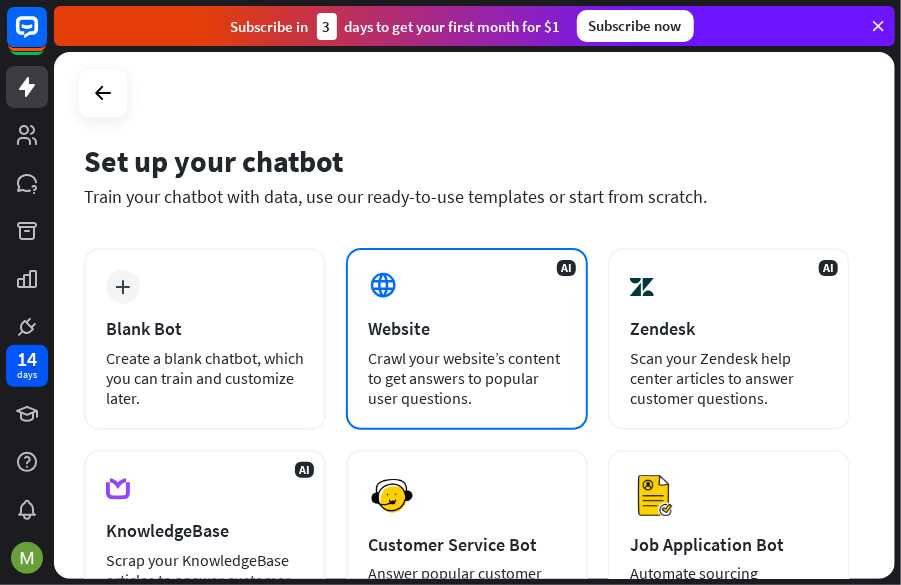 click on "AI     Website
Crawl your website’s content to get answers to
popular user questions." at bounding box center (467, 339) 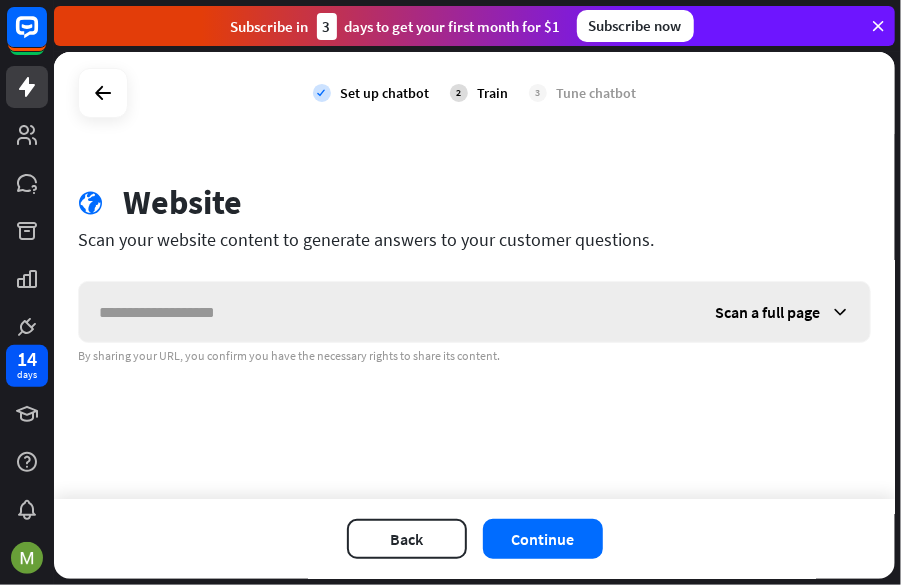 click at bounding box center (387, 312) 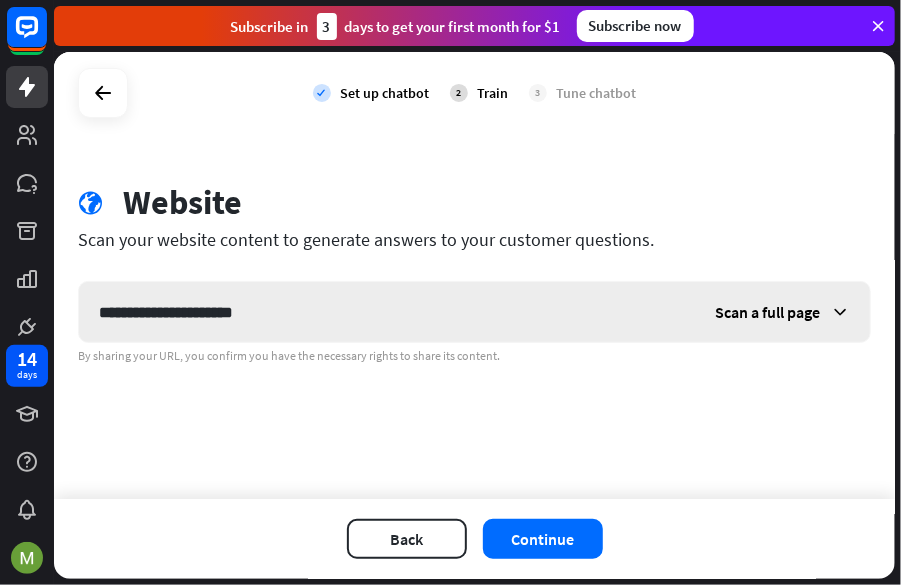 click on "**********" at bounding box center [387, 312] 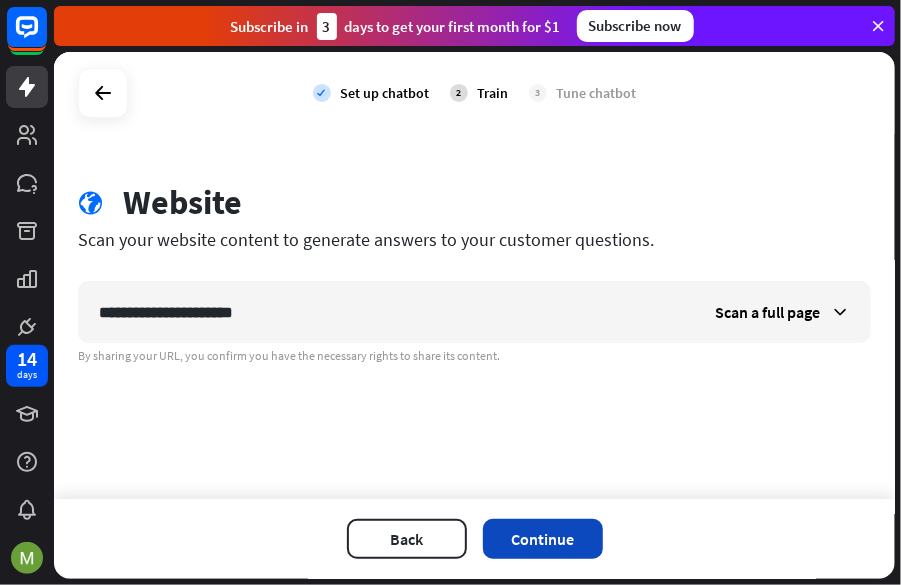type on "**********" 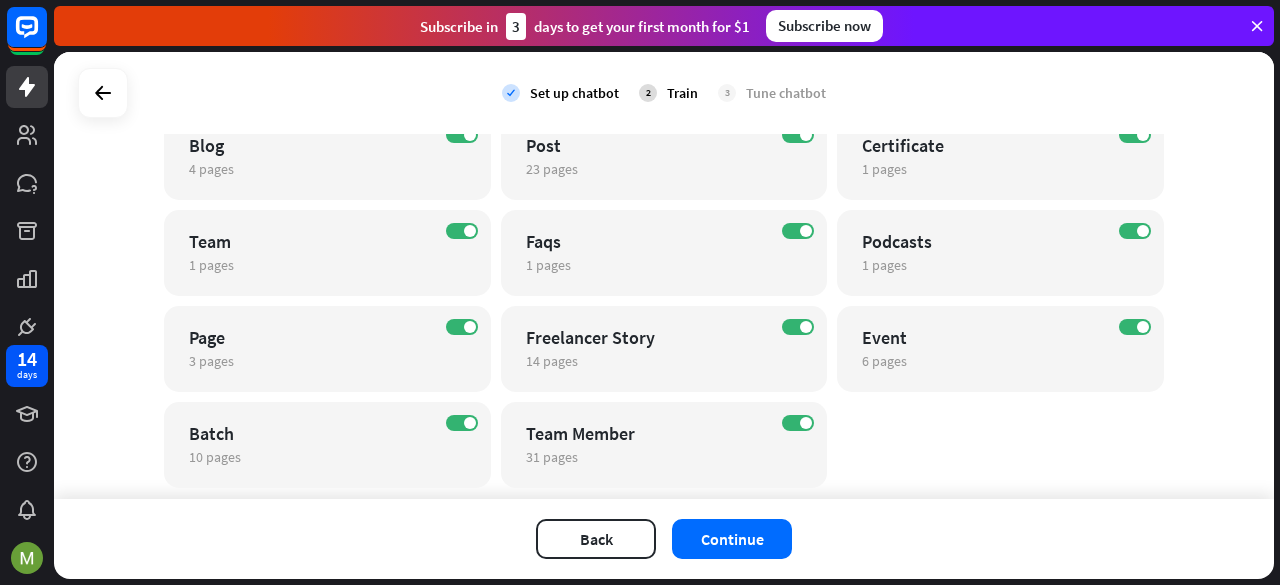 scroll, scrollTop: 569, scrollLeft: 0, axis: vertical 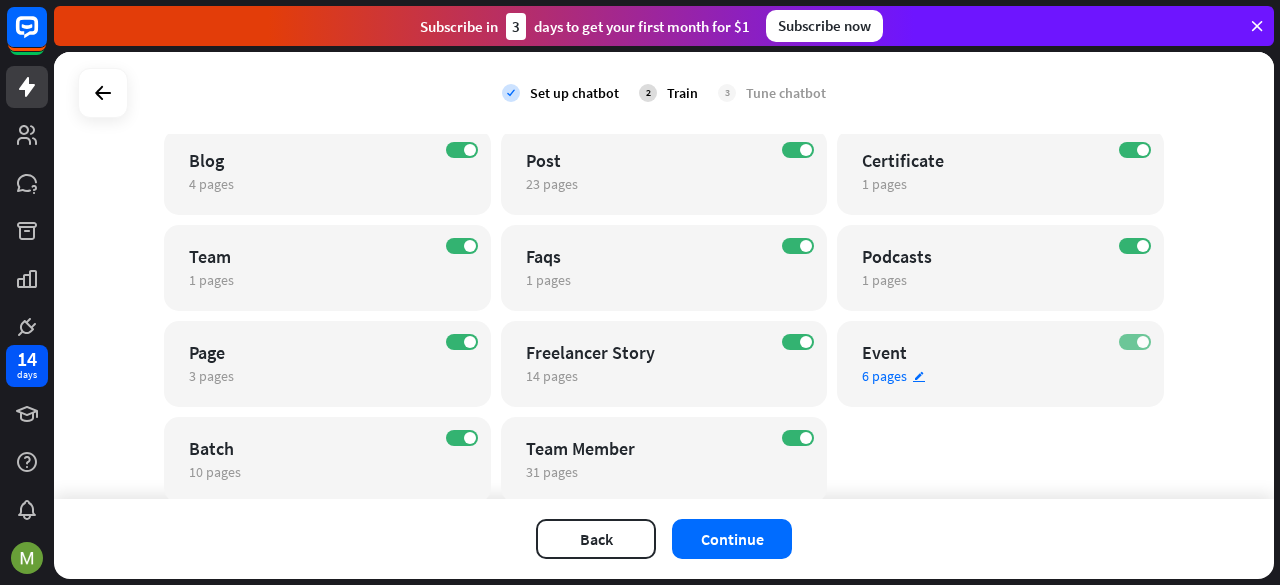 click on "ON" at bounding box center (1135, 342) 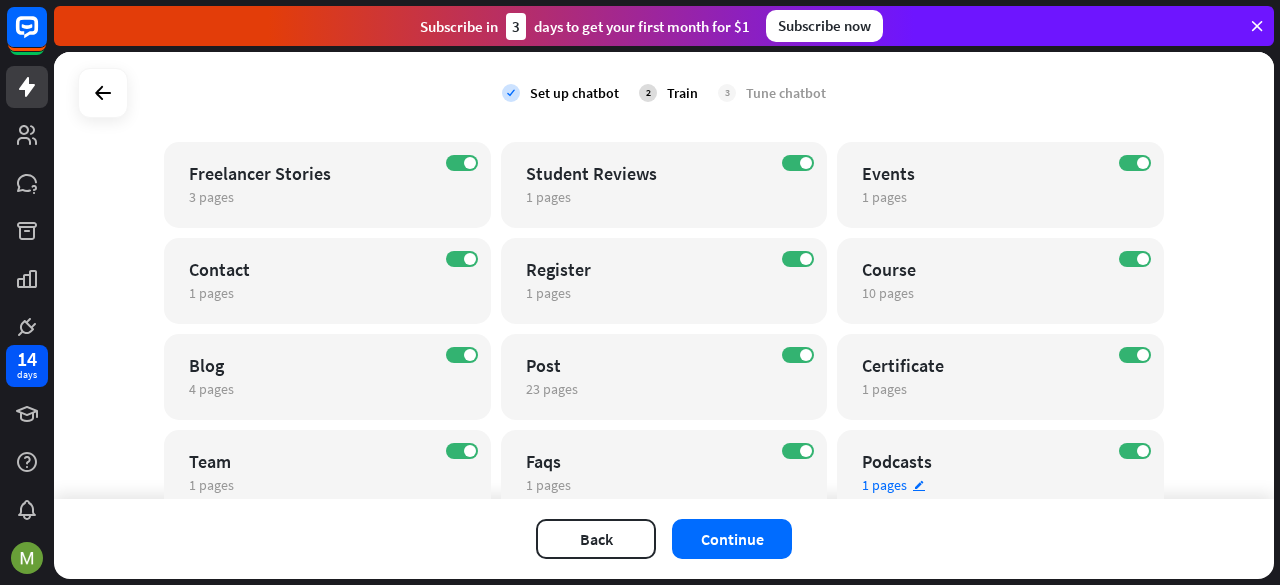 scroll, scrollTop: 366, scrollLeft: 0, axis: vertical 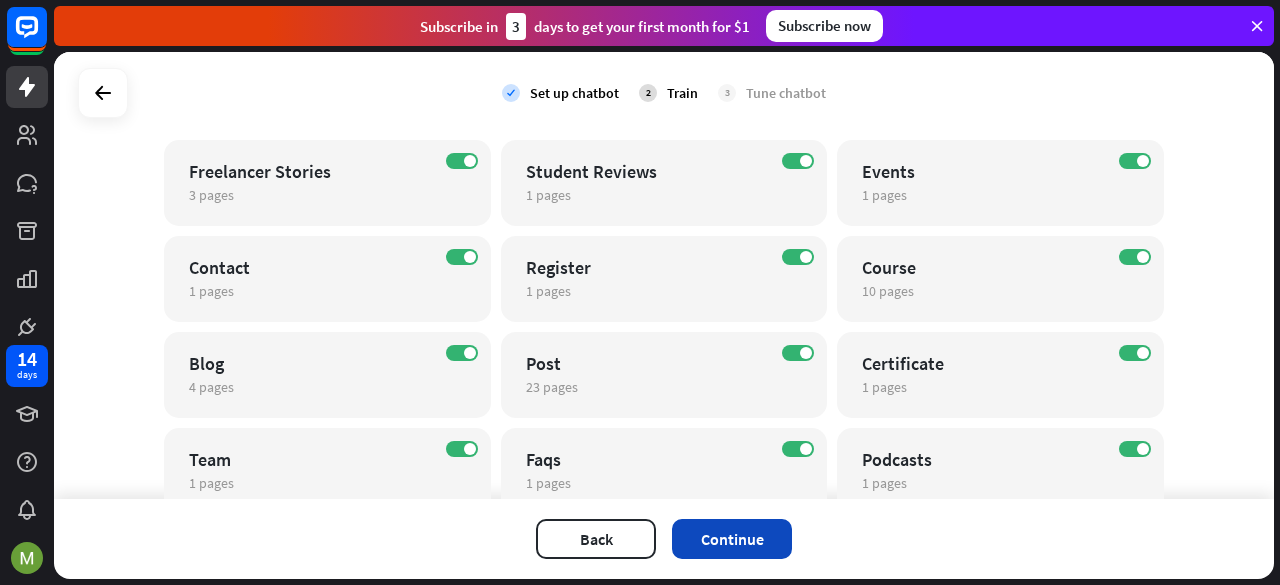 click on "Continue" at bounding box center [732, 539] 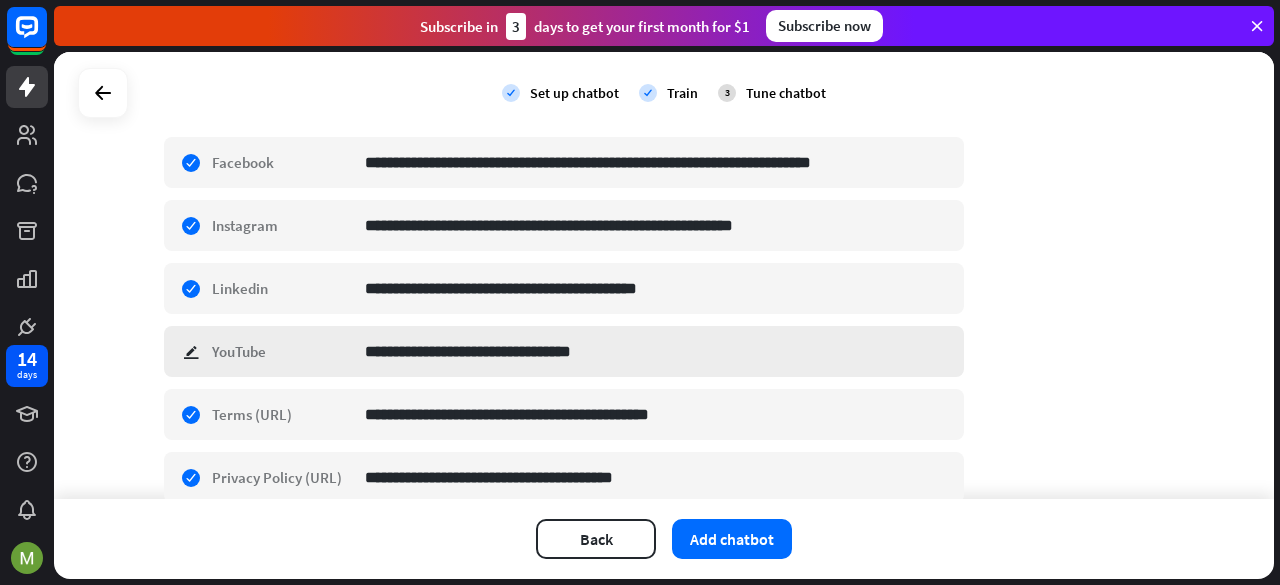 scroll, scrollTop: 448, scrollLeft: 0, axis: vertical 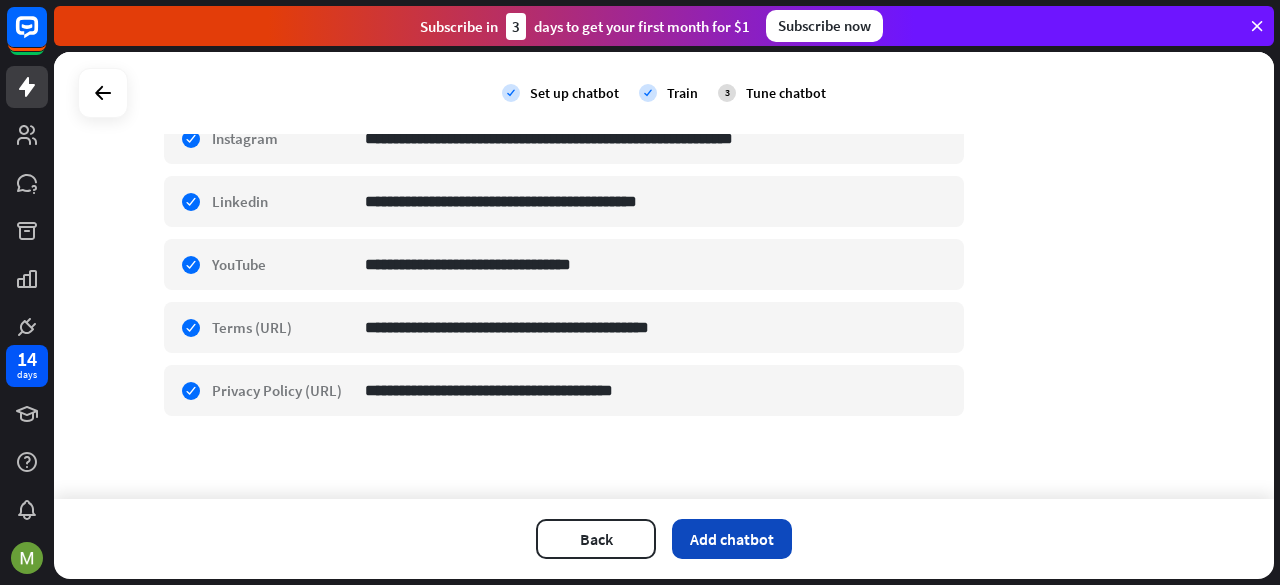 click on "Add chatbot" at bounding box center [732, 539] 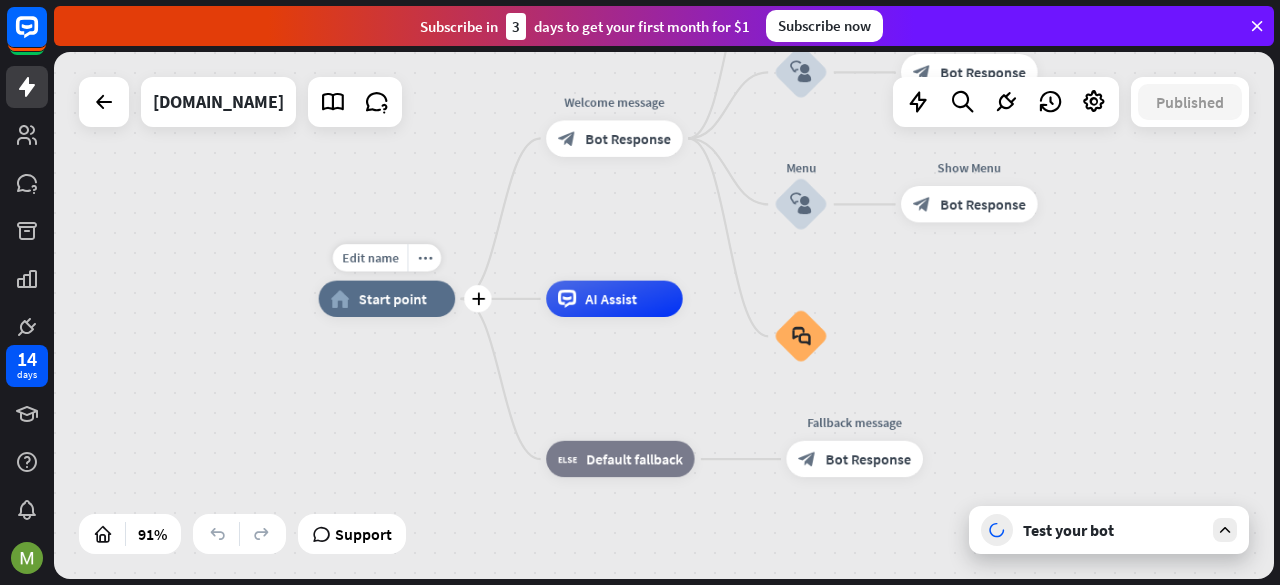 click on "home_2   Start point" at bounding box center [387, 299] 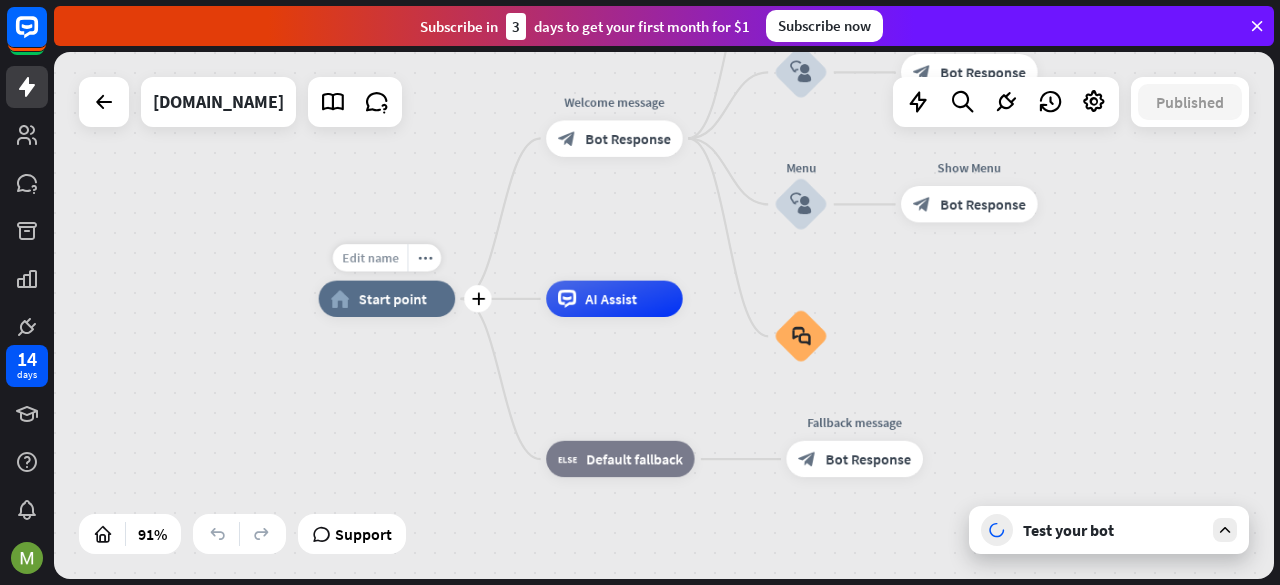 click on "Edit name" at bounding box center [370, 258] 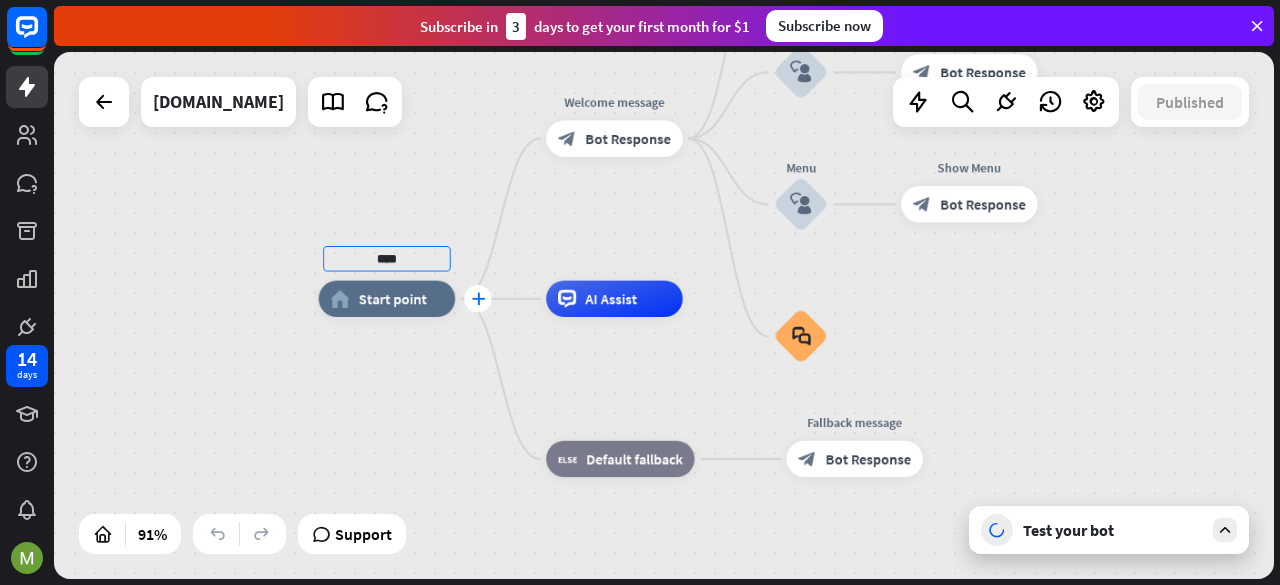 type on "****" 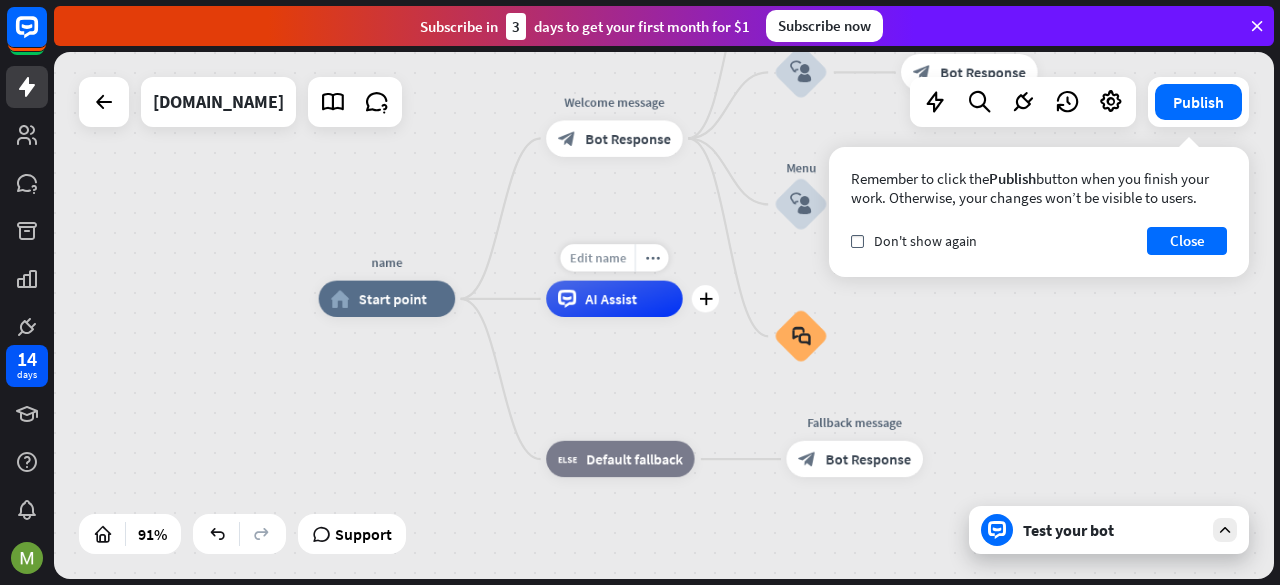 click on "Edit name" at bounding box center (597, 258) 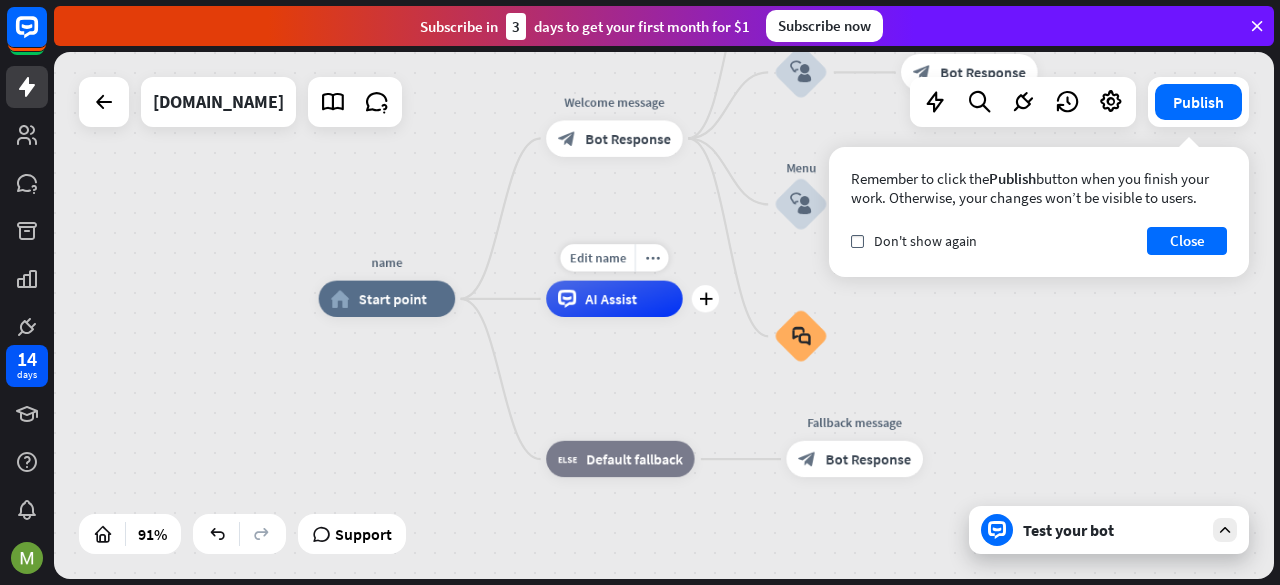 click on "AI Assist" at bounding box center [611, 299] 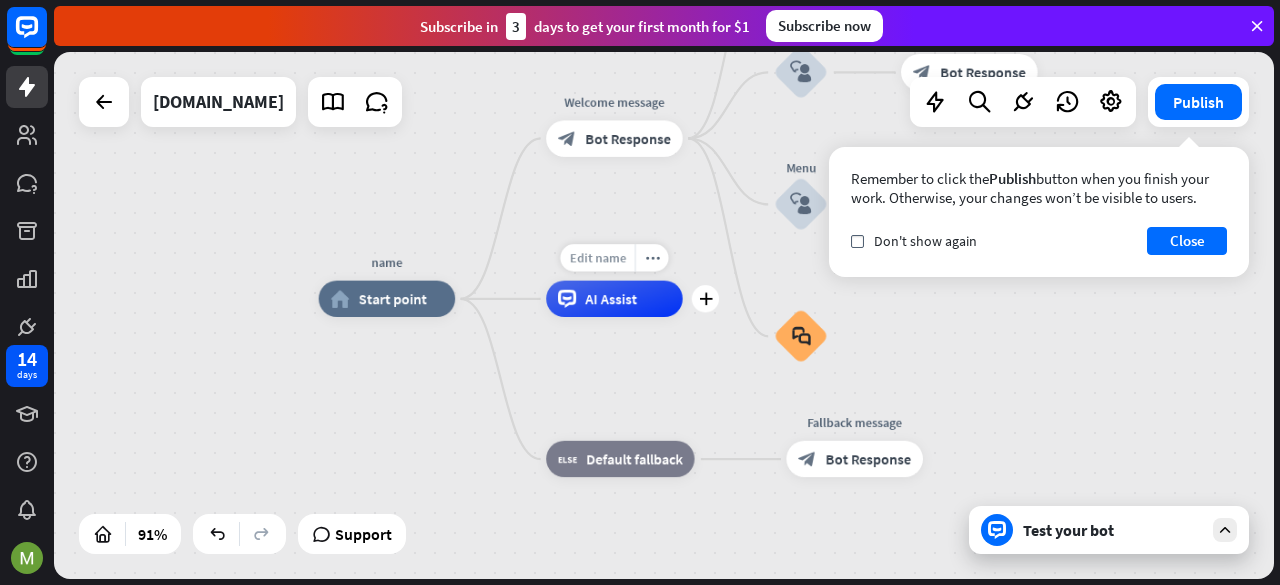 click on "Edit name" at bounding box center (597, 258) 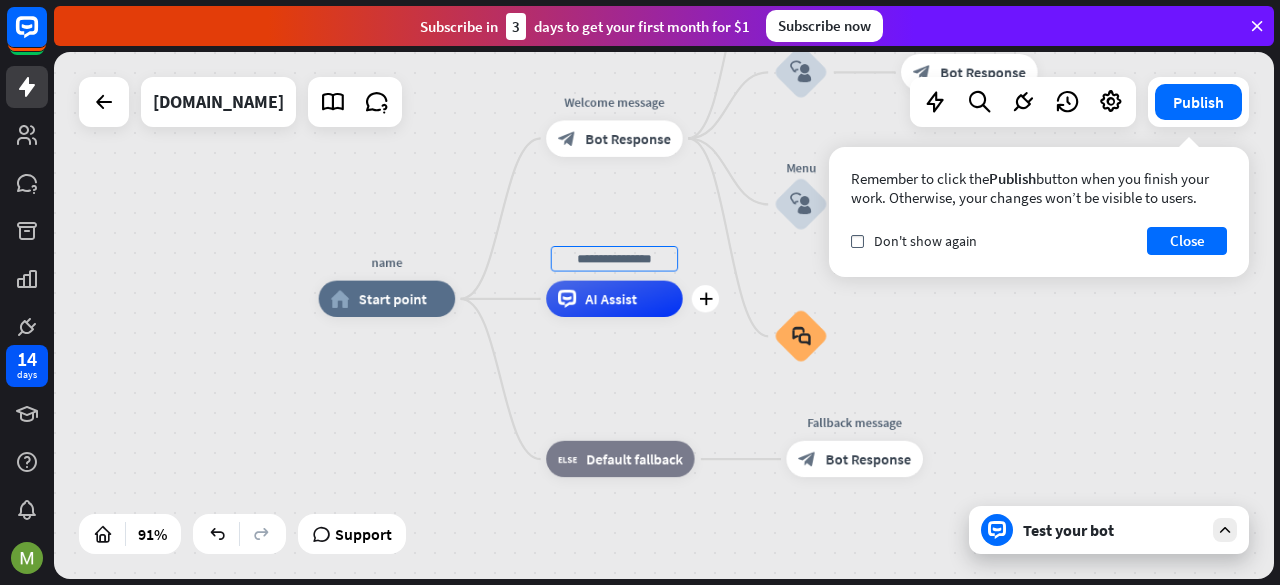 click on "AI Assist" at bounding box center [614, 299] 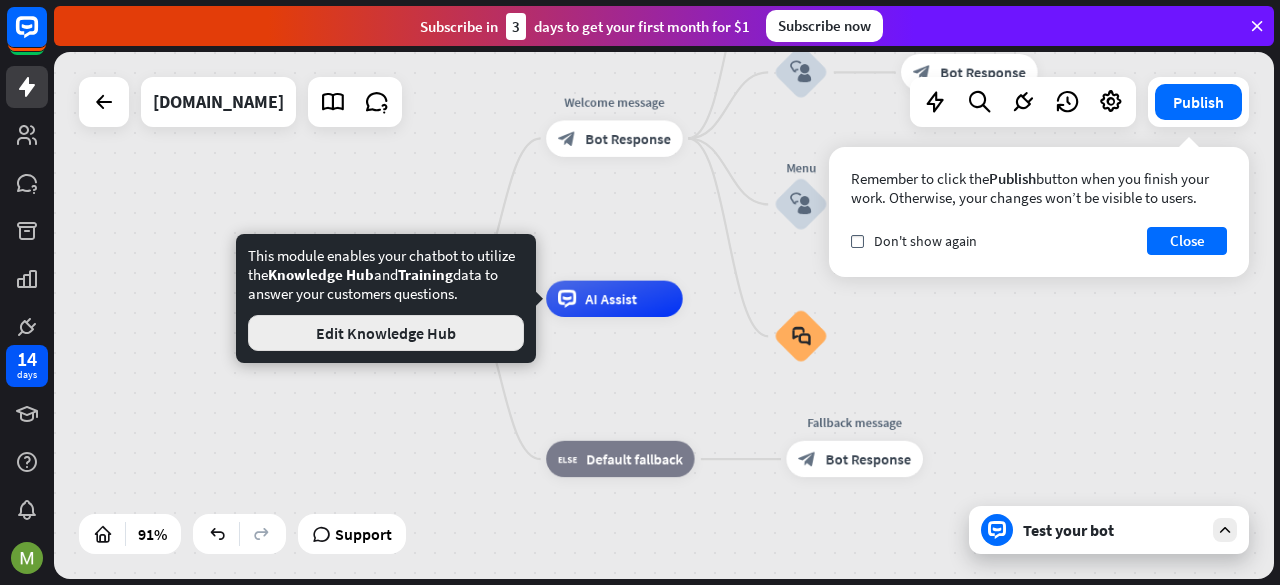 click on "Edit Knowledge Hub" at bounding box center [386, 333] 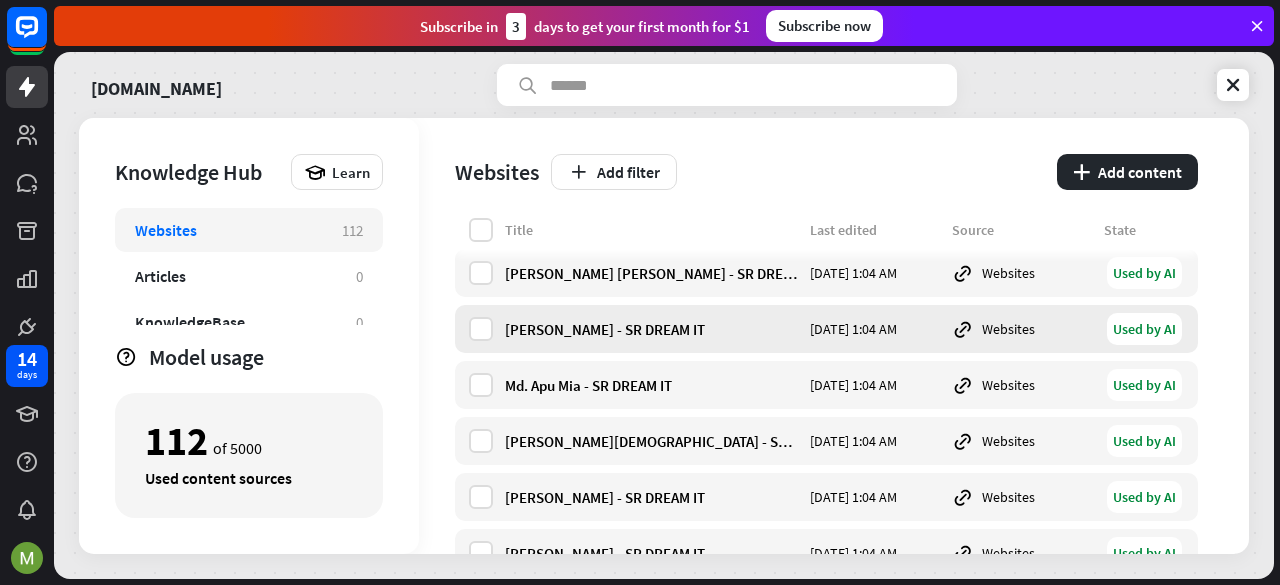 scroll, scrollTop: 0, scrollLeft: 0, axis: both 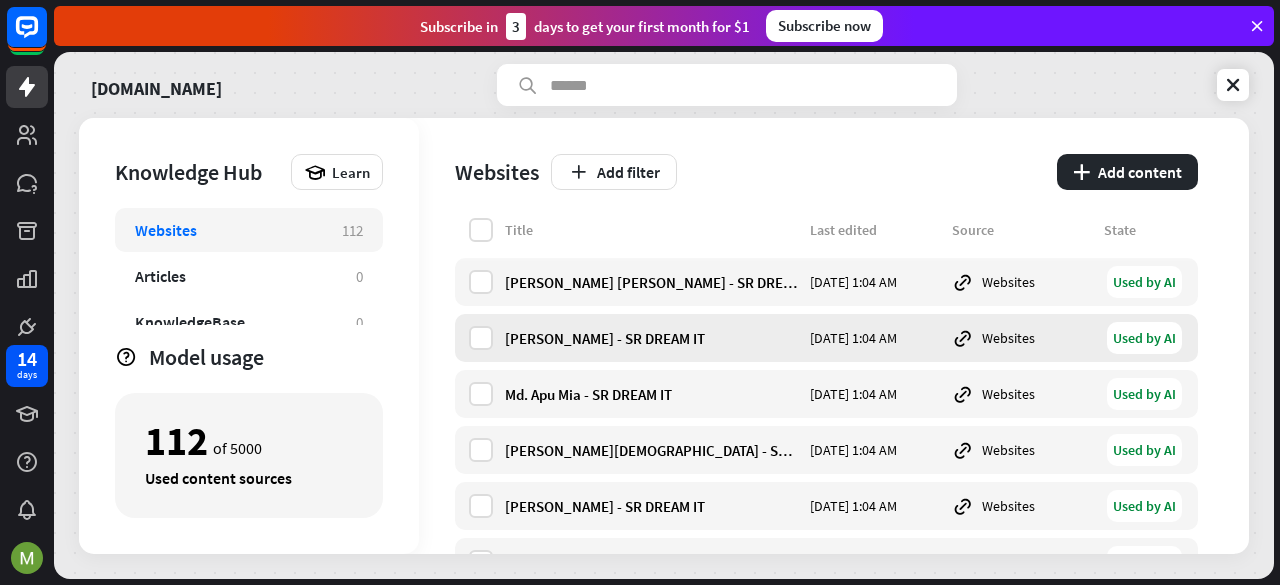 click on "Used by AI" at bounding box center (1144, 338) 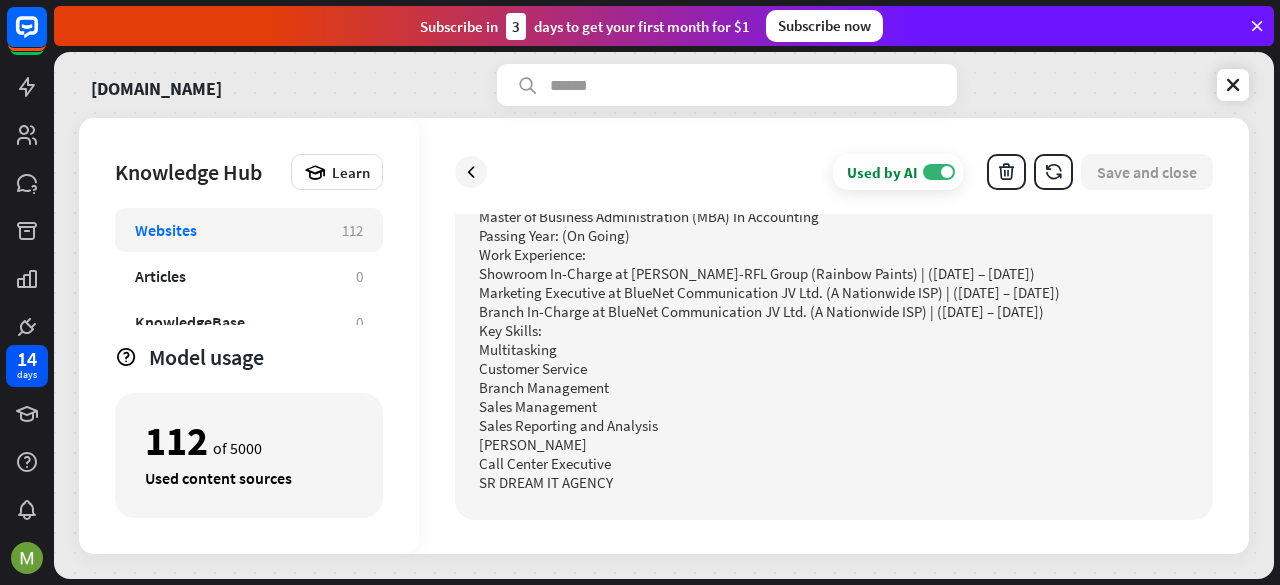 scroll, scrollTop: 0, scrollLeft: 0, axis: both 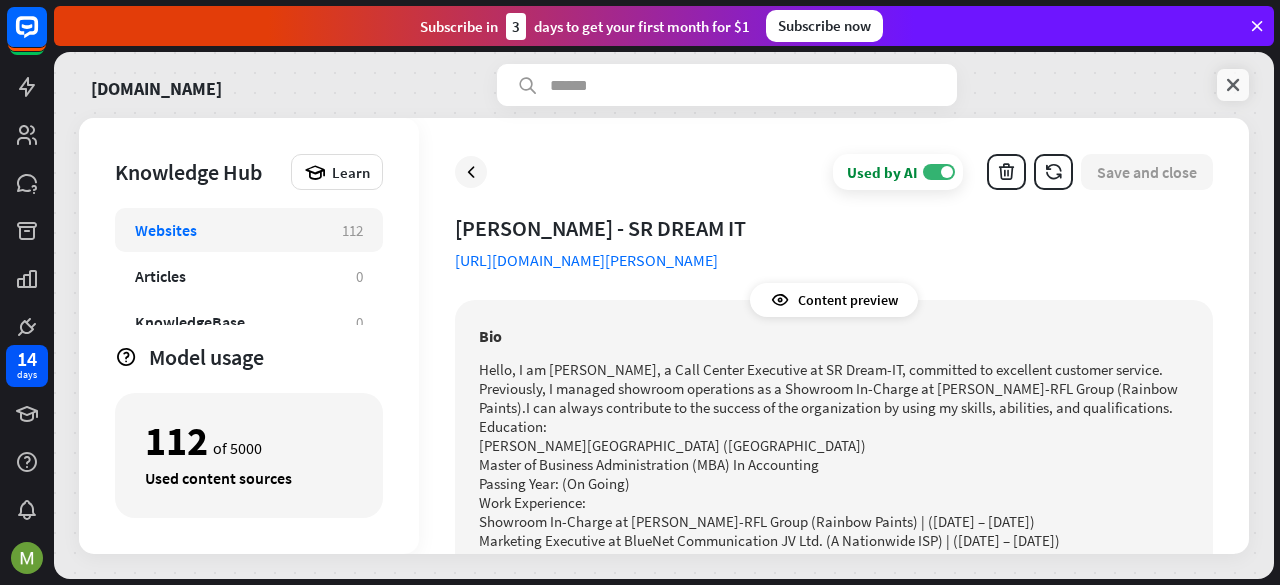 click at bounding box center (1233, 85) 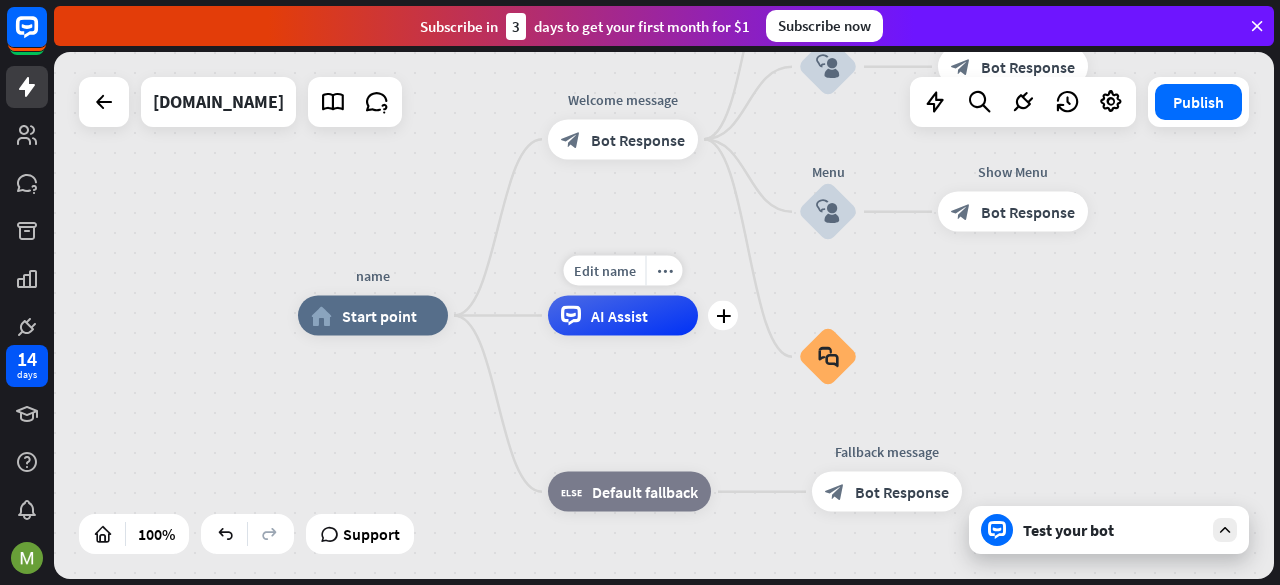 click on "AI Assist" at bounding box center [623, 316] 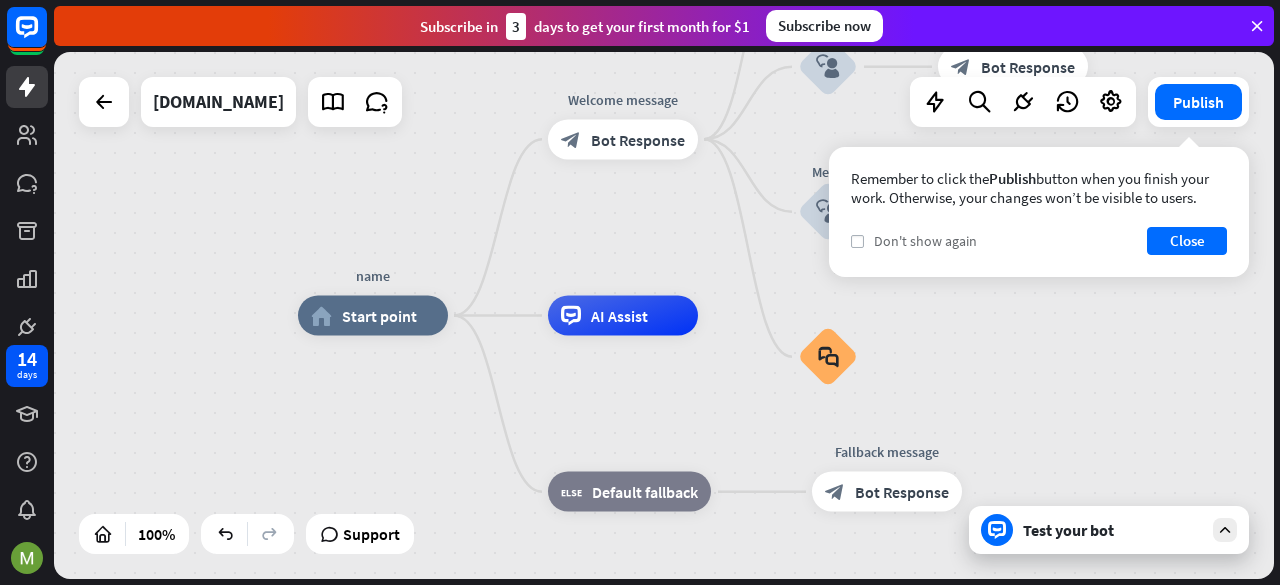 click on "check" at bounding box center [857, 241] 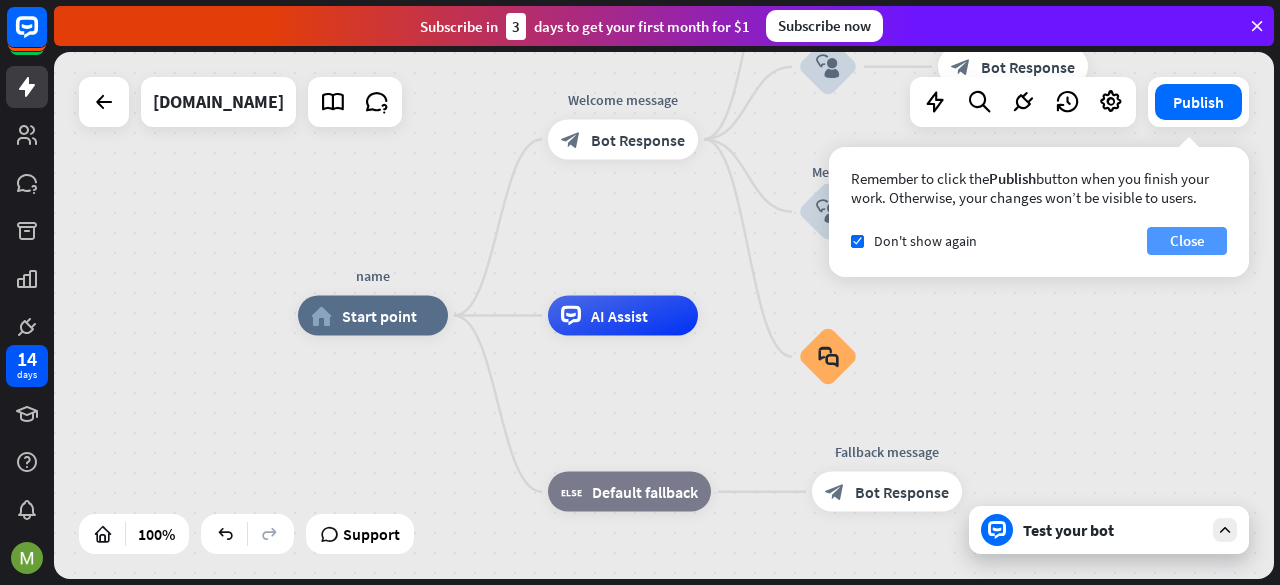 click on "Close" at bounding box center [1187, 241] 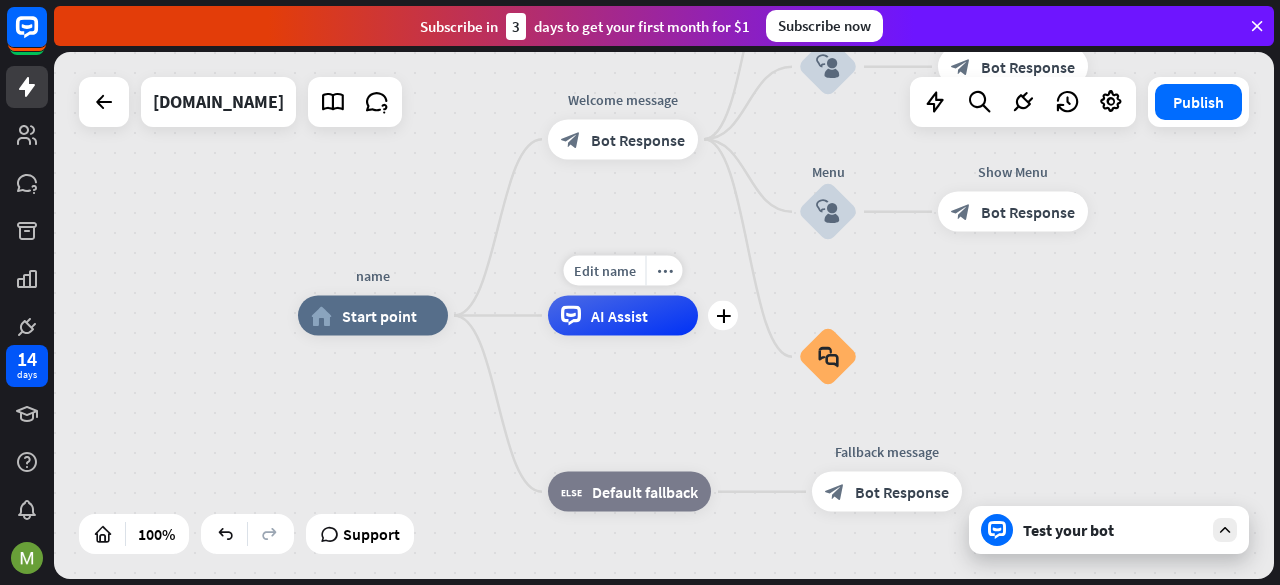 click on "AI Assist" at bounding box center [623, 316] 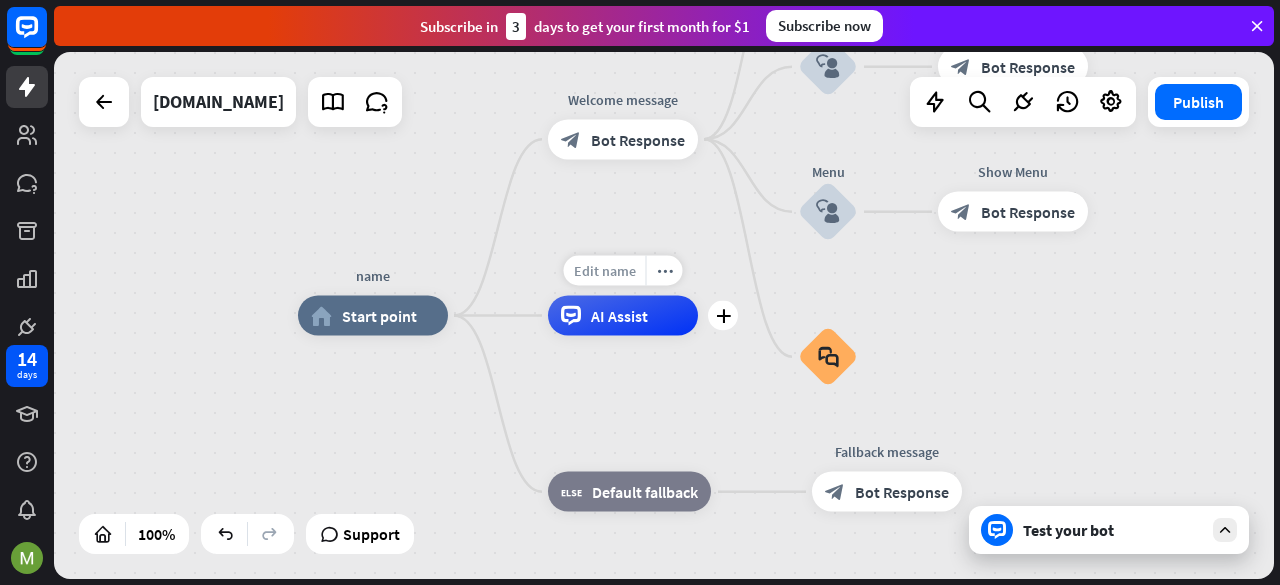 click on "Edit name" at bounding box center (605, 271) 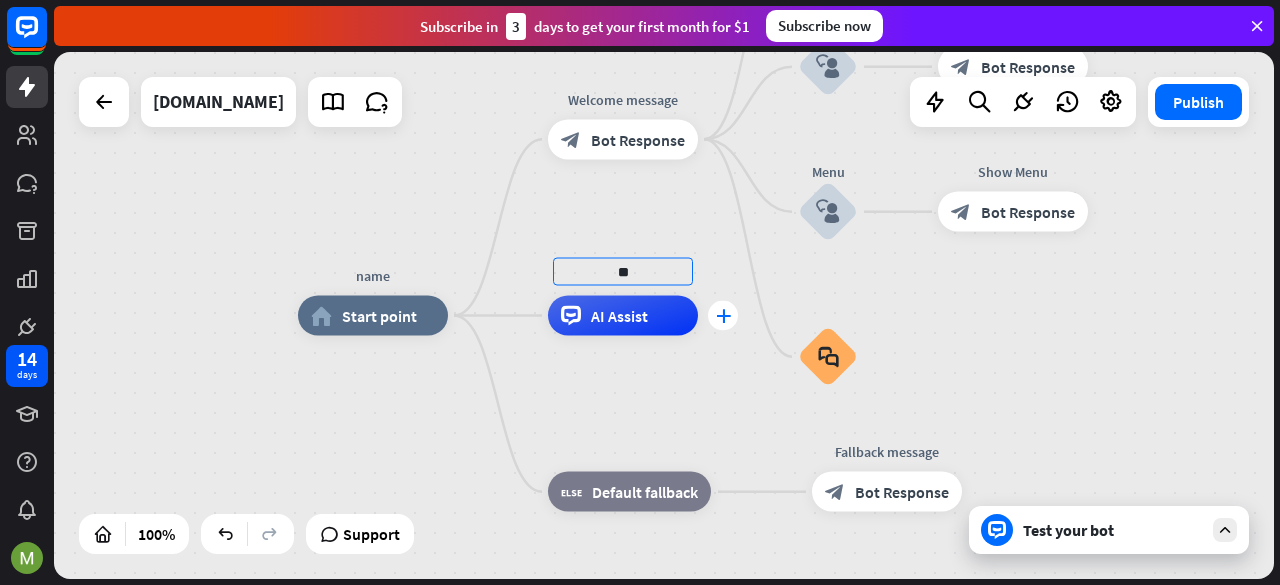 type on "**" 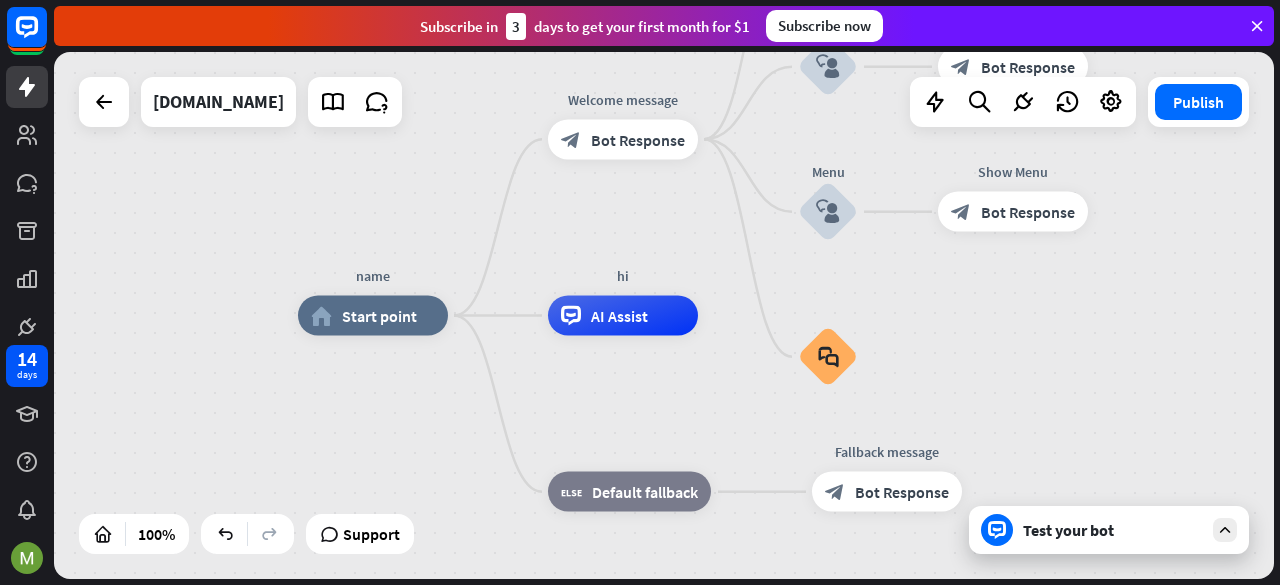 drag, startPoint x: 439, startPoint y: 316, endPoint x: 512, endPoint y: 221, distance: 119.80818 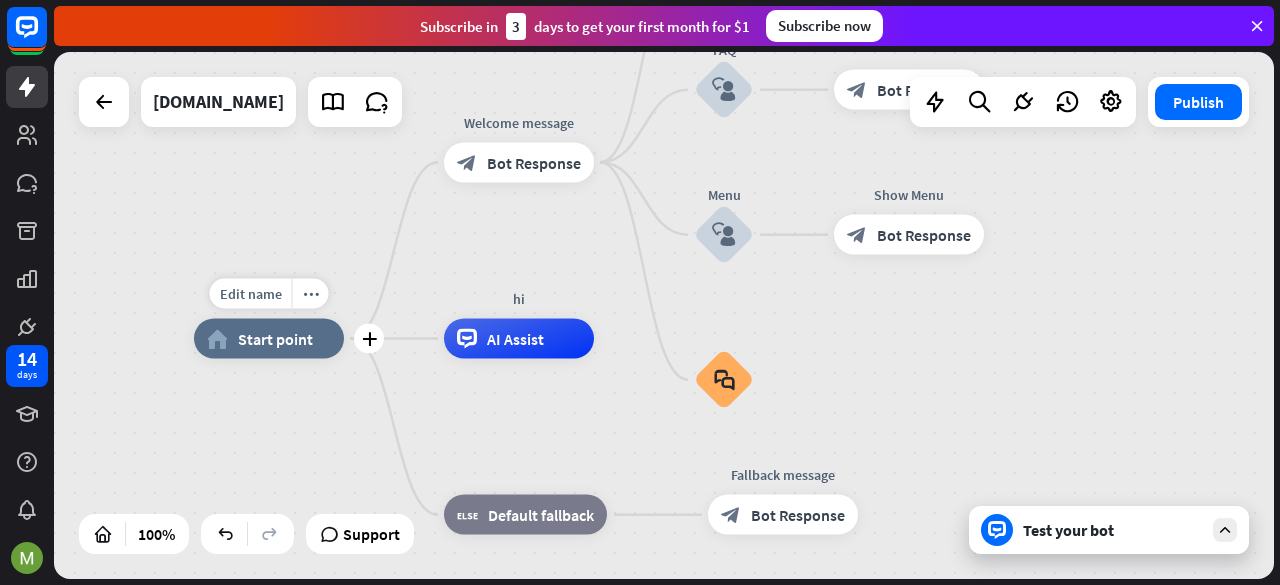 drag, startPoint x: 480, startPoint y: 292, endPoint x: 376, endPoint y: 315, distance: 106.51291 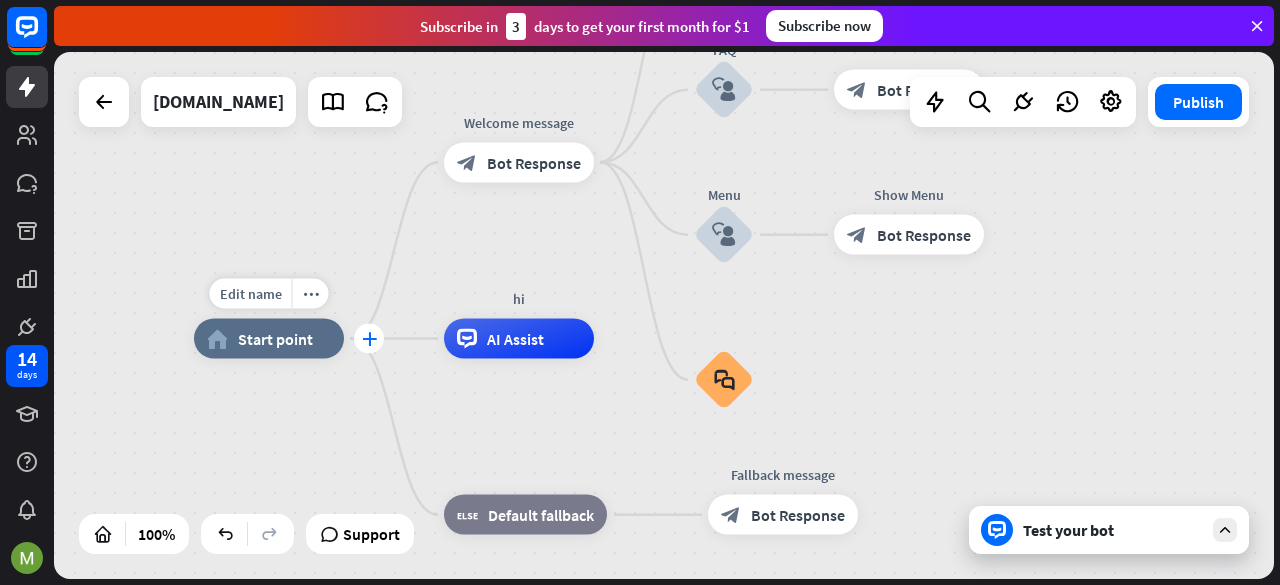 click on "plus" at bounding box center (369, 339) 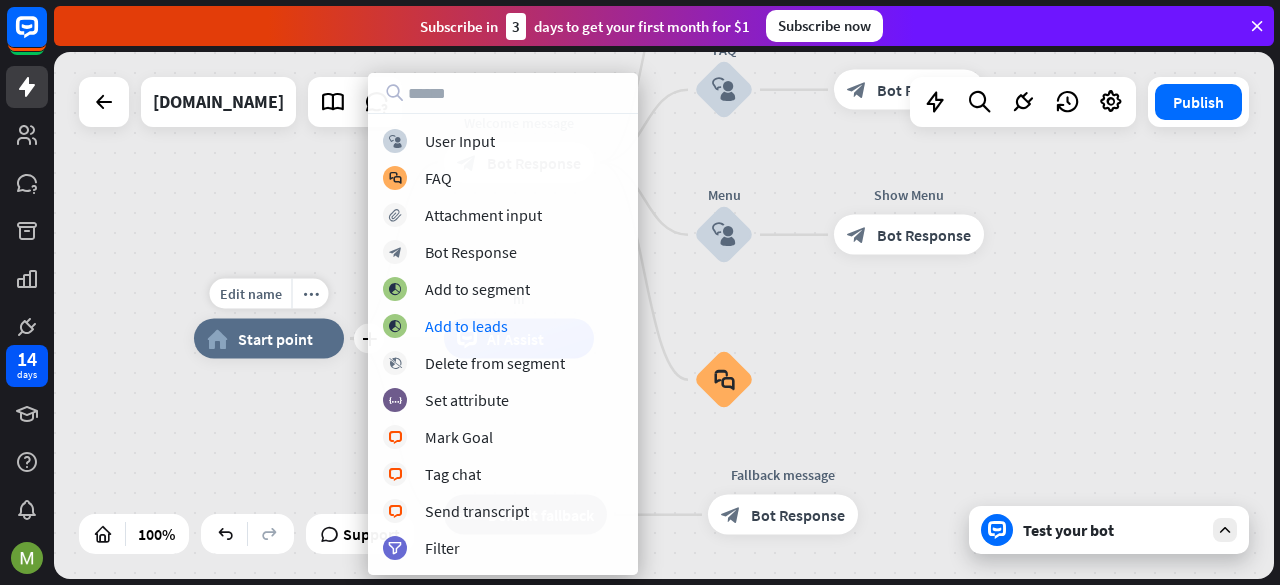 drag, startPoint x: 368, startPoint y: 342, endPoint x: 332, endPoint y: 333, distance: 37.107952 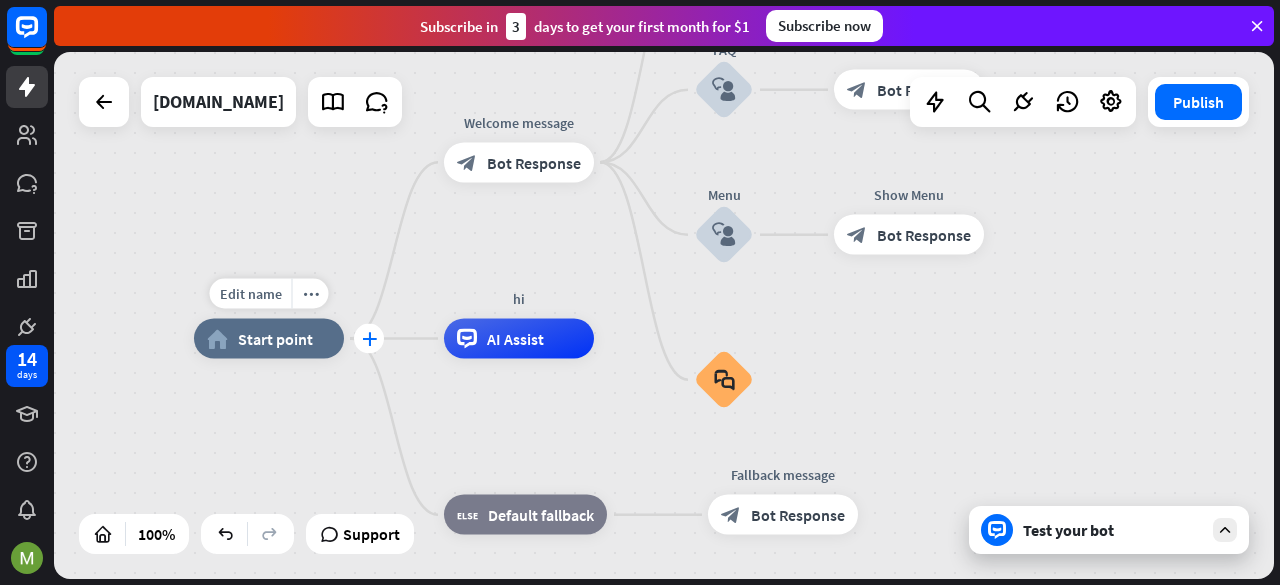 drag, startPoint x: 332, startPoint y: 333, endPoint x: 368, endPoint y: 340, distance: 36.67424 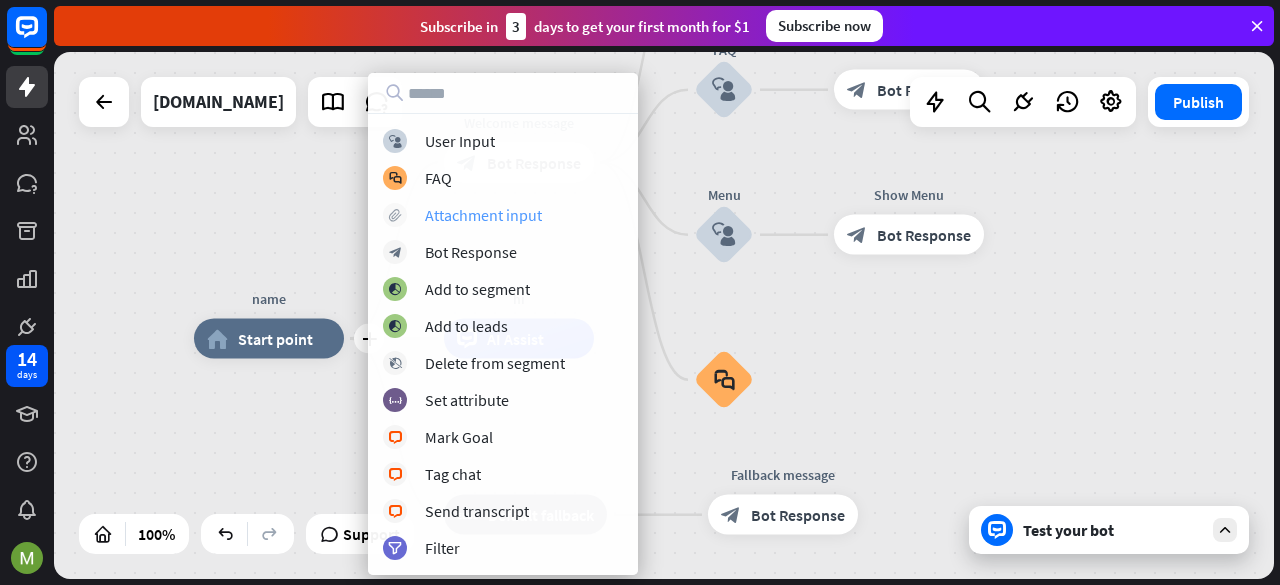 click on "Attachment input" at bounding box center (483, 215) 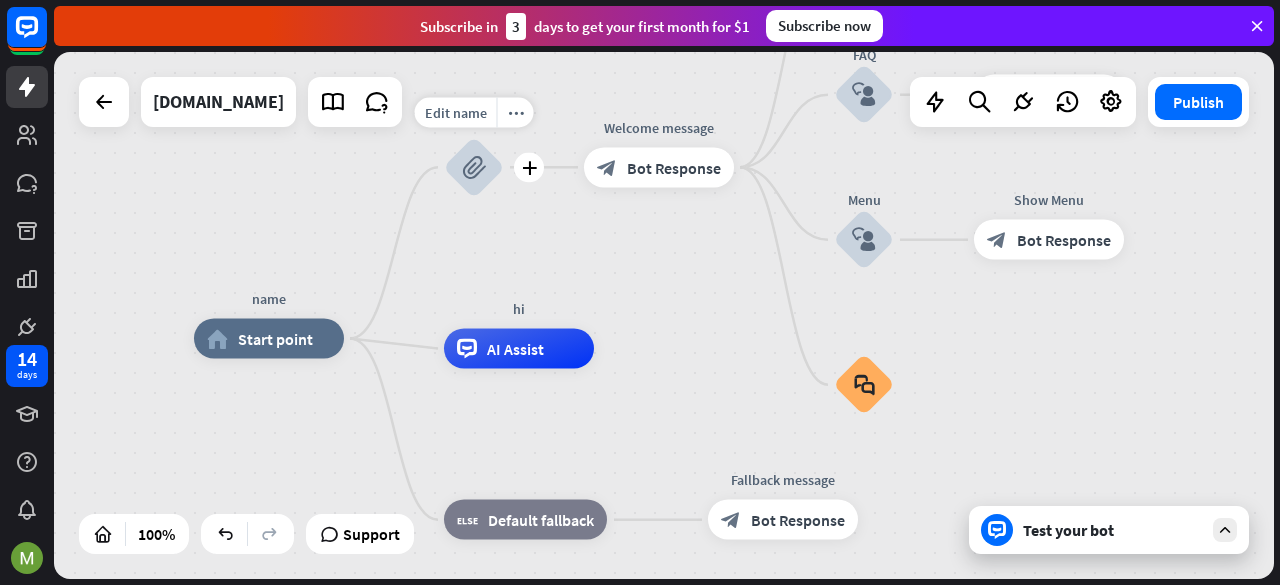 click on "block_attachment" at bounding box center (474, 167) 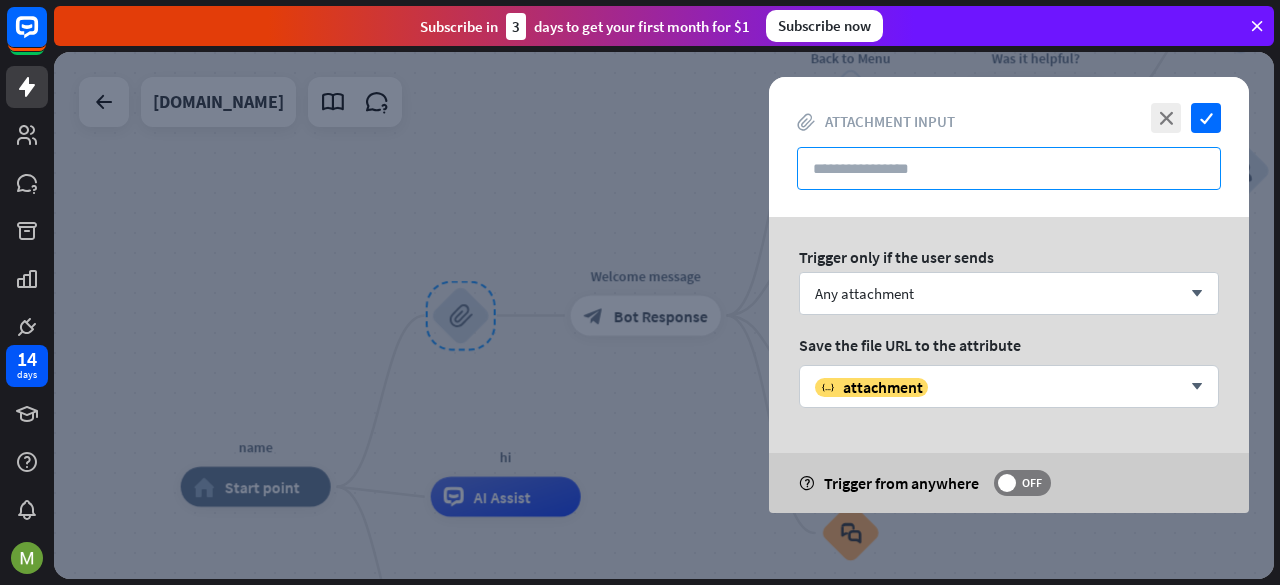 click at bounding box center (1009, 168) 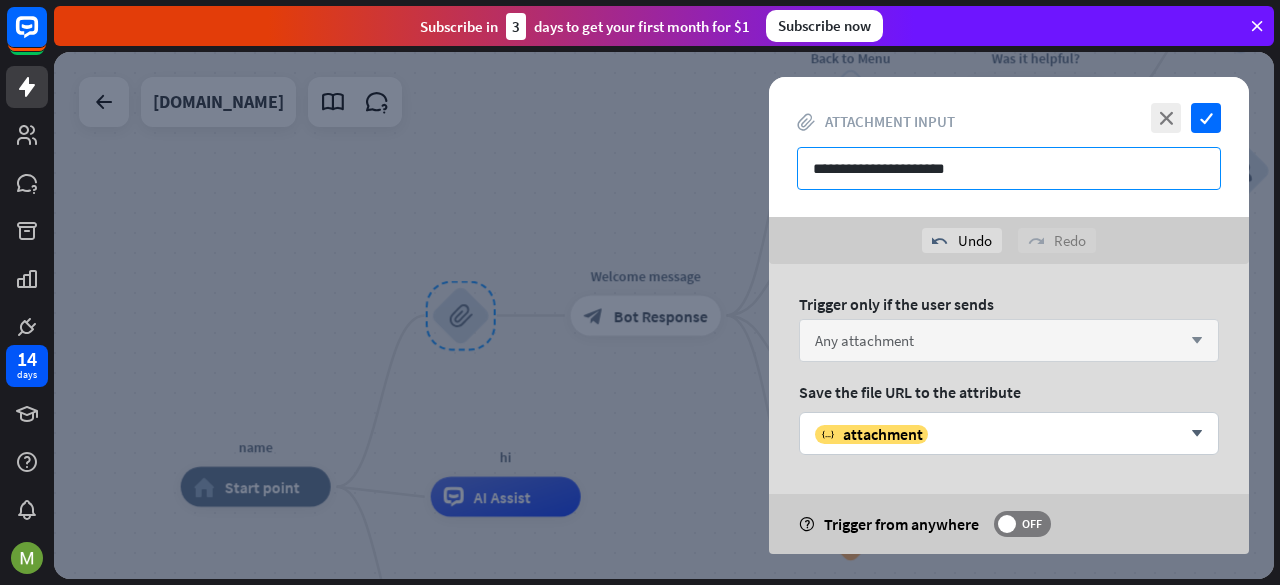 scroll, scrollTop: 5, scrollLeft: 0, axis: vertical 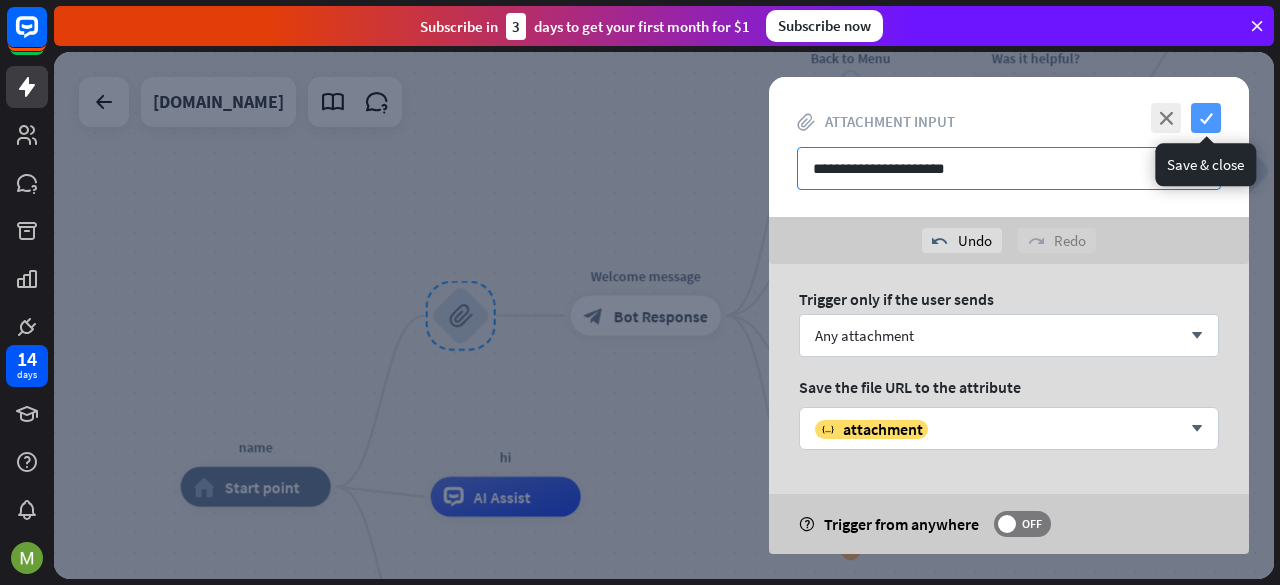 type on "**********" 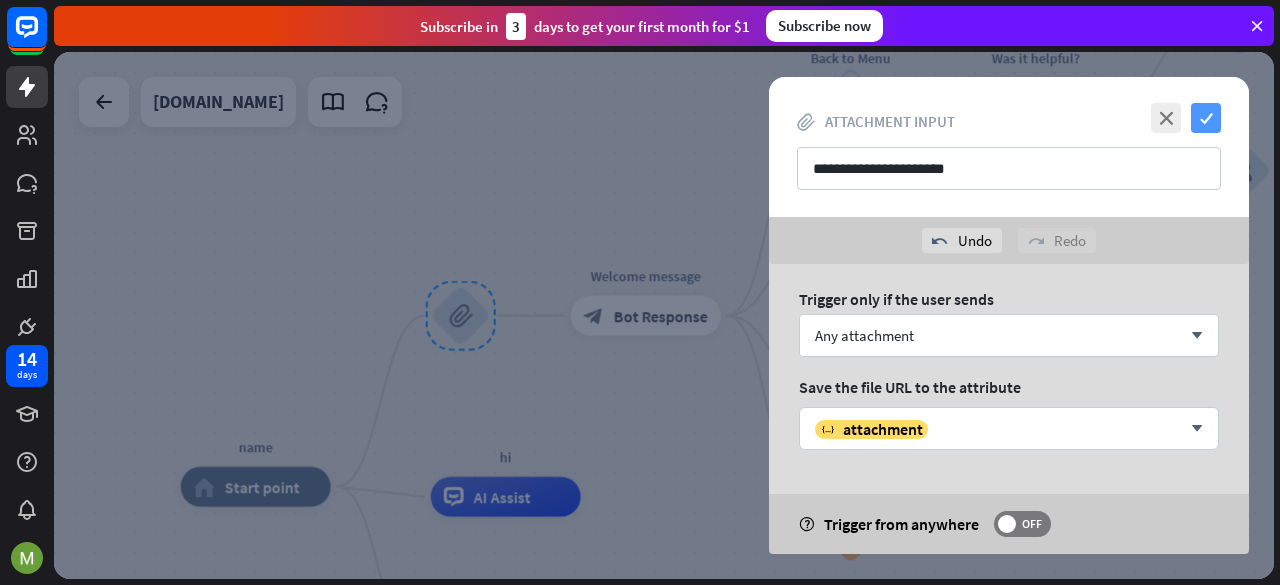 click on "check" at bounding box center [1206, 118] 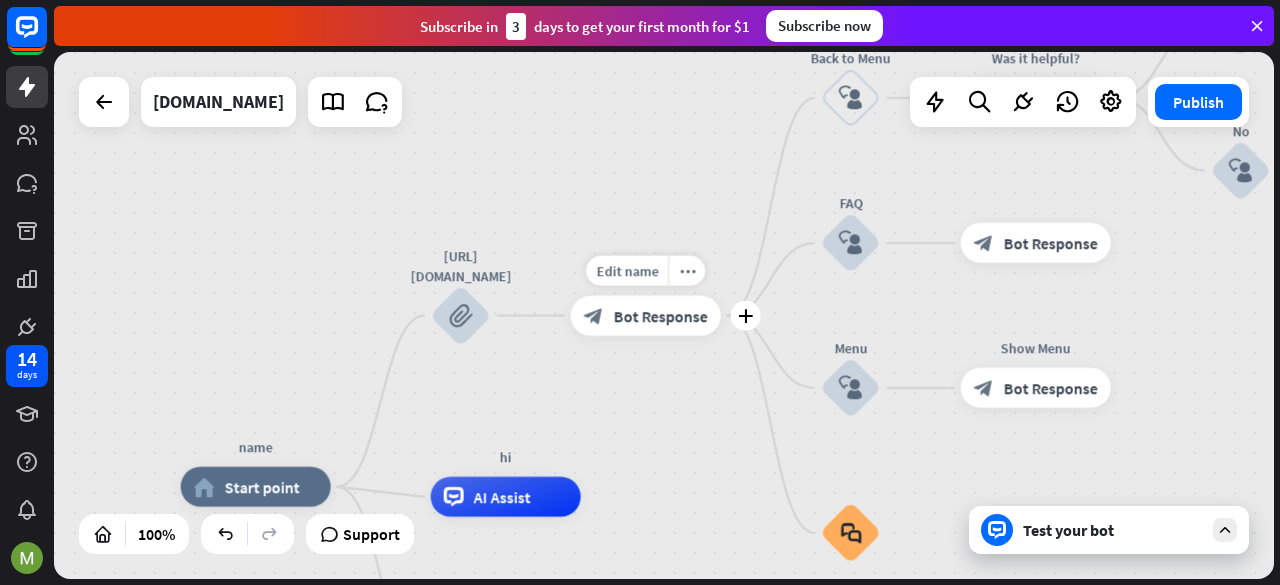 click on "block_bot_response" at bounding box center (594, 316) 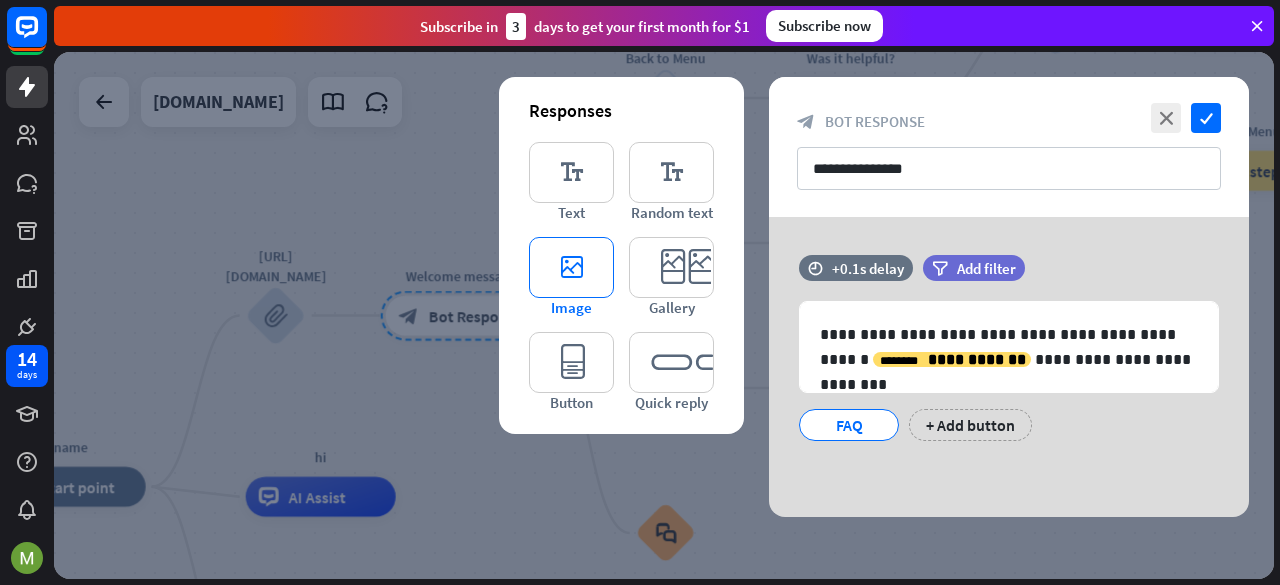 click on "editor_image" at bounding box center [571, 267] 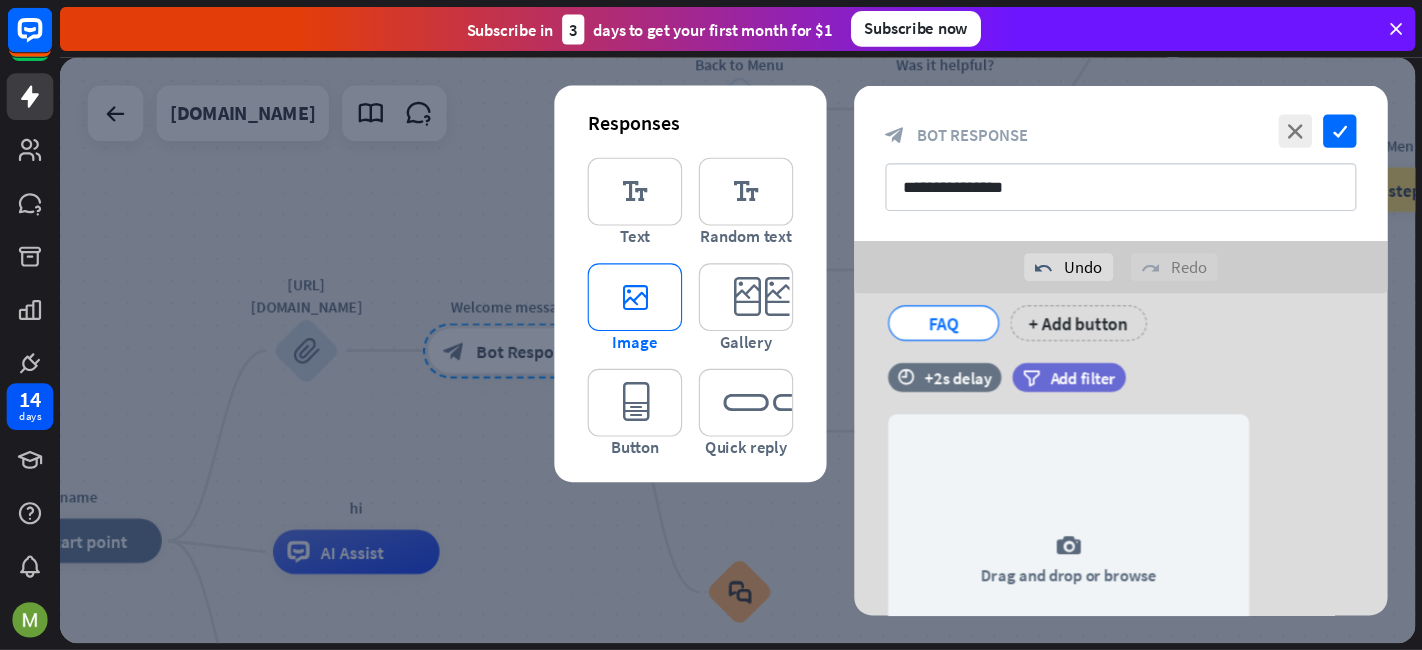 scroll, scrollTop: 243, scrollLeft: 0, axis: vertical 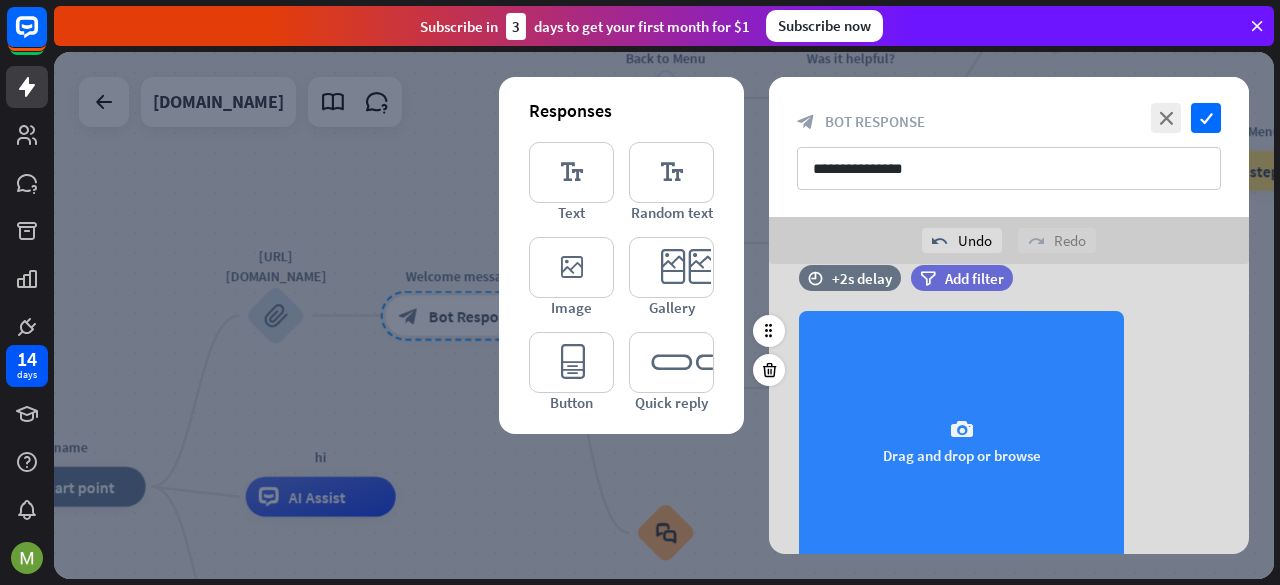click on "camera
Drag and drop or browse" at bounding box center (961, 441) 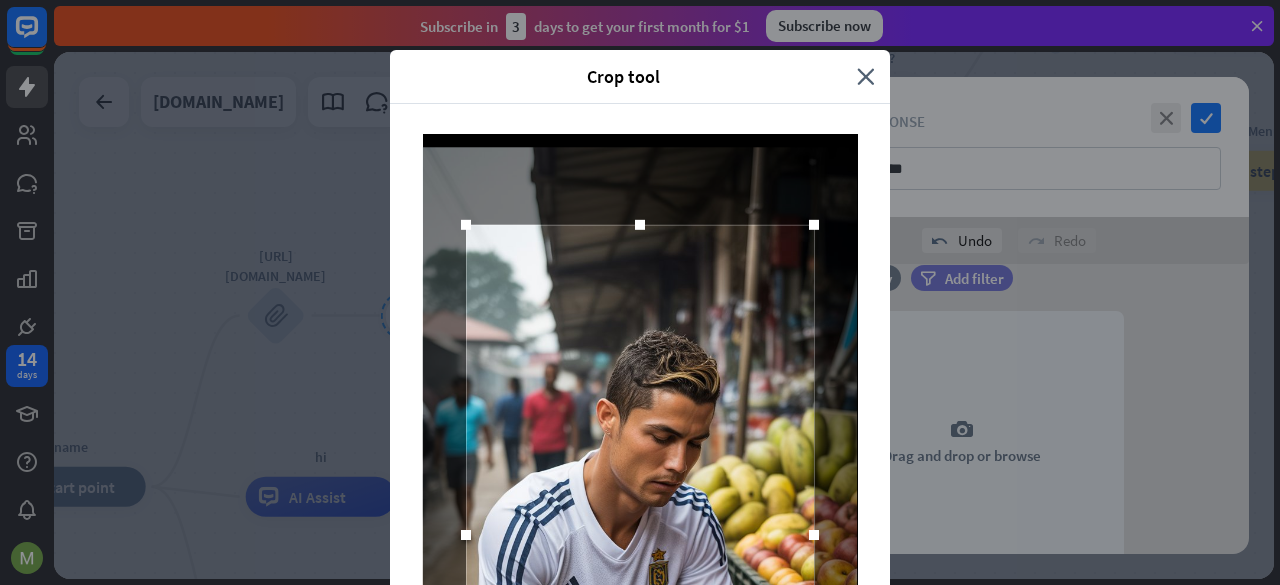 drag, startPoint x: 760, startPoint y: 69, endPoint x: 680, endPoint y: 455, distance: 394.203 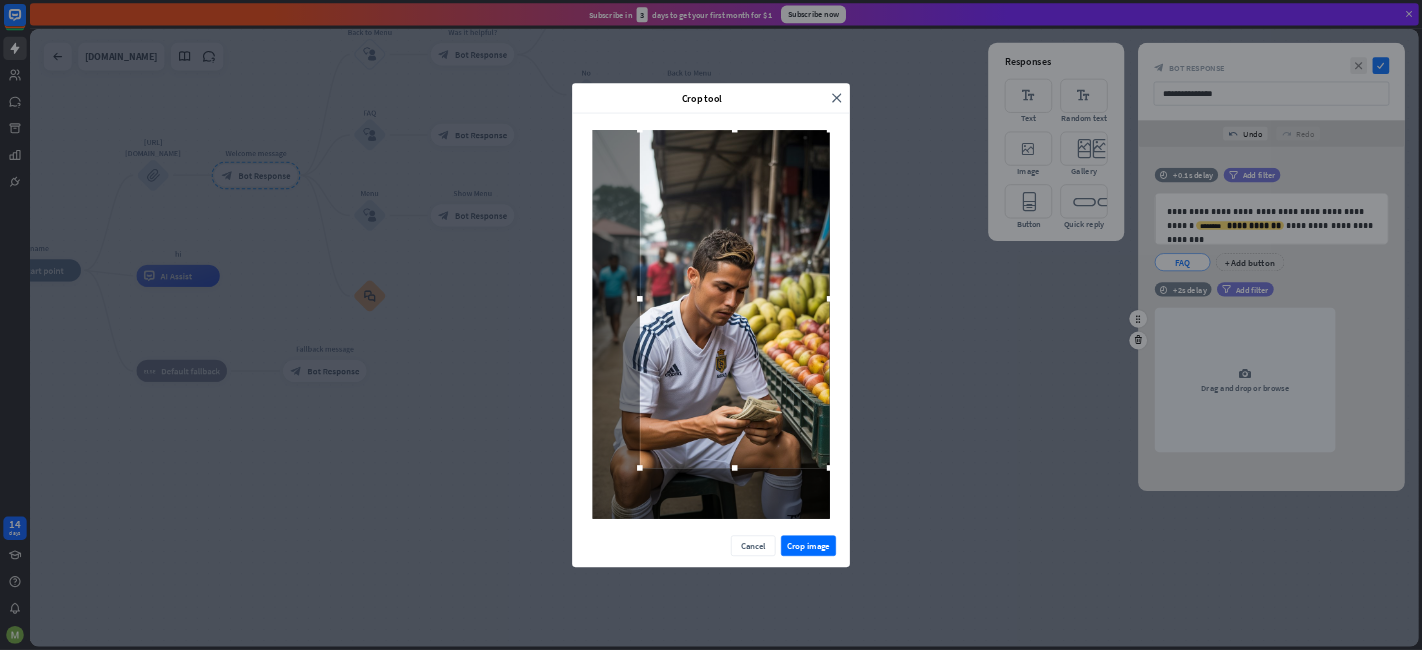 scroll, scrollTop: 0, scrollLeft: 0, axis: both 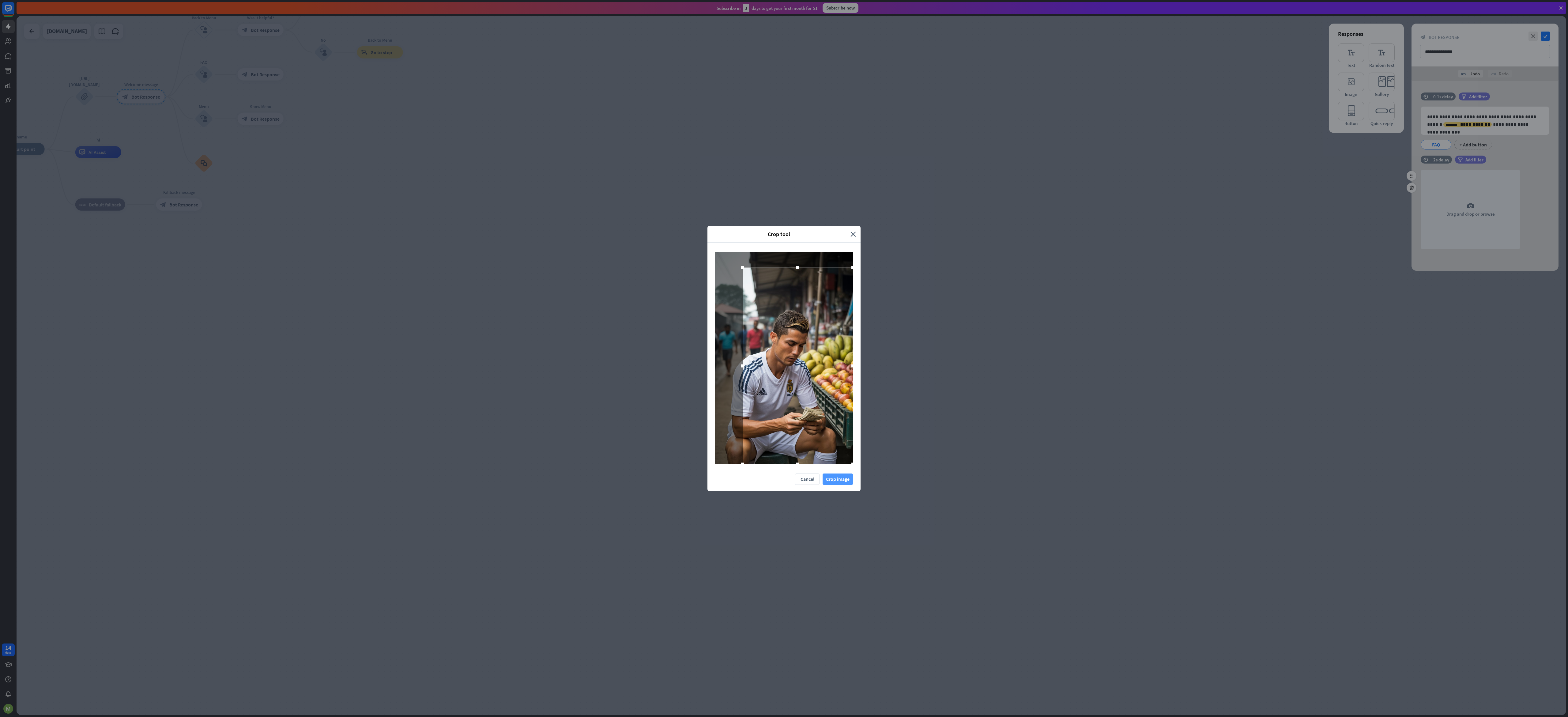 drag, startPoint x: 377, startPoint y: 0, endPoint x: 841, endPoint y: 477, distance: 665.451 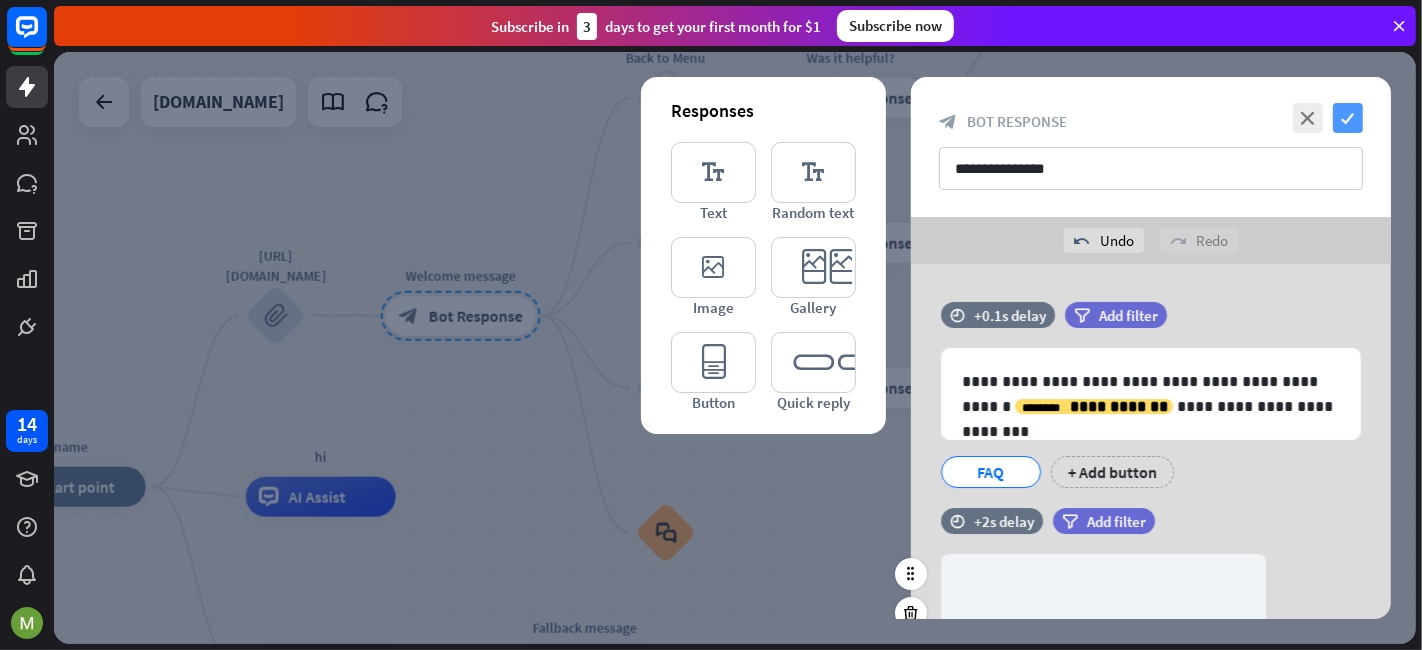 click on "check" at bounding box center [1348, 118] 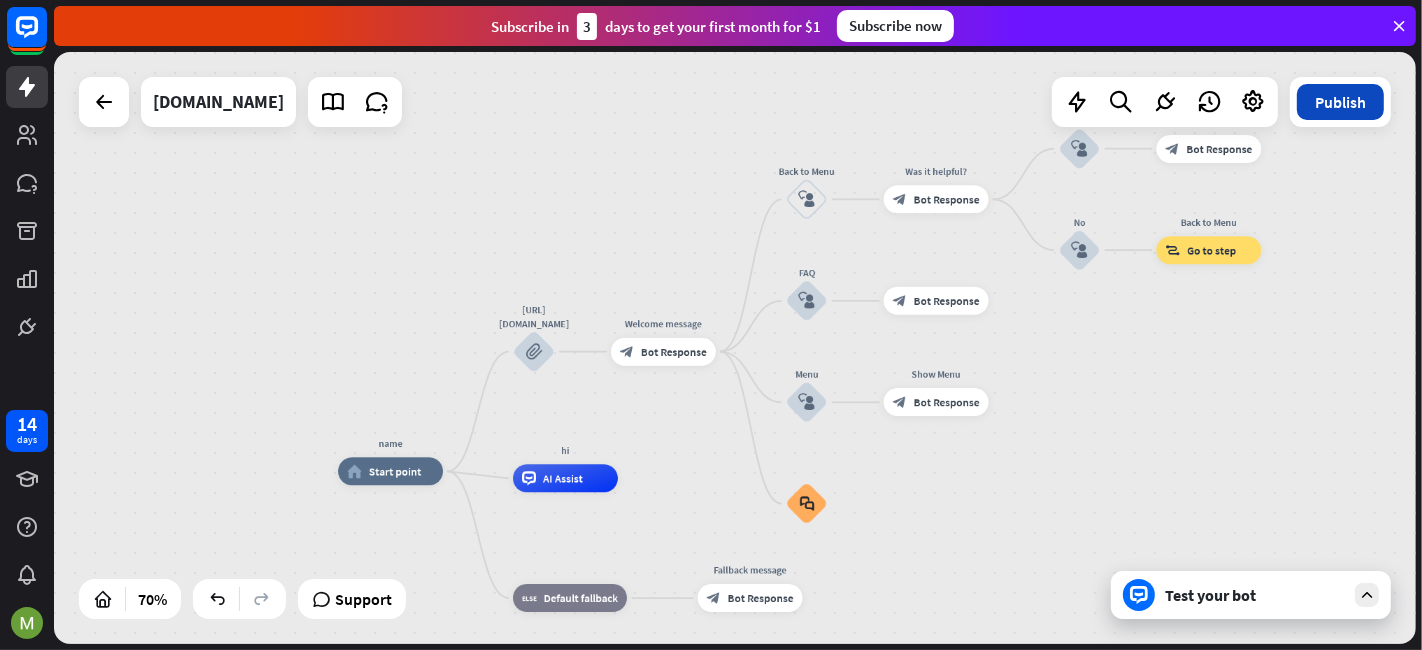 click on "Publish" at bounding box center (1340, 102) 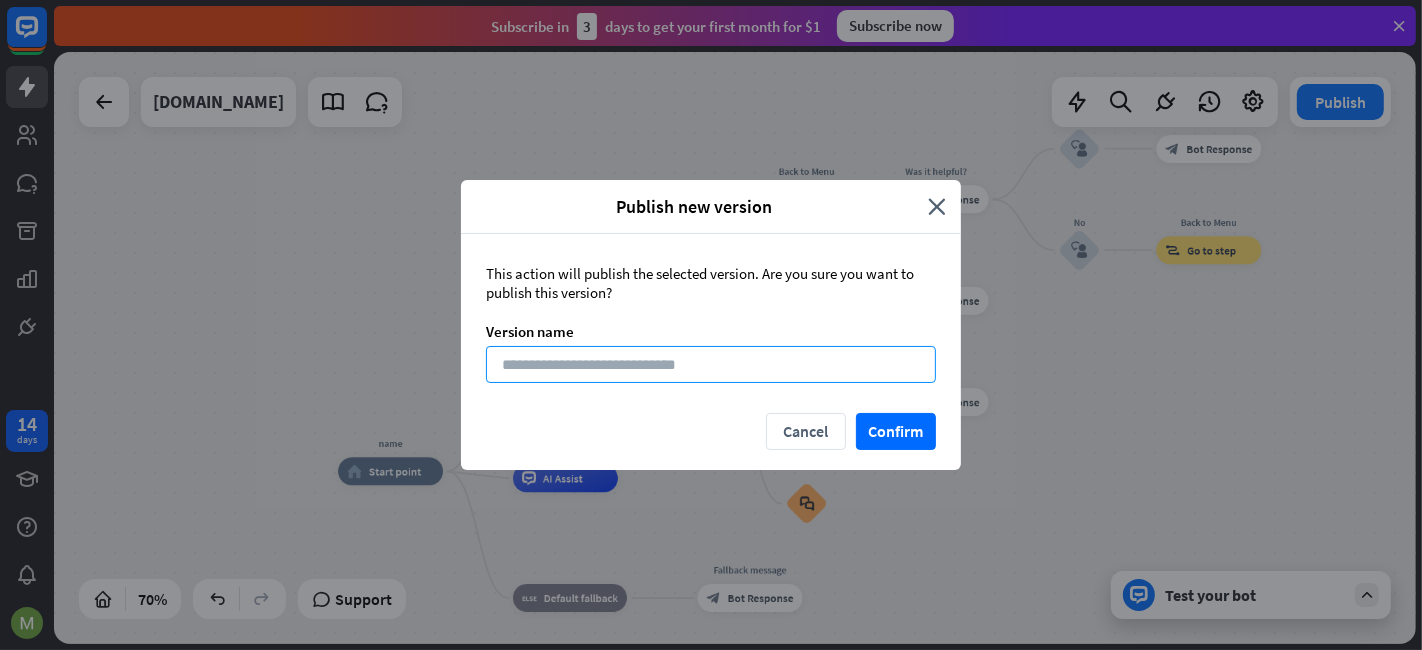 click at bounding box center [711, 364] 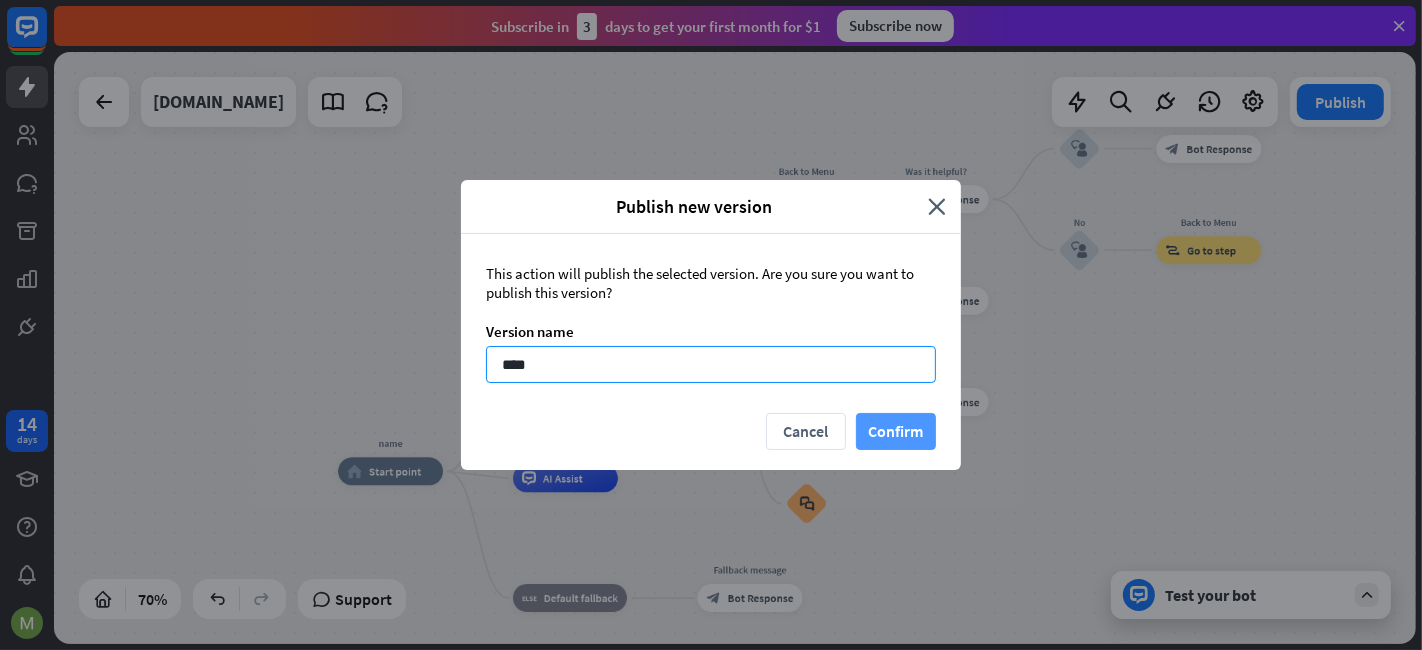 type on "****" 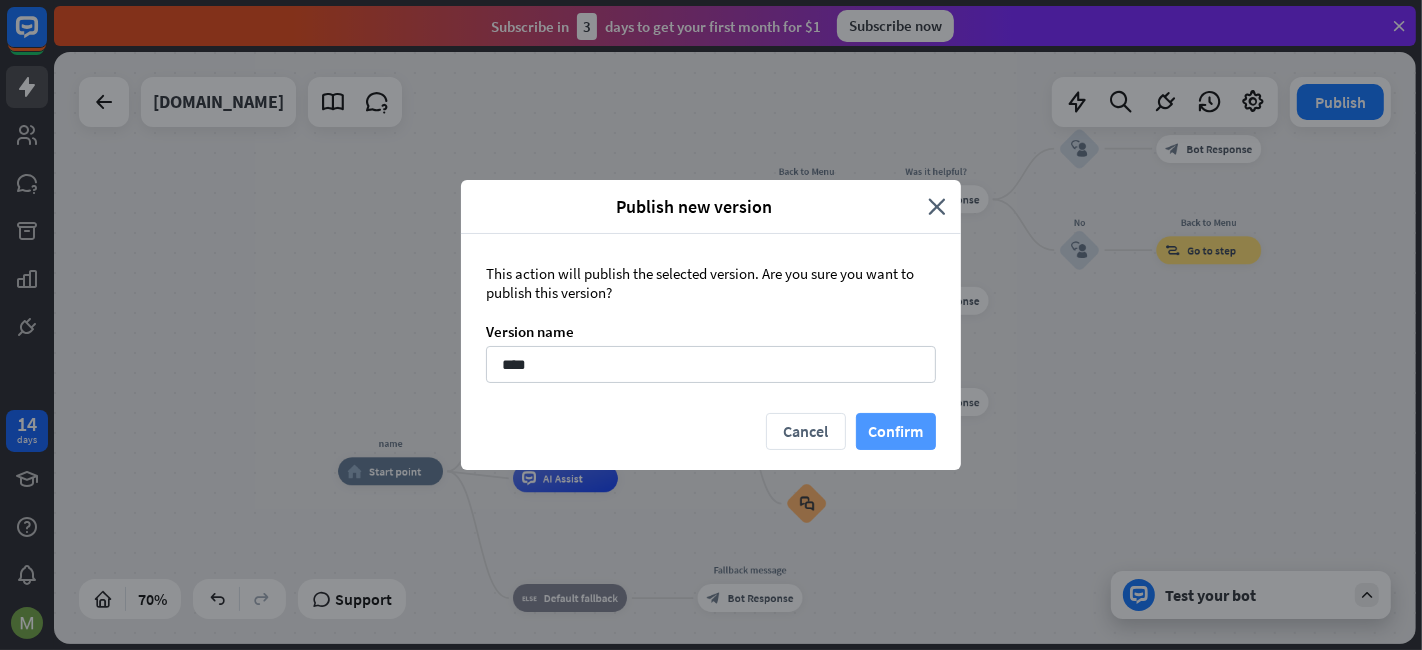 click on "Confirm" at bounding box center [896, 431] 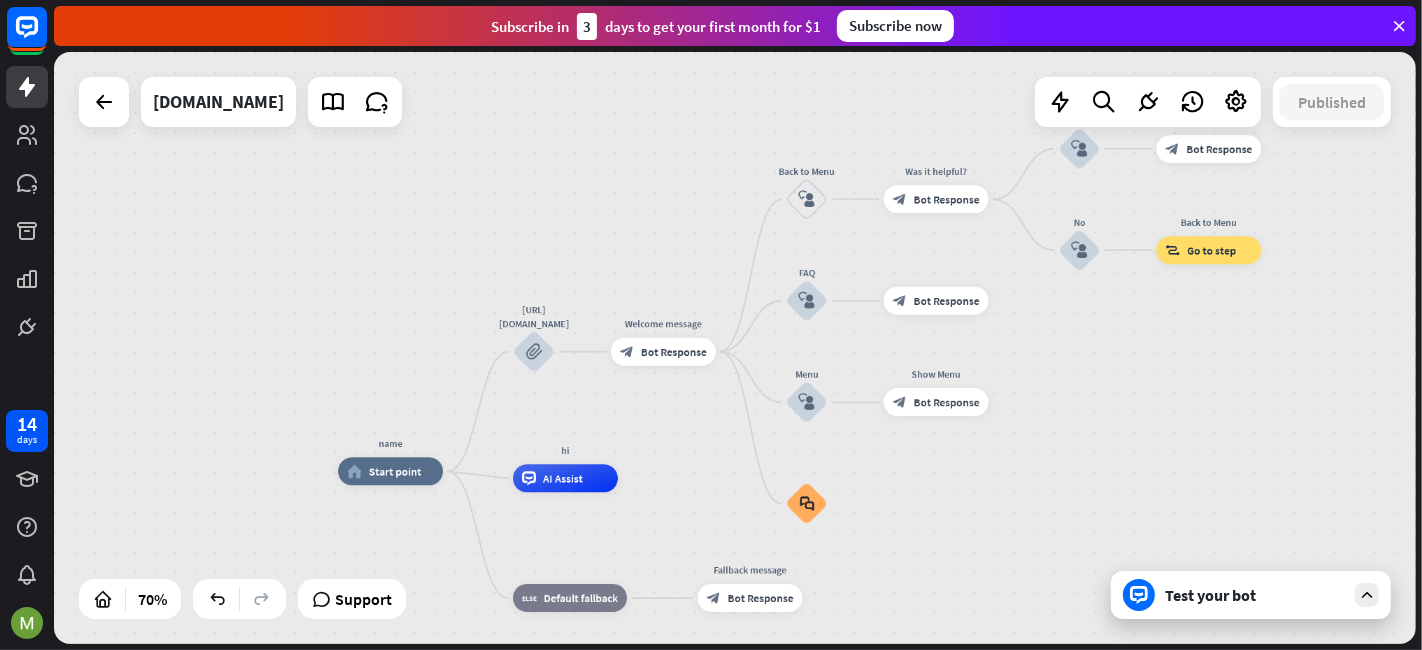 click on "Test your bot" at bounding box center (1255, 595) 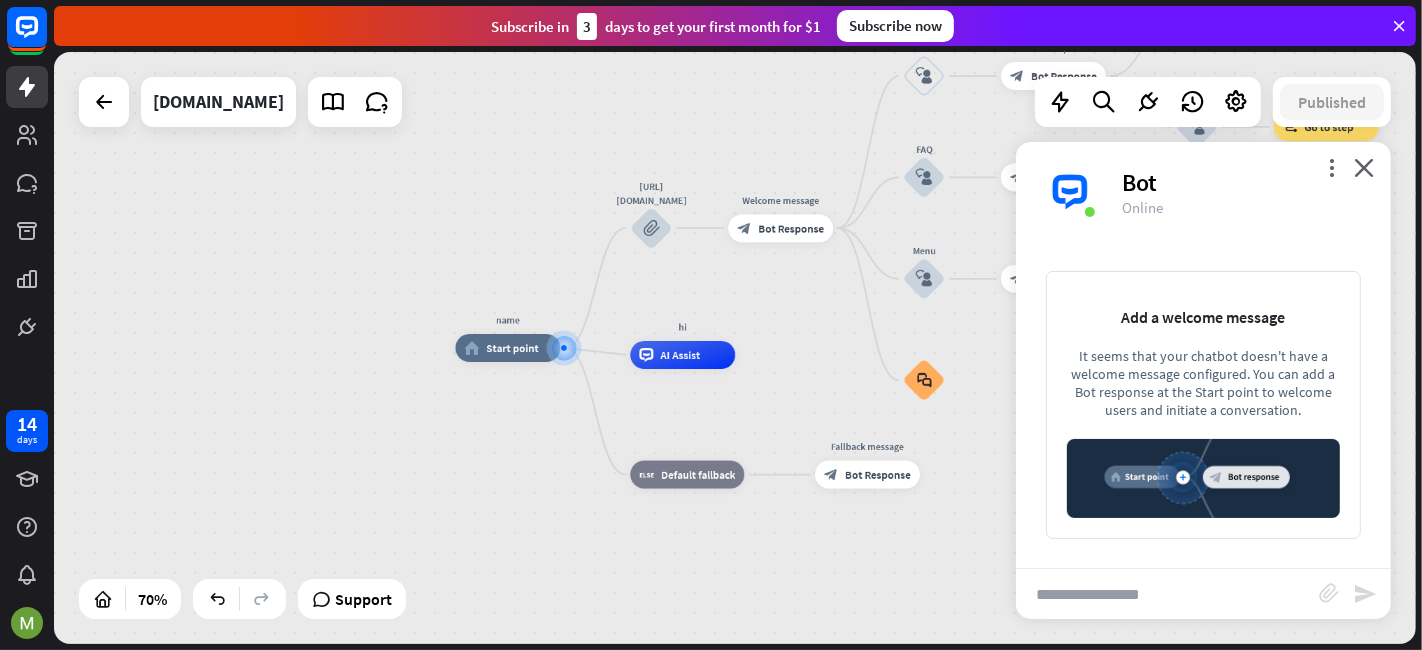 click at bounding box center (1167, 594) 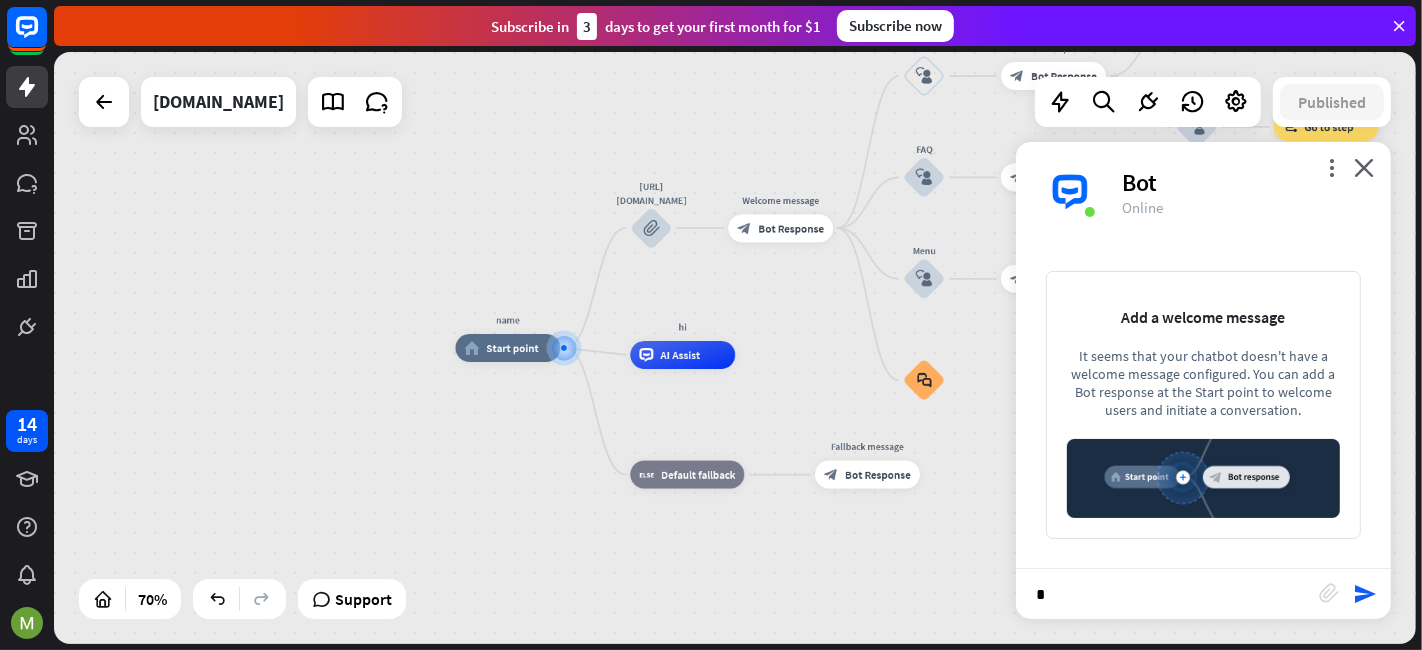 type on "**" 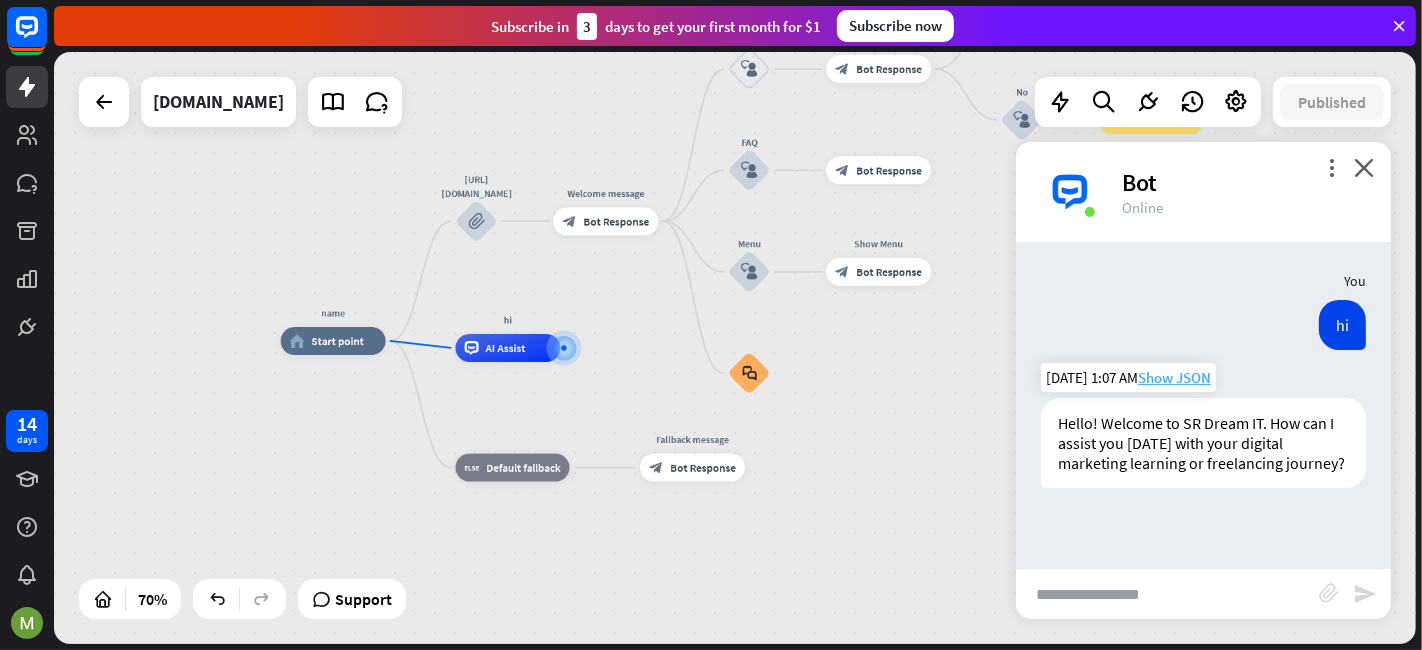 click on "Show JSON" at bounding box center [1174, 377] 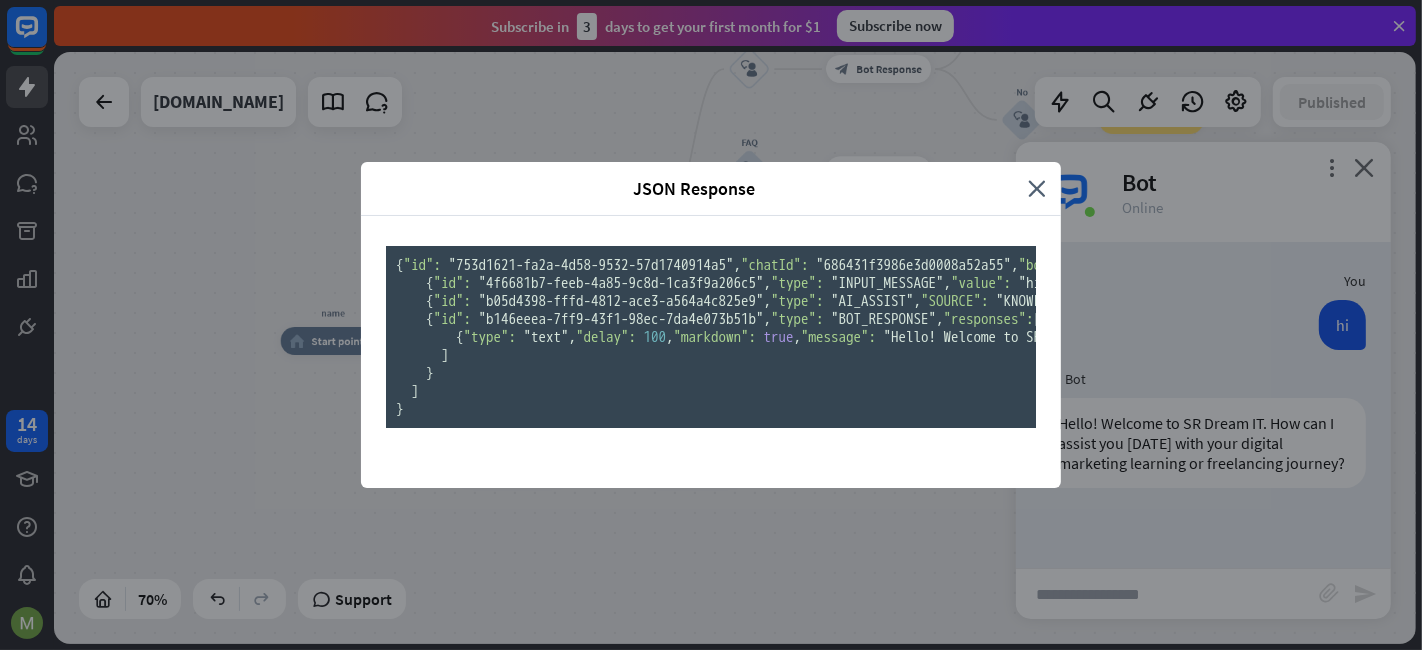 scroll, scrollTop: 0, scrollLeft: 0, axis: both 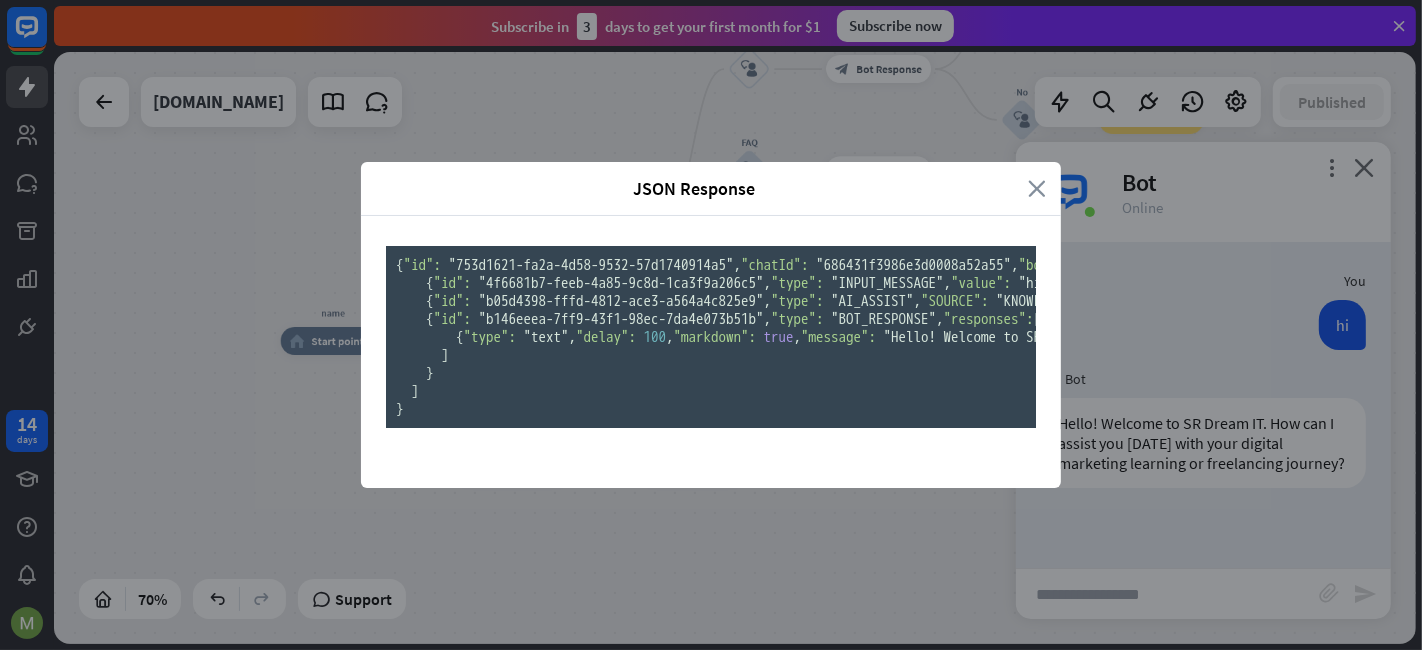 click on "close" at bounding box center (1037, 188) 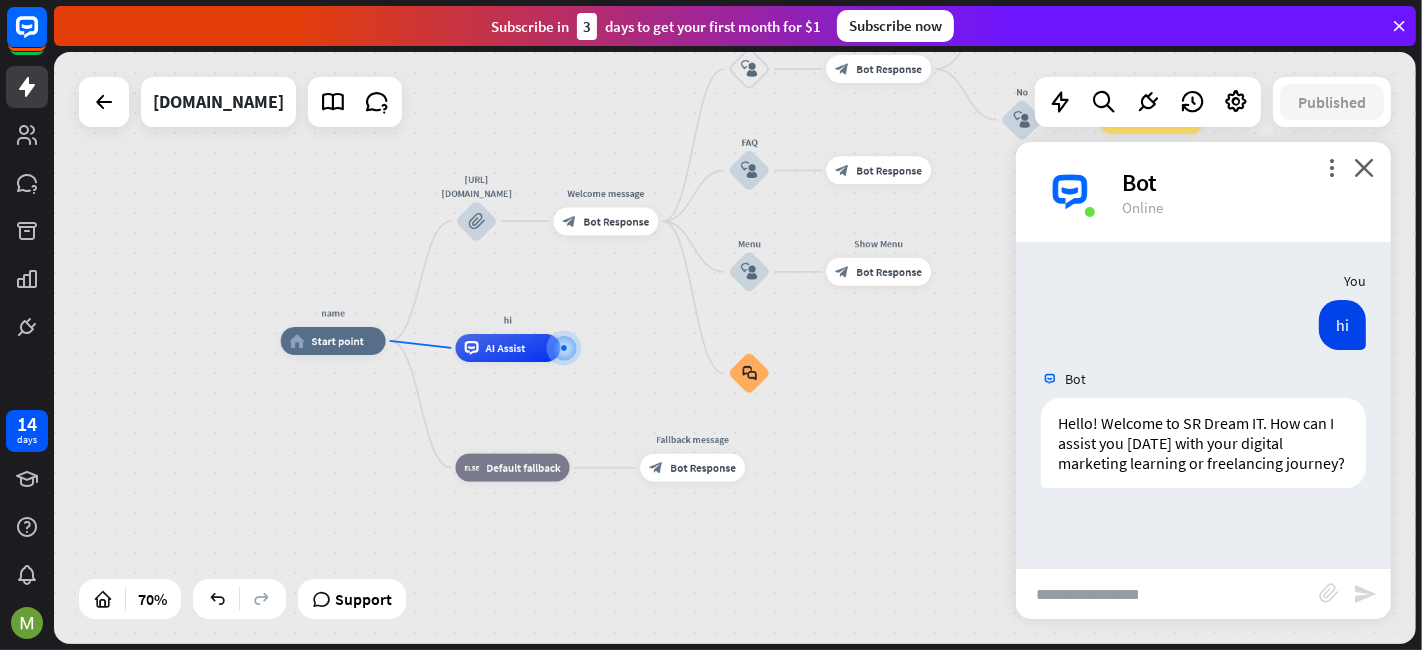 click at bounding box center [1167, 594] 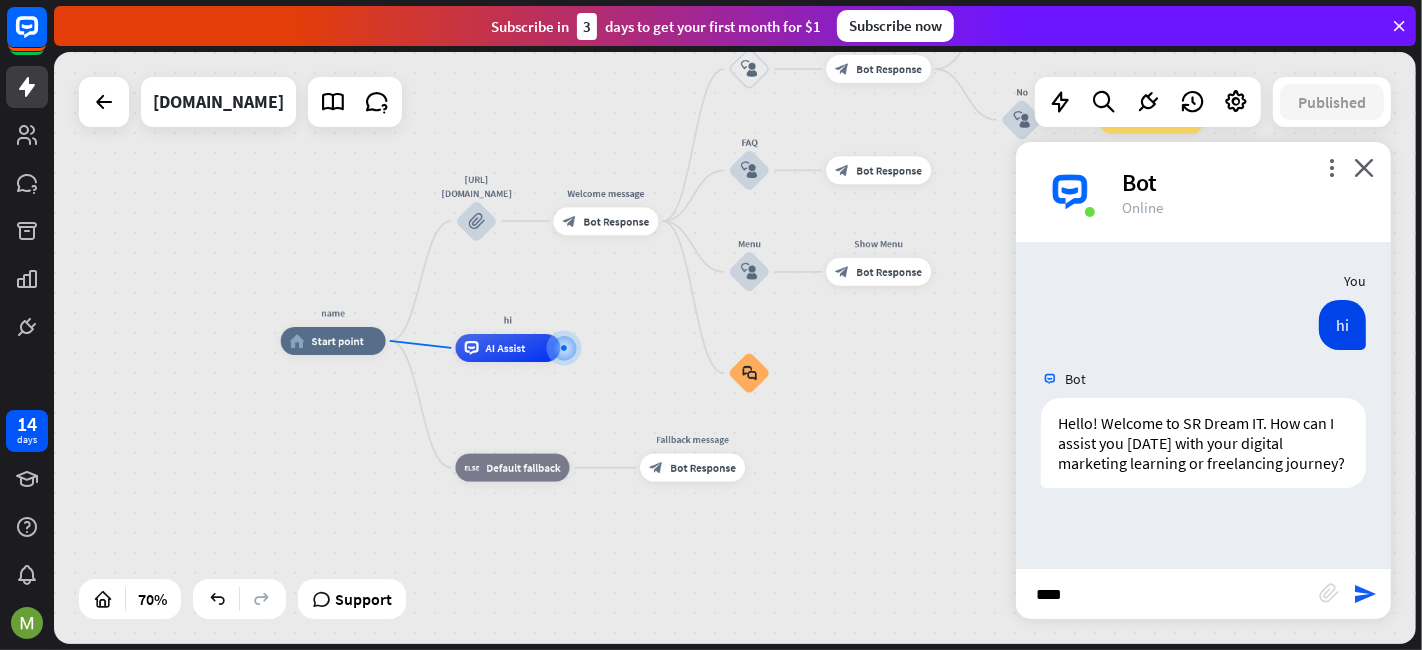 type on "*****" 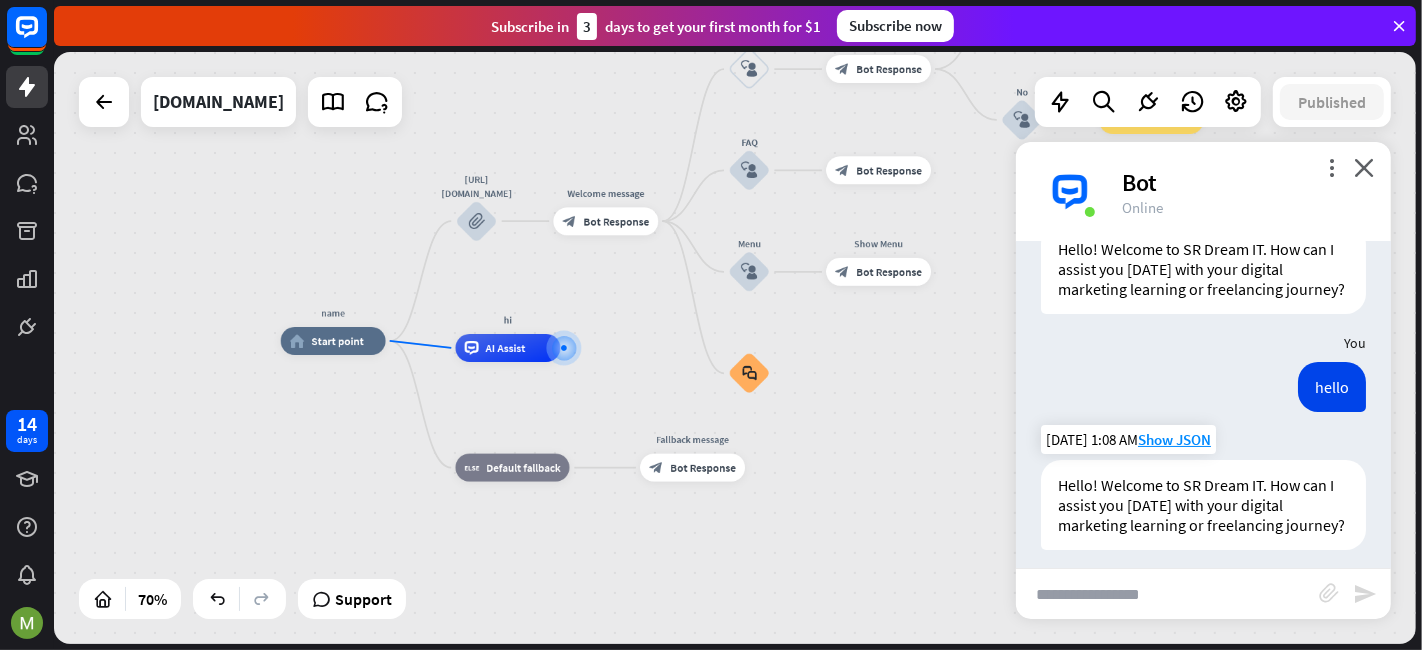 scroll, scrollTop: 225, scrollLeft: 0, axis: vertical 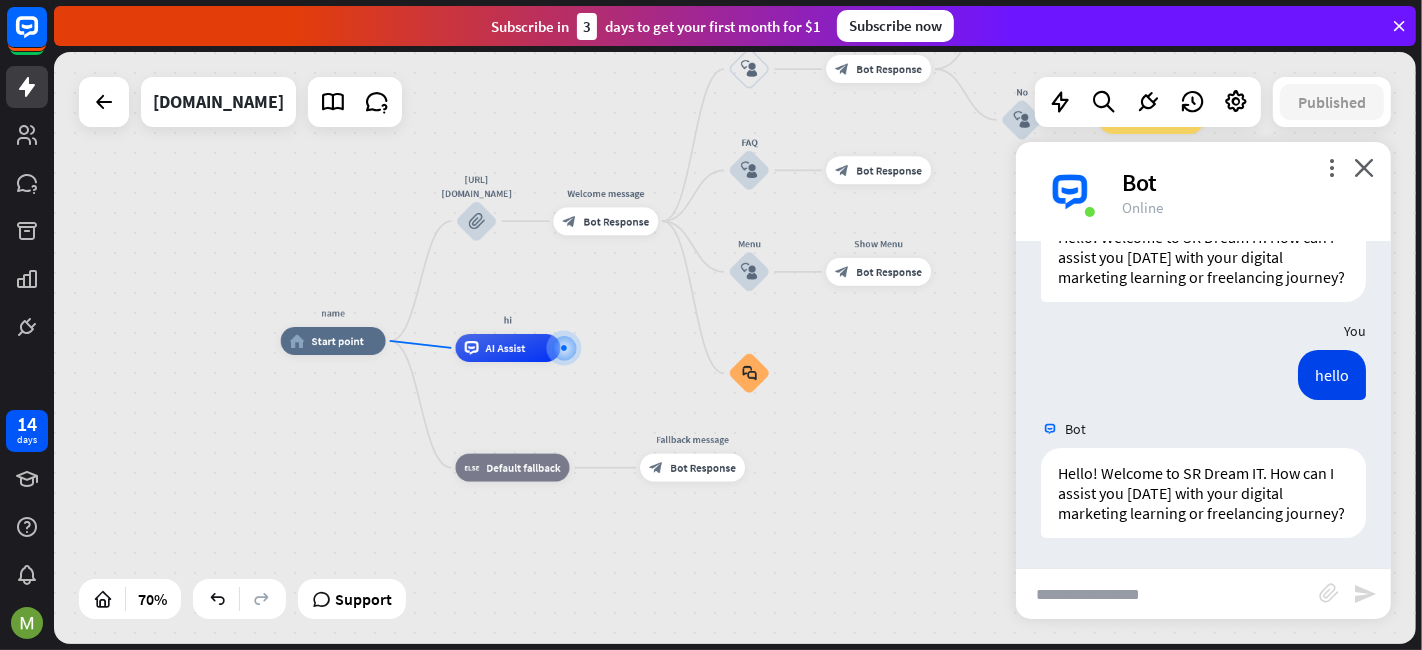 click at bounding box center (1167, 594) 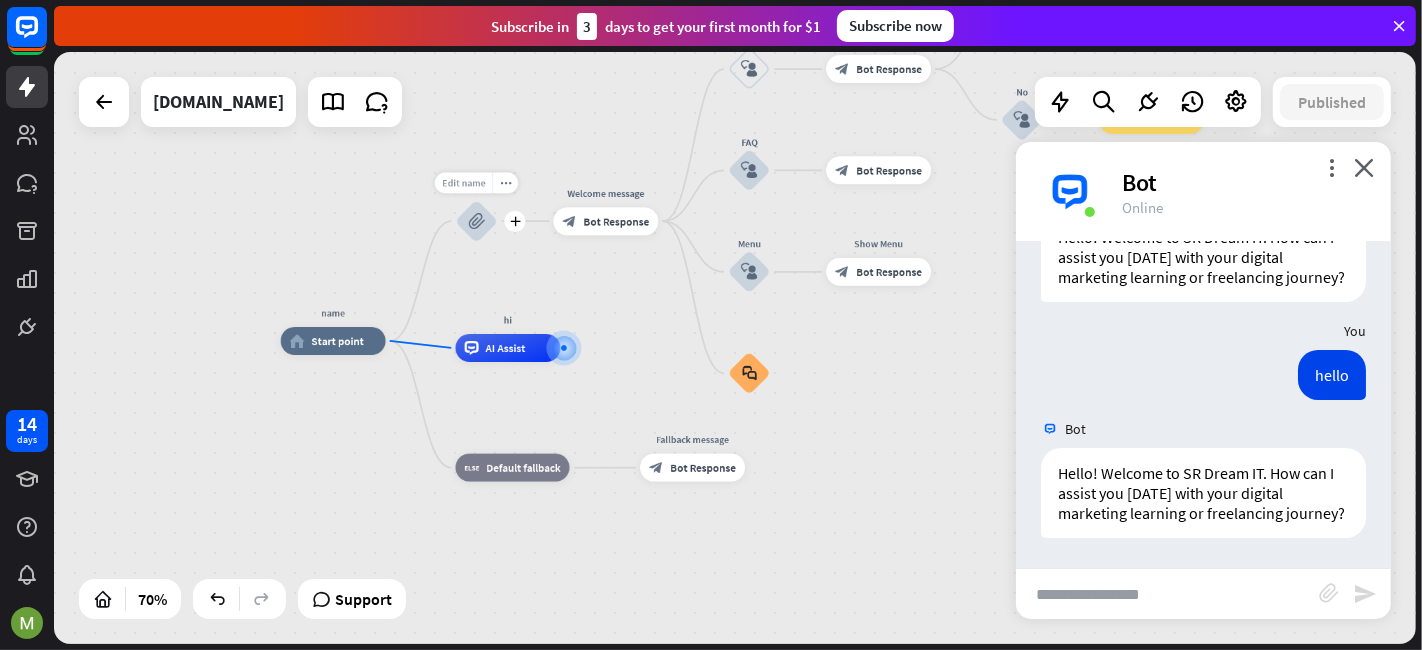 click on "Edit name" at bounding box center (463, 182) 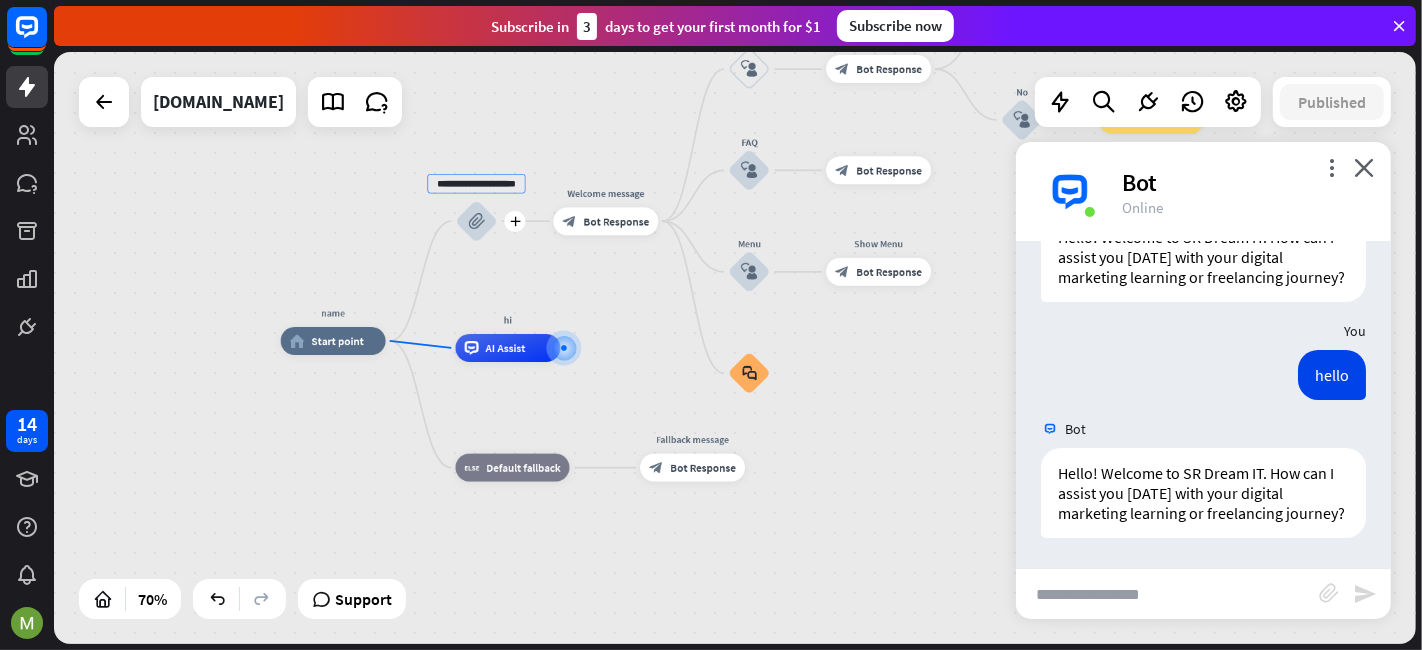scroll, scrollTop: 0, scrollLeft: 19, axis: horizontal 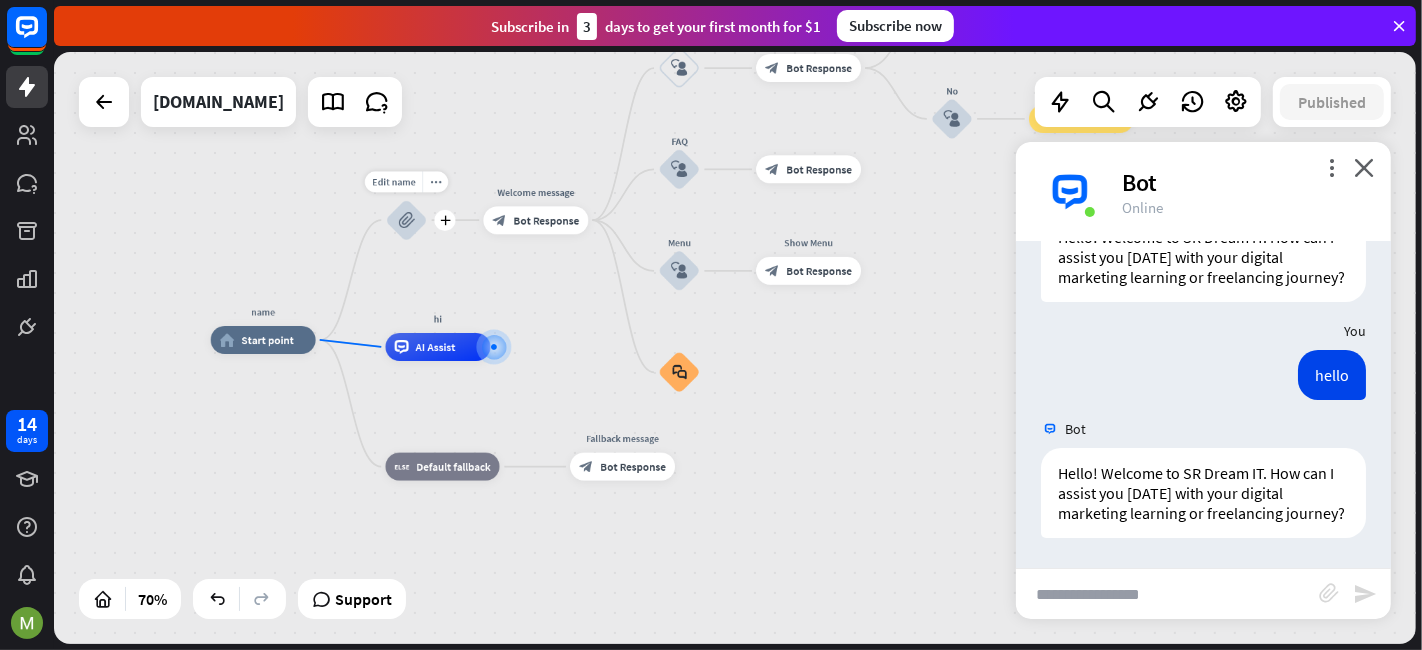 drag, startPoint x: 518, startPoint y: 194, endPoint x: 602, endPoint y: 212, distance: 85.90693 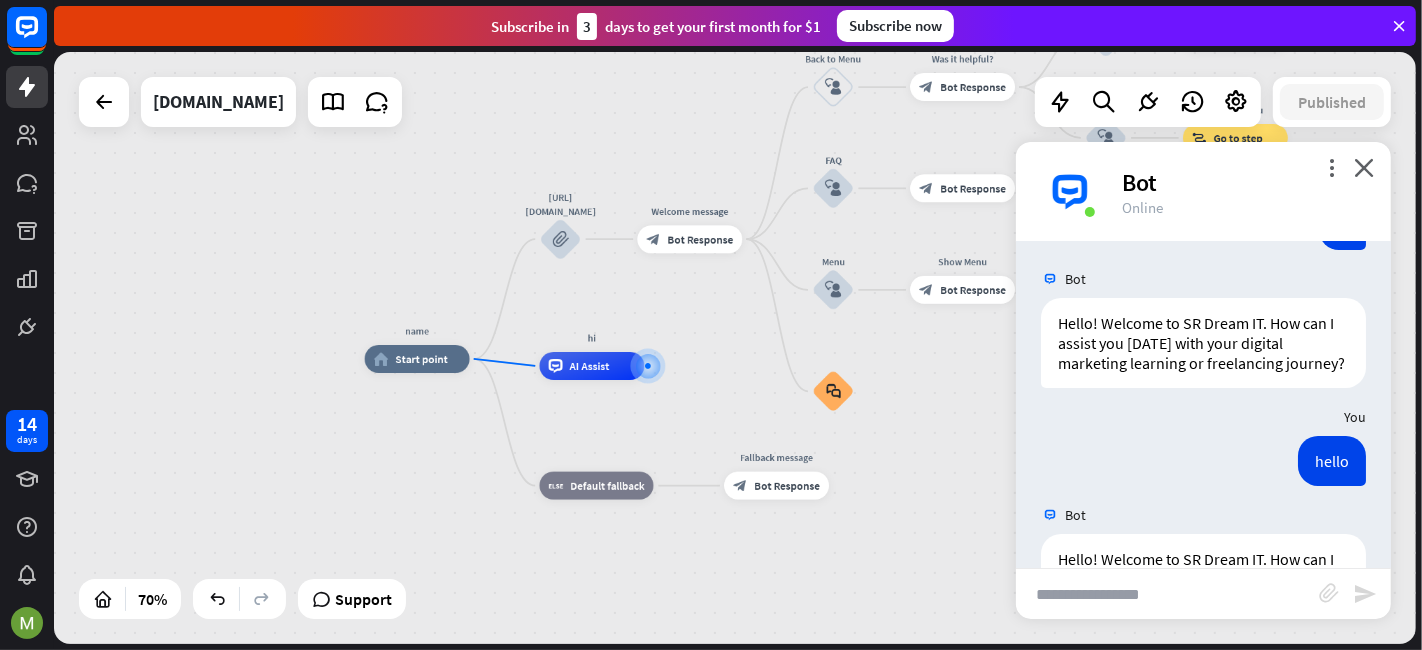 scroll, scrollTop: 0, scrollLeft: 0, axis: both 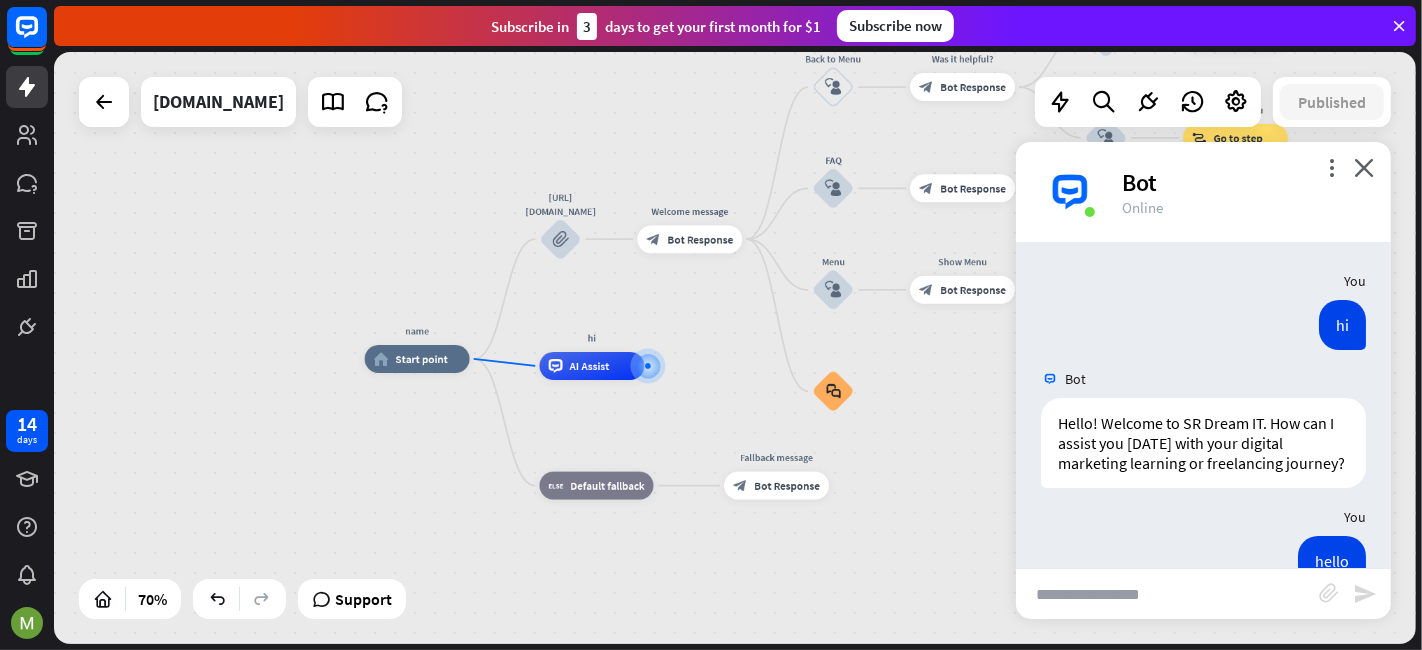 click at bounding box center (1167, 594) 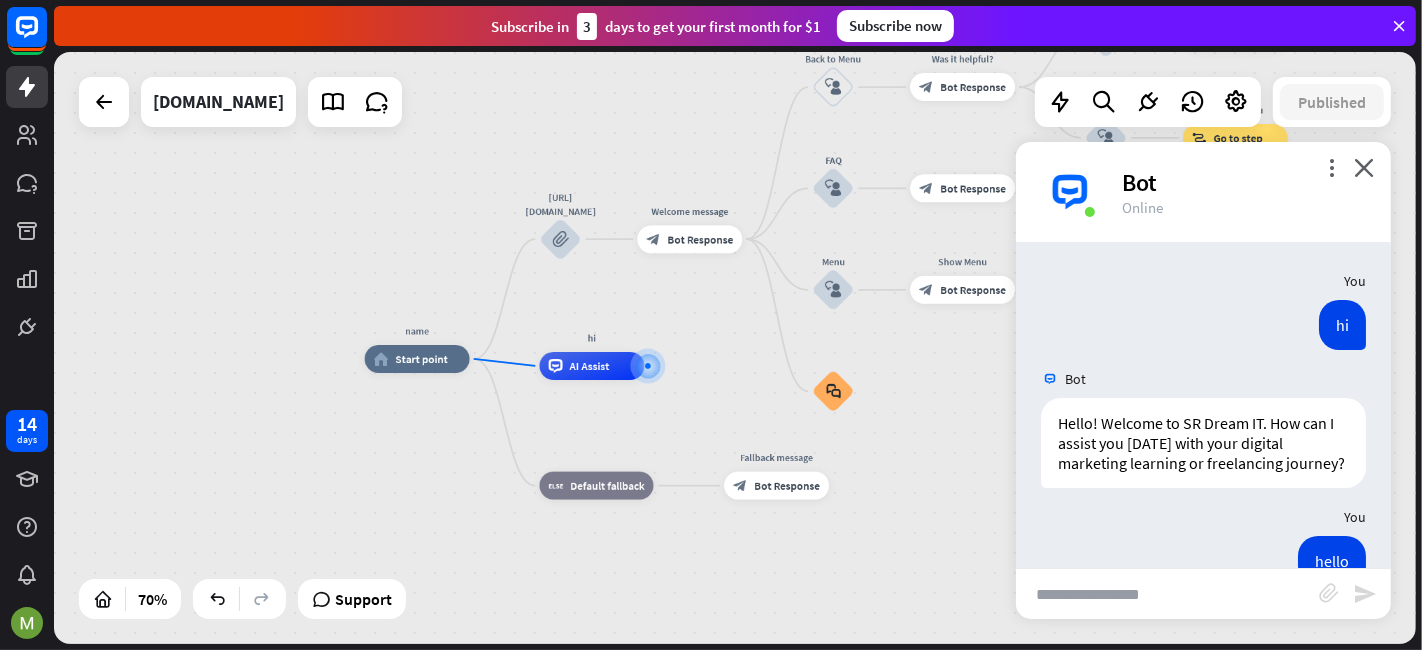 paste on "**********" 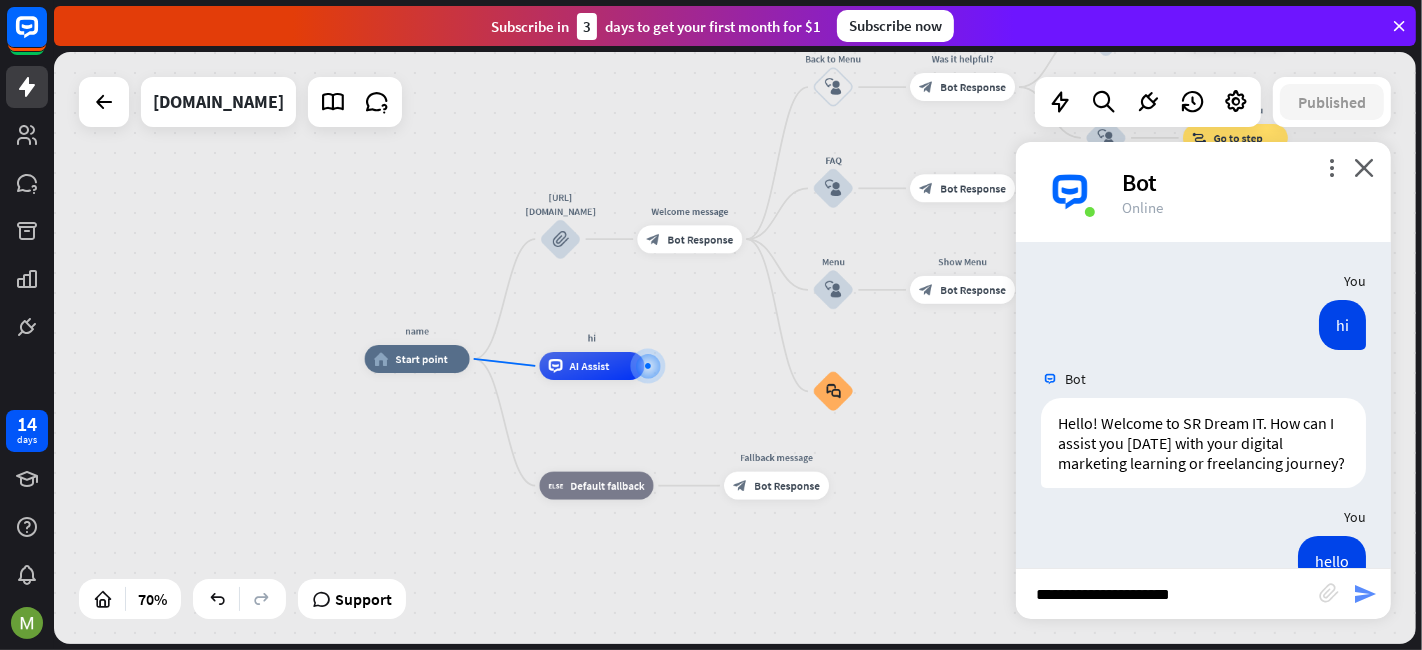 type on "**********" 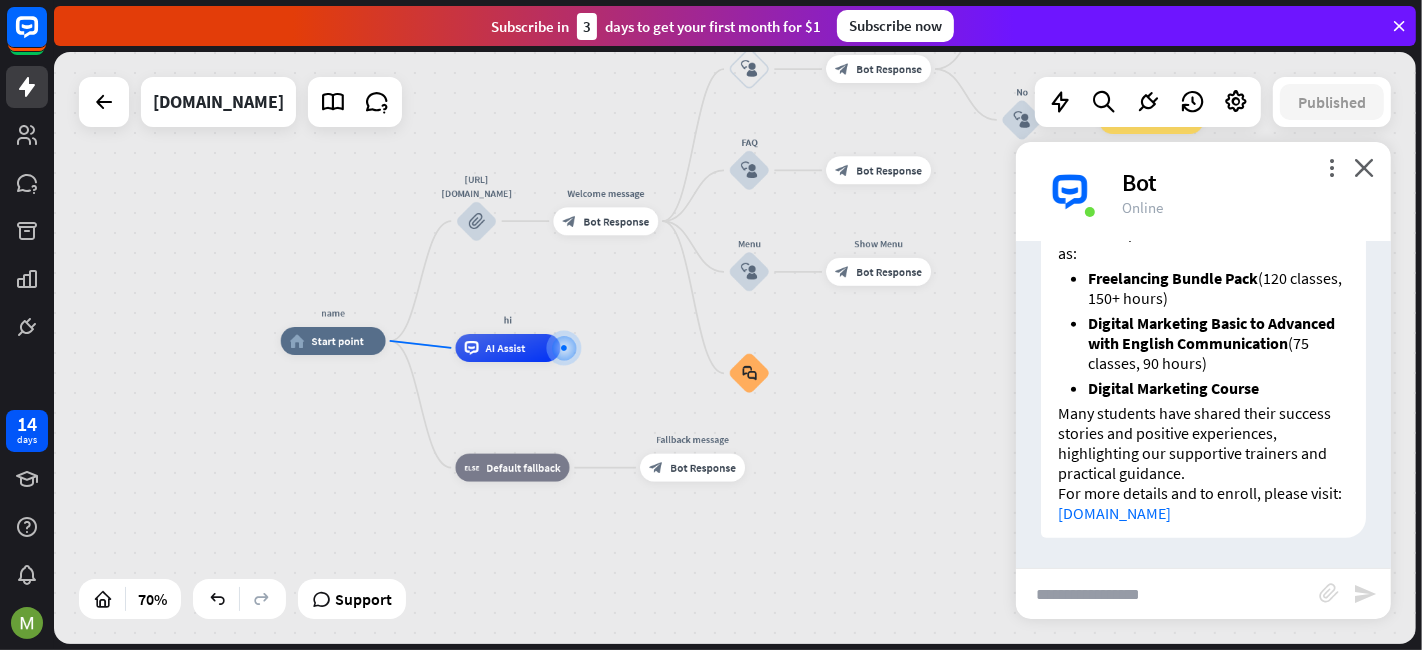 scroll, scrollTop: 1215, scrollLeft: 0, axis: vertical 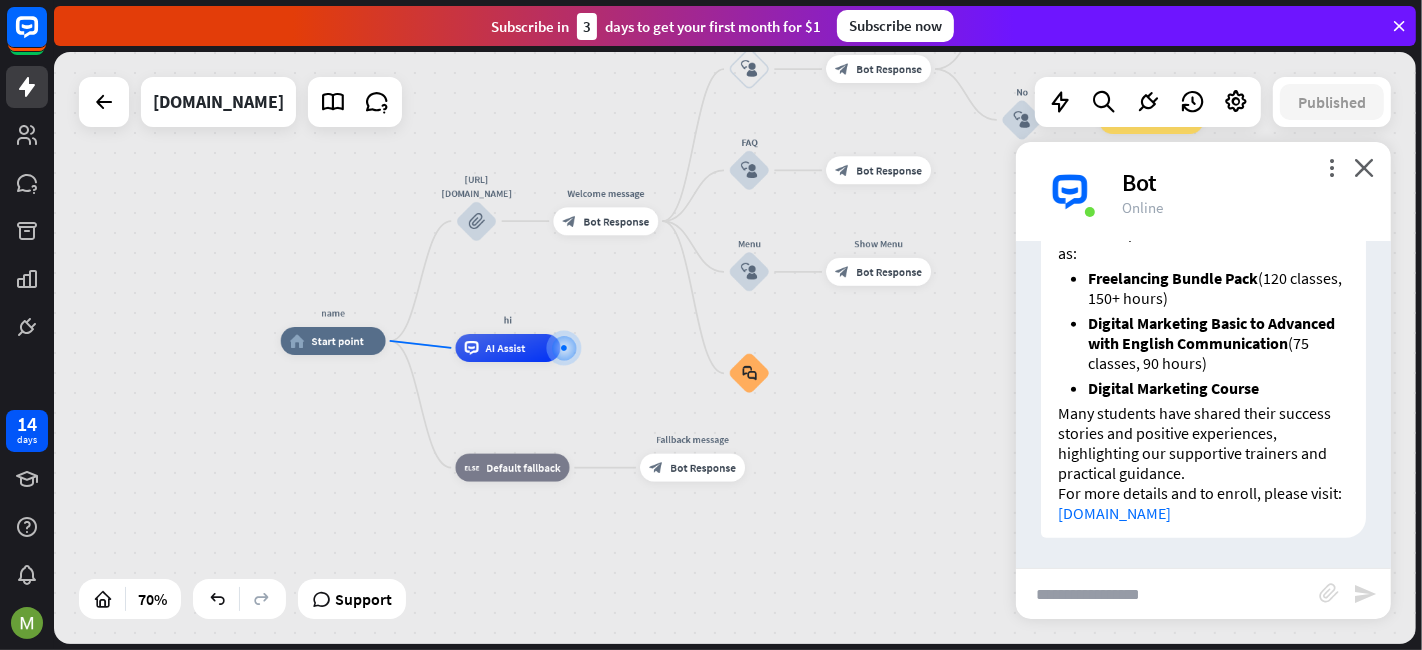 click on "srdreamit.com" at bounding box center [1114, 513] 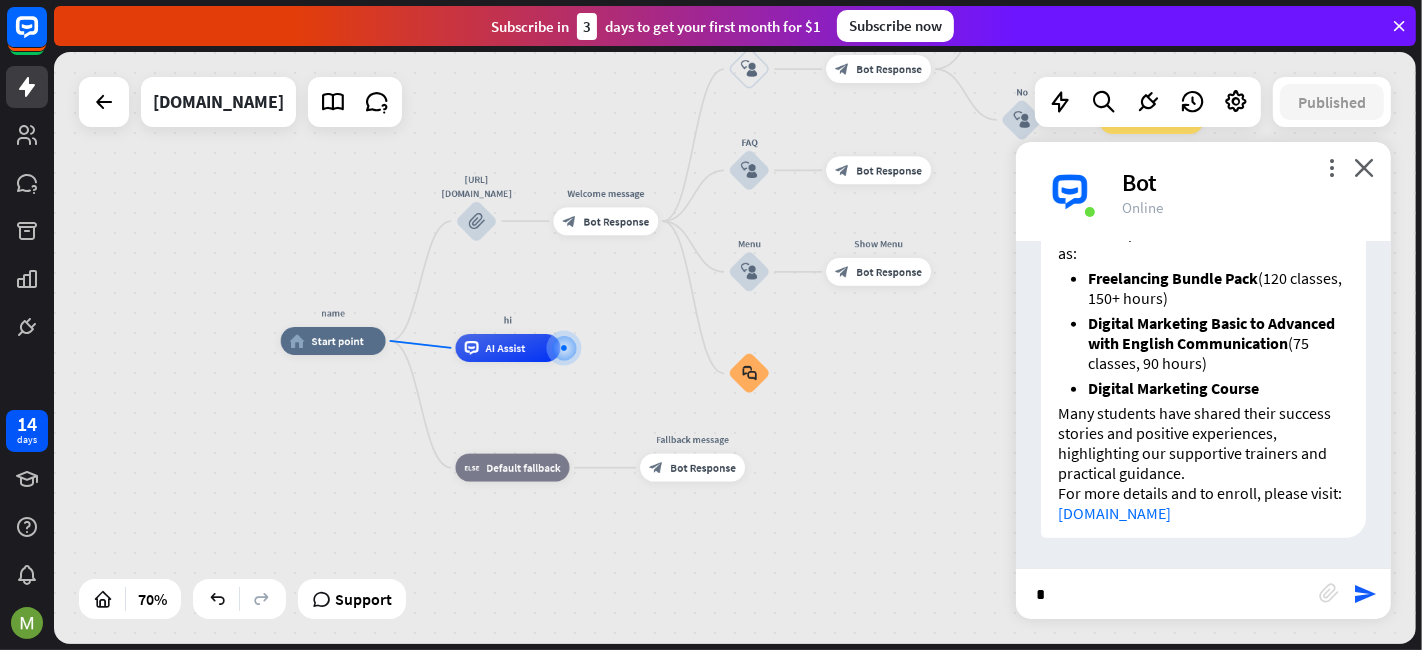type on "**" 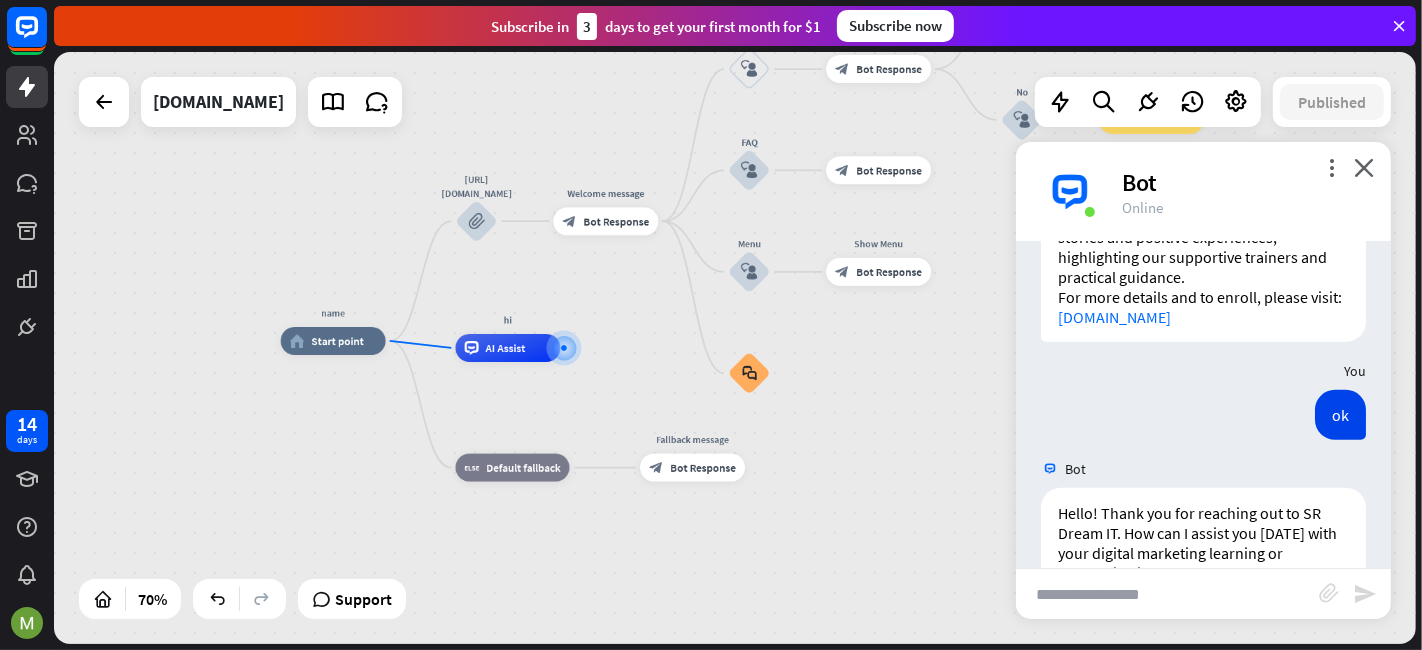 scroll, scrollTop: 1511, scrollLeft: 0, axis: vertical 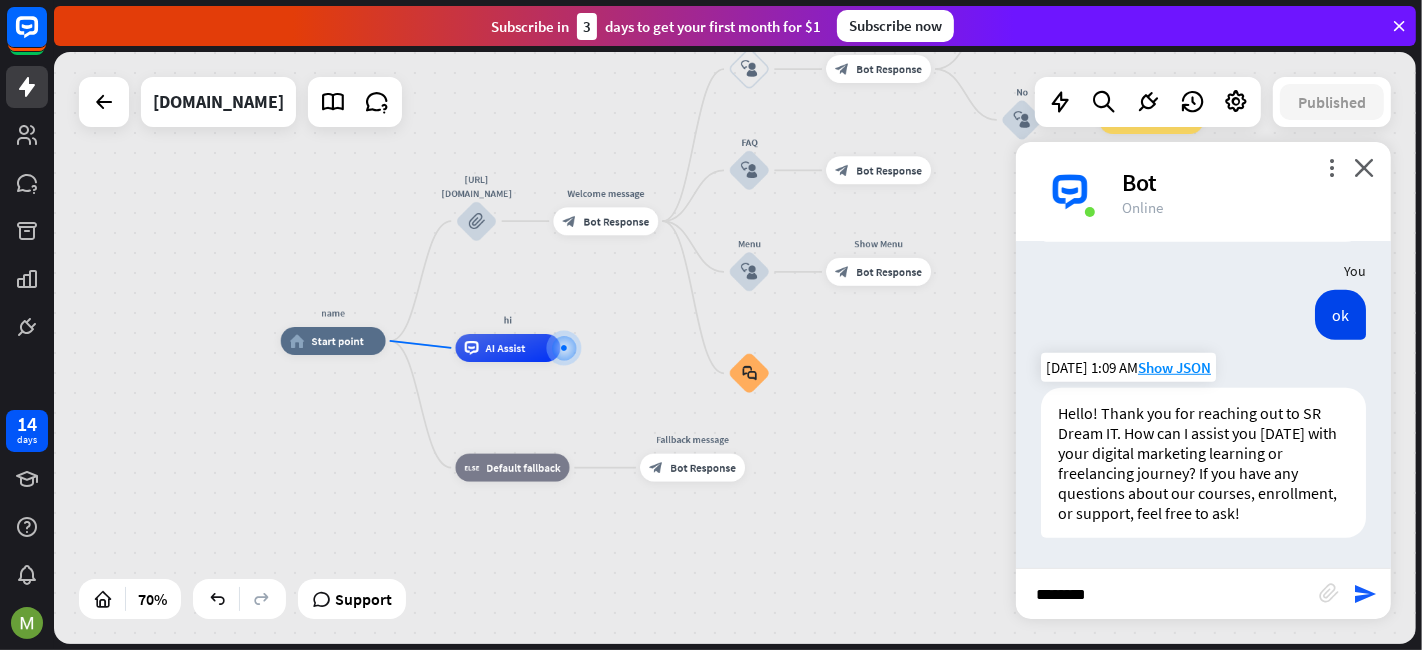 type on "*********" 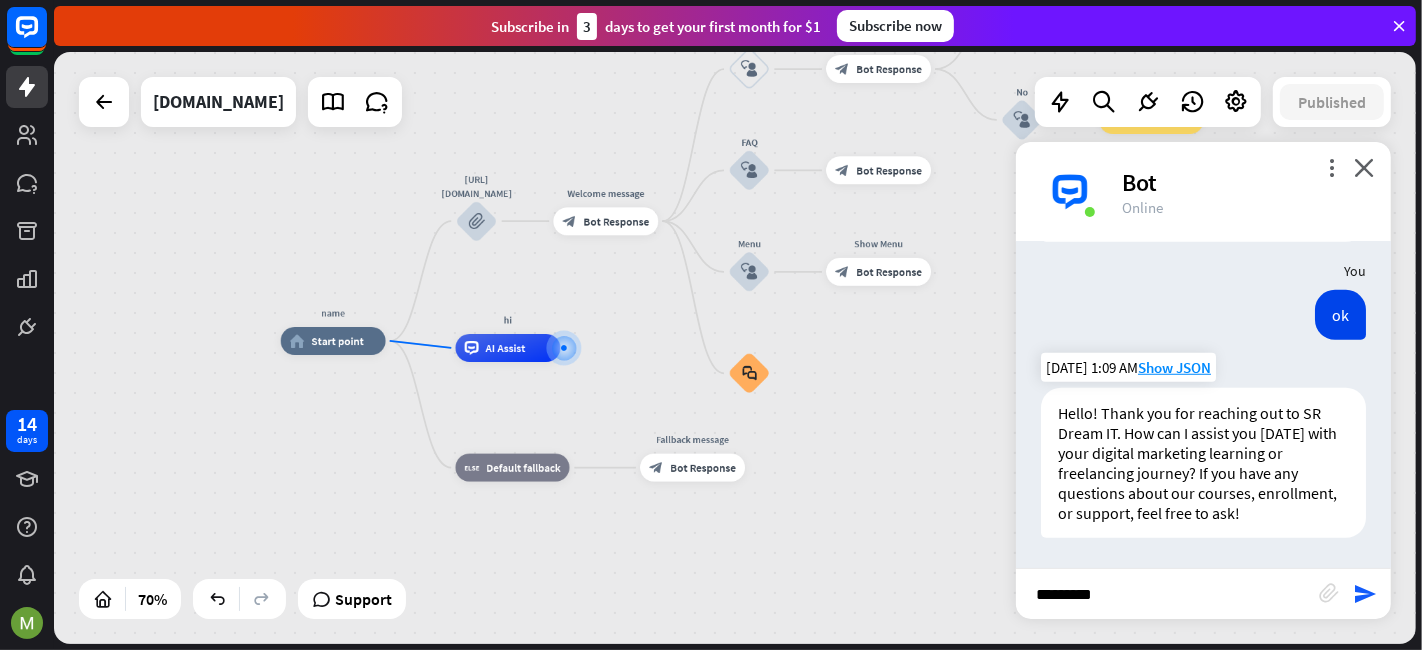 type 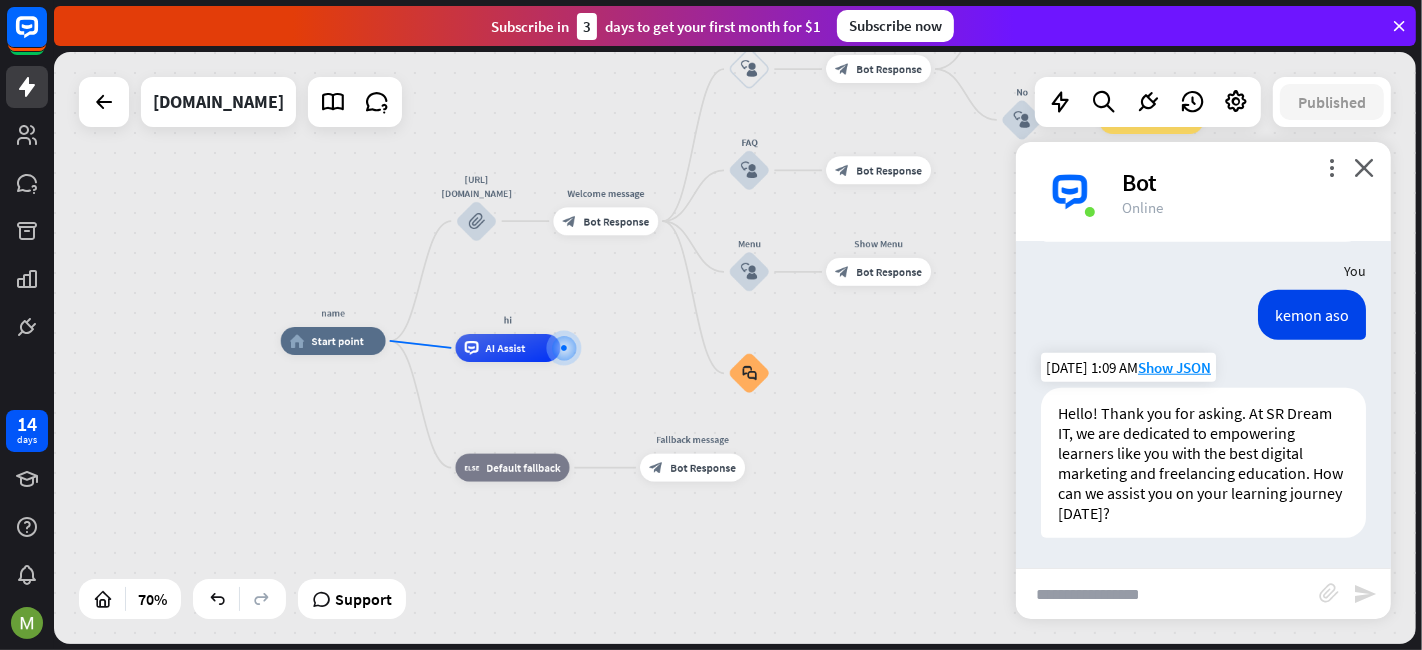 scroll, scrollTop: 1806, scrollLeft: 0, axis: vertical 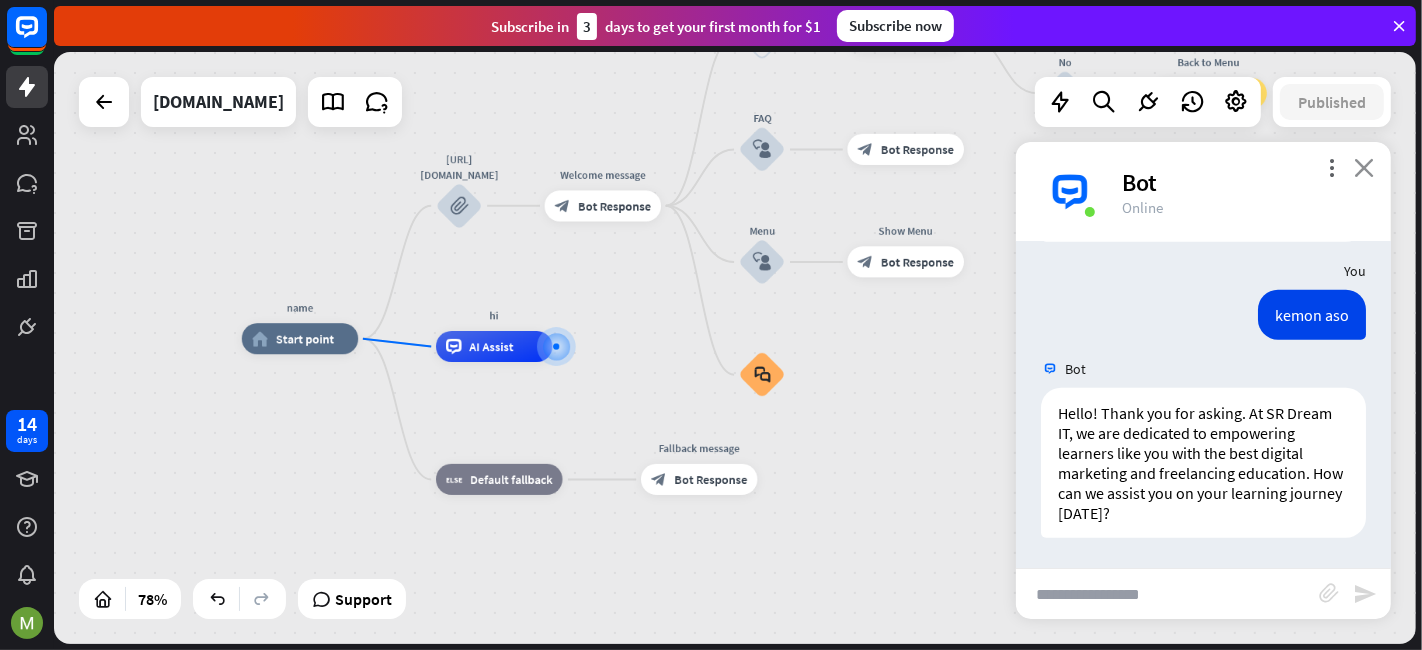 click on "close" at bounding box center [1364, 167] 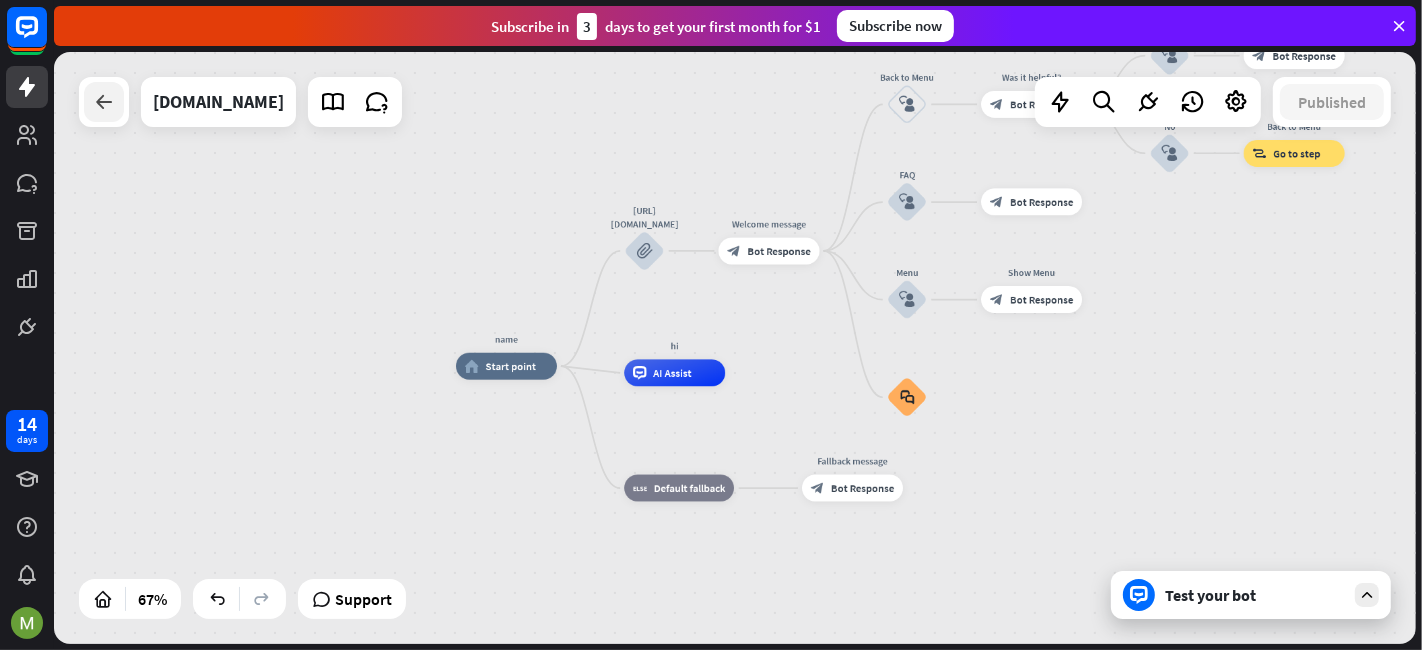 click at bounding box center (104, 102) 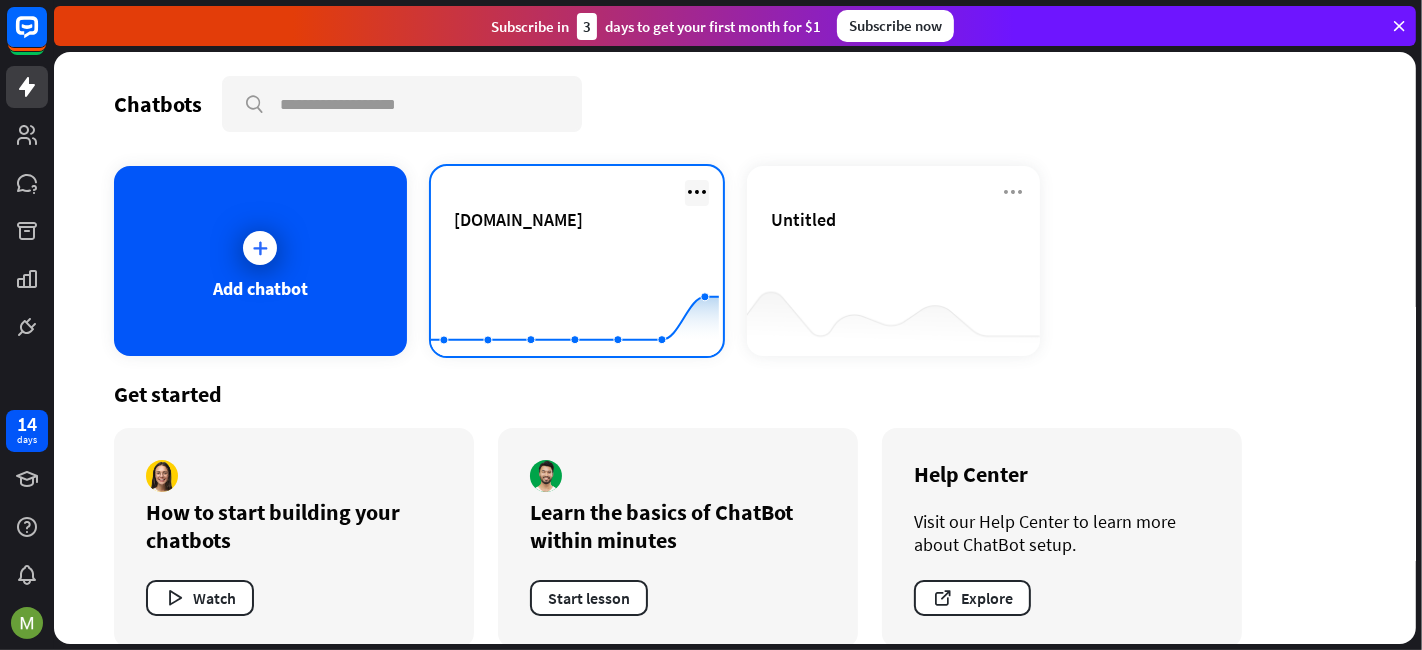 click at bounding box center [697, 192] 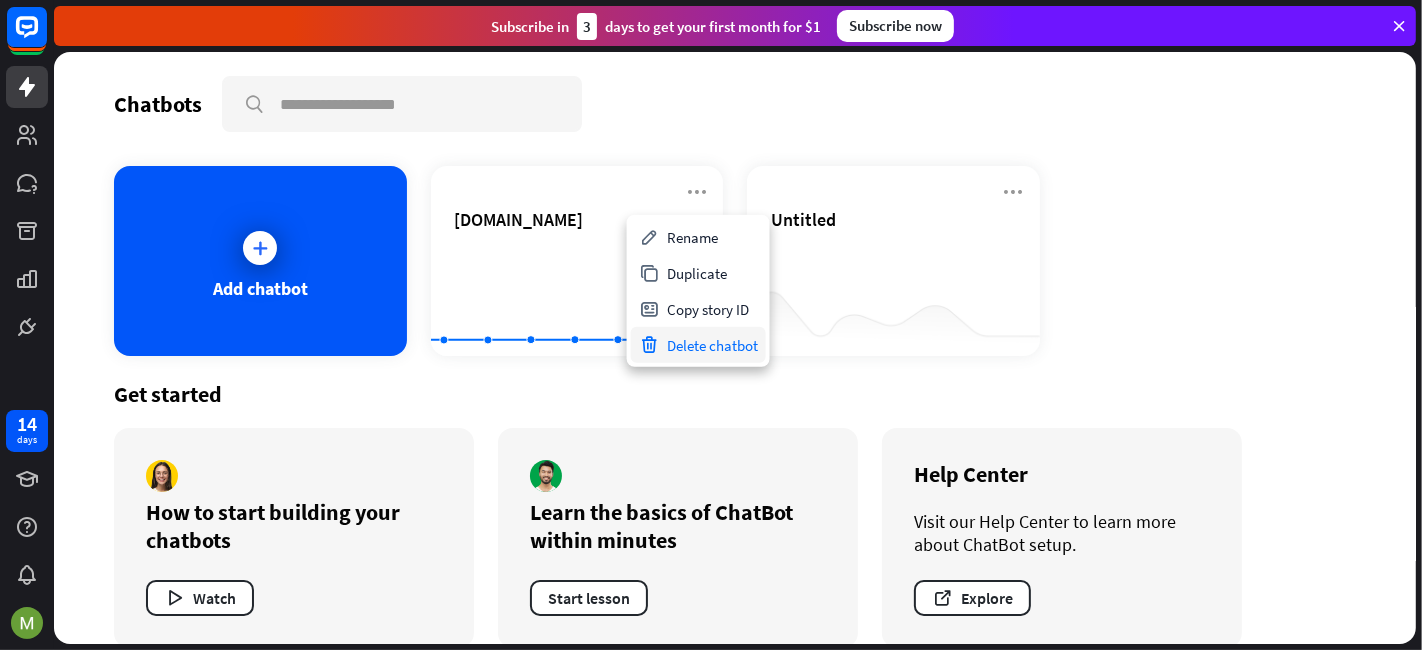 click on "Delete chatbot" at bounding box center [698, 345] 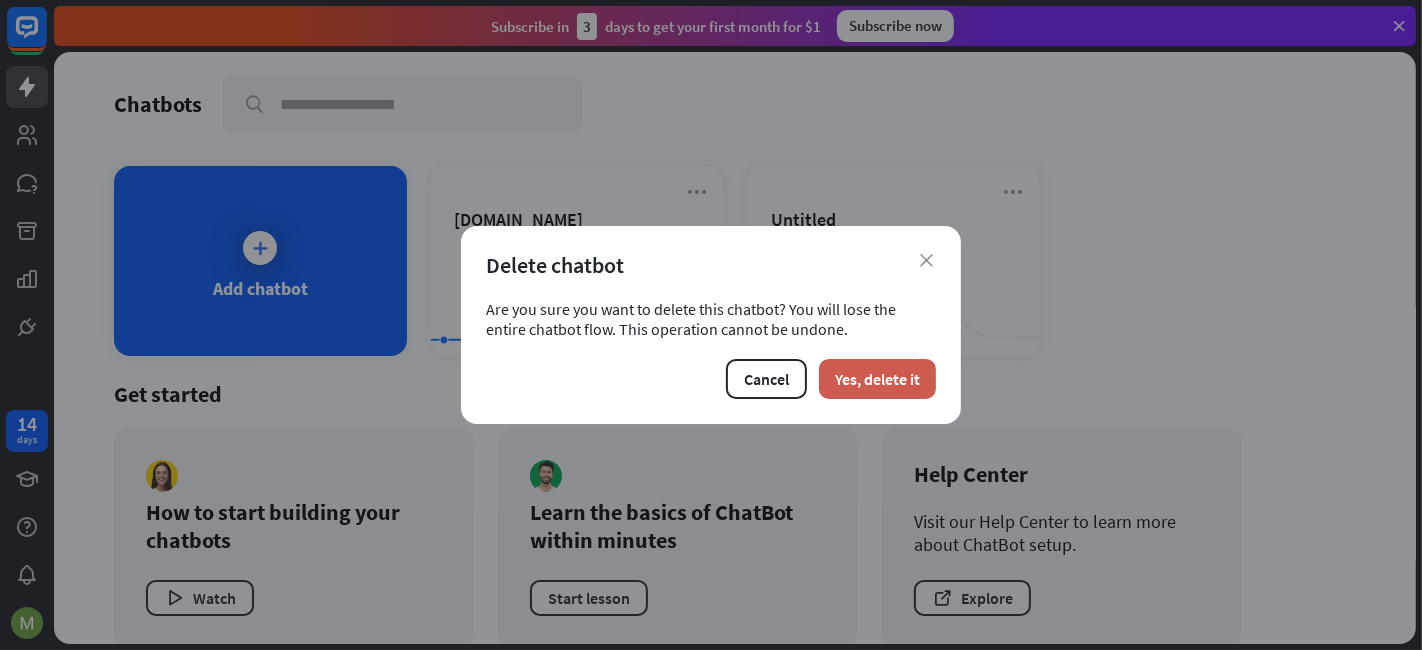 click on "Yes, delete it" at bounding box center (877, 379) 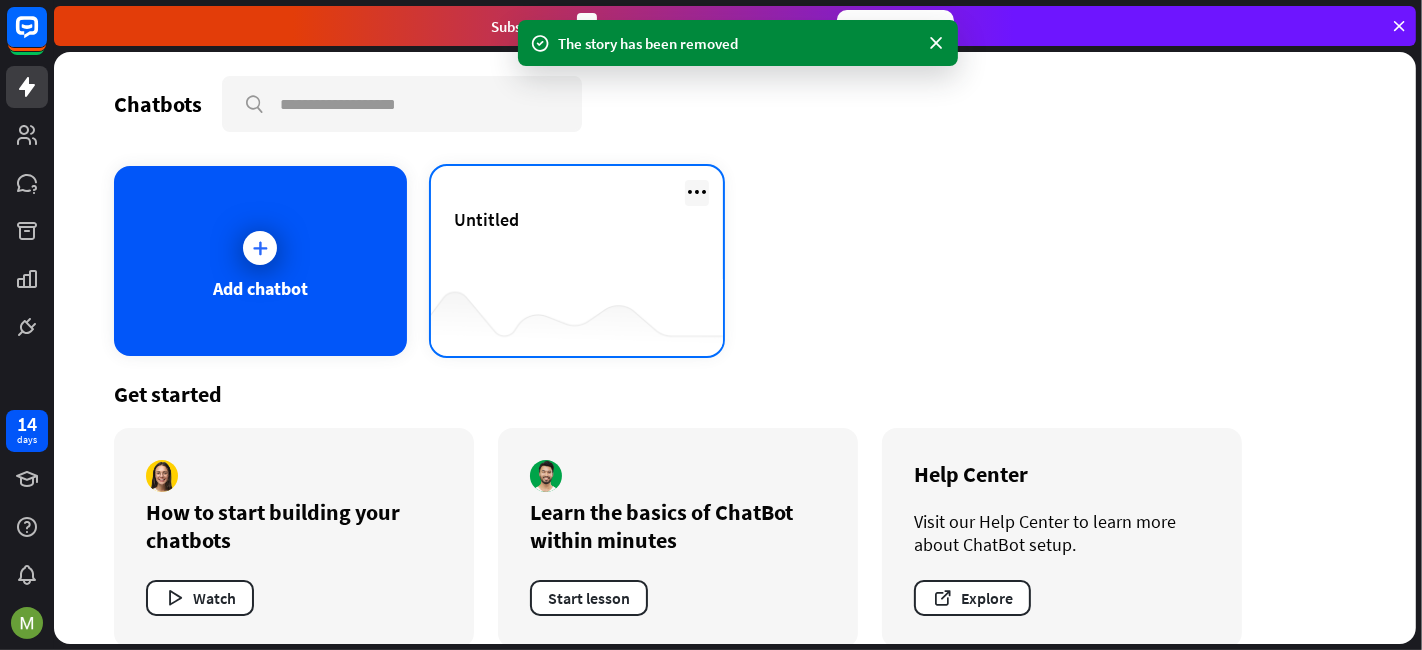 click at bounding box center (697, 192) 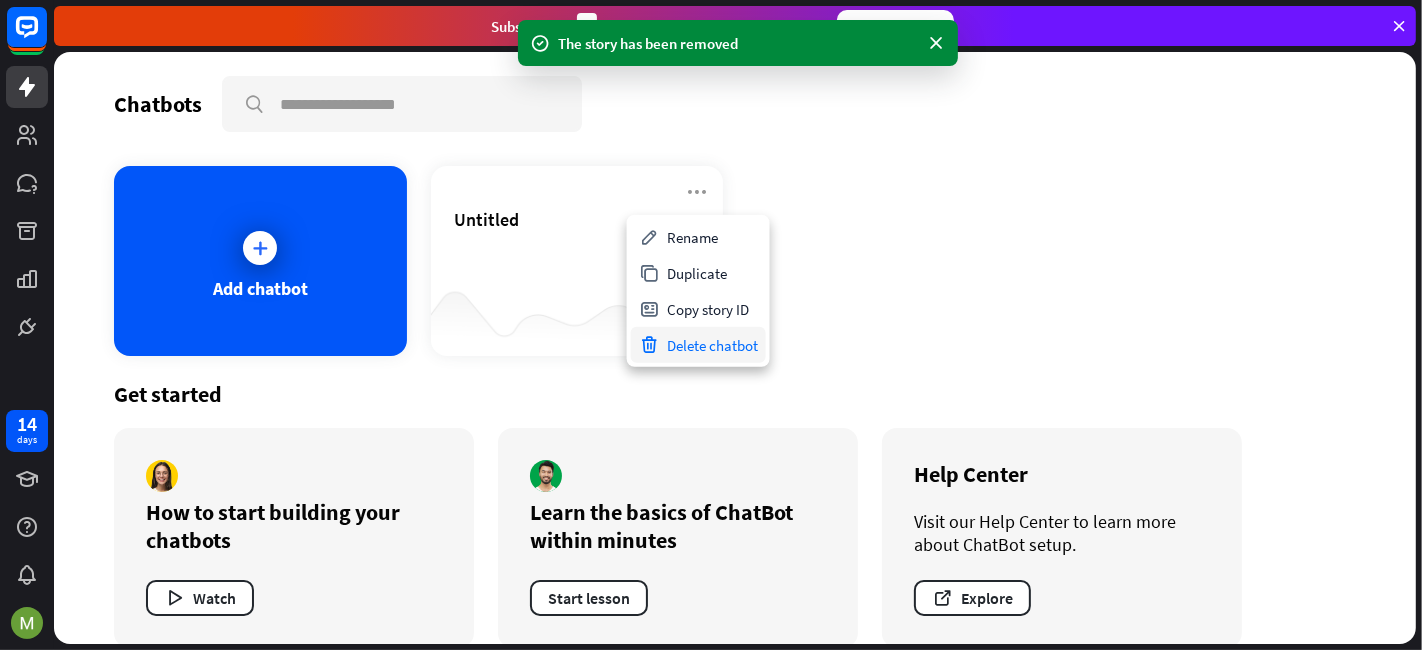 click on "Delete chatbot" at bounding box center [698, 345] 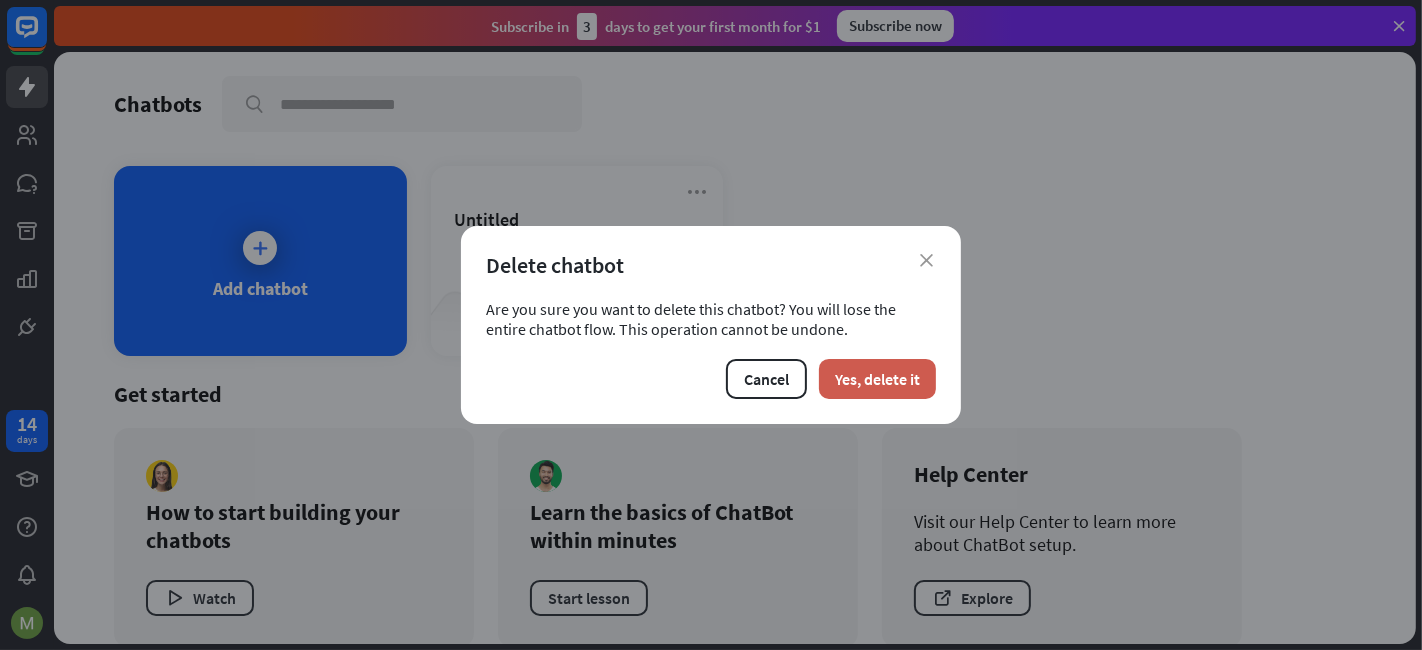 click on "Yes, delete it" at bounding box center [877, 379] 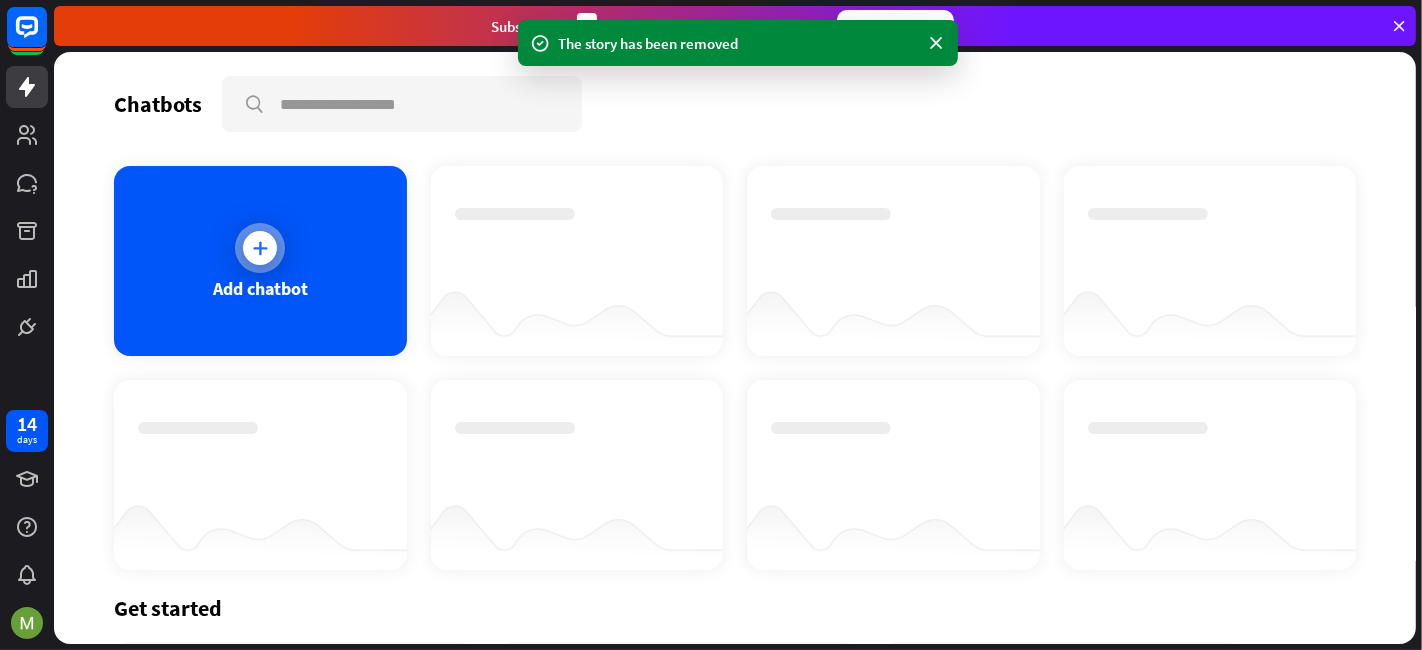 click at bounding box center (260, 248) 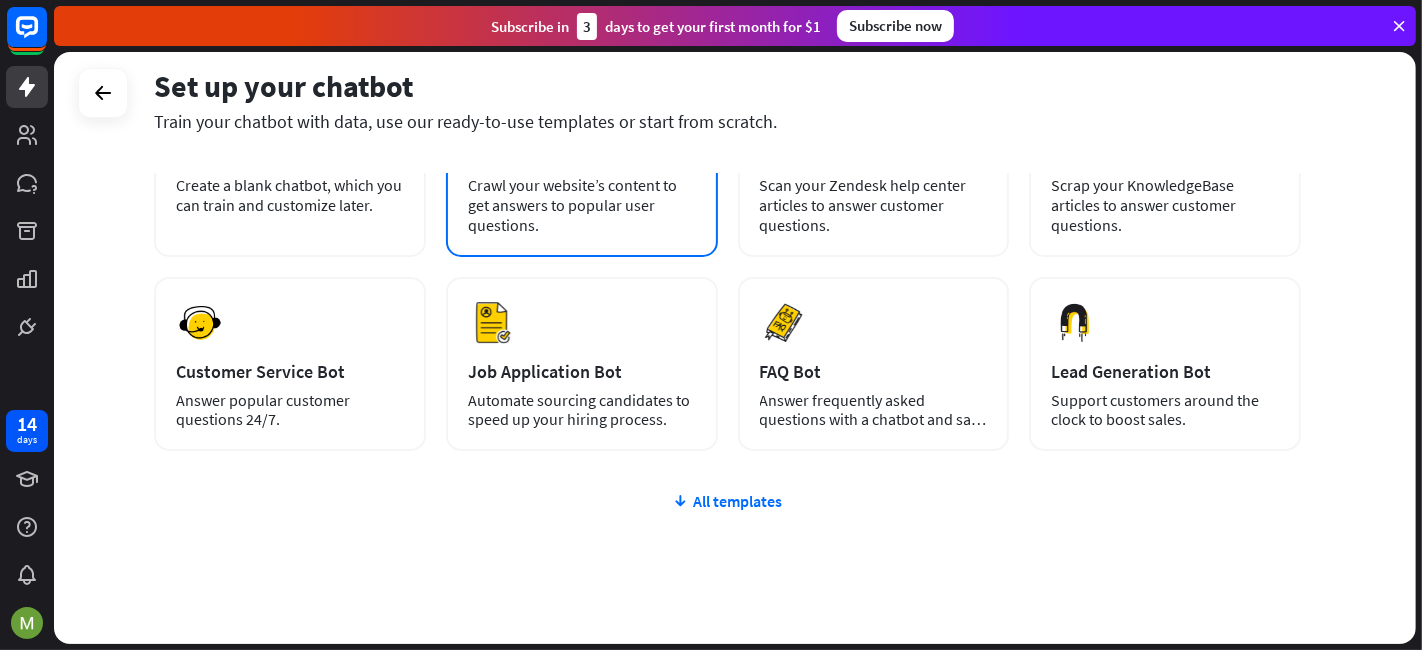 scroll, scrollTop: 193, scrollLeft: 0, axis: vertical 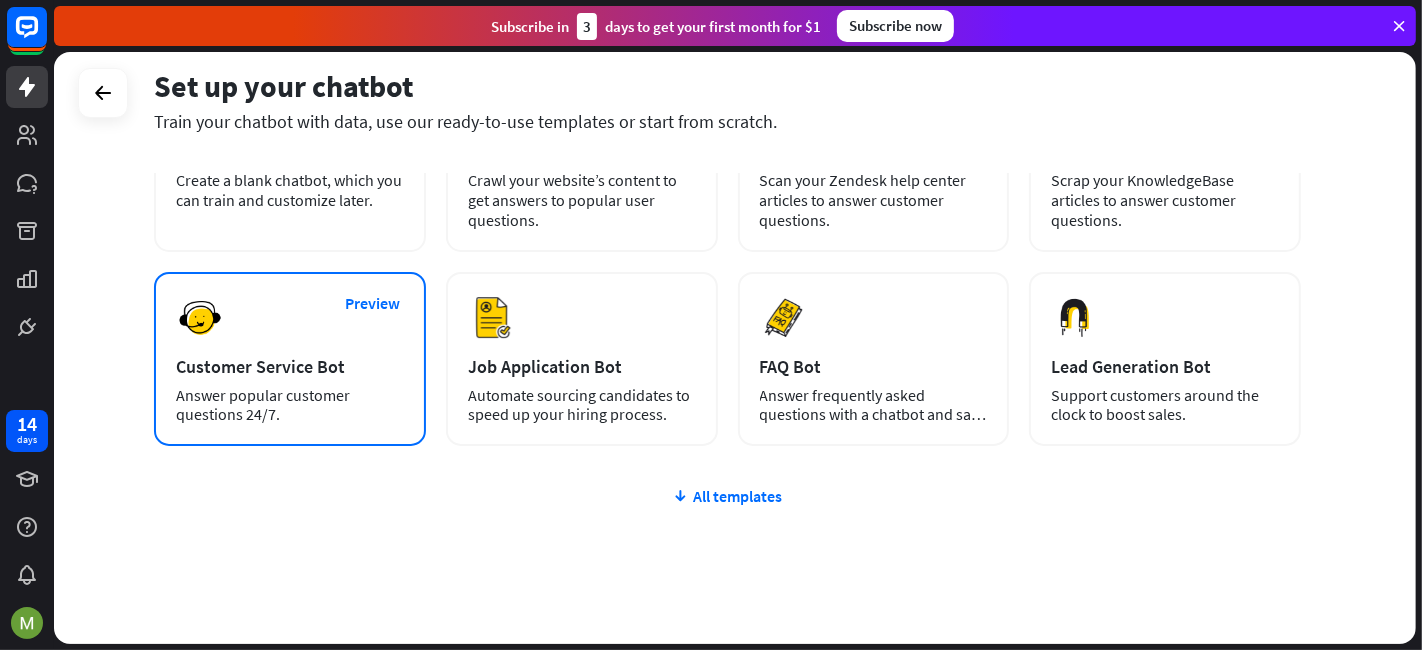 click on "Preview
Customer Service Bot
Answer popular customer questions 24/7." at bounding box center [290, 359] 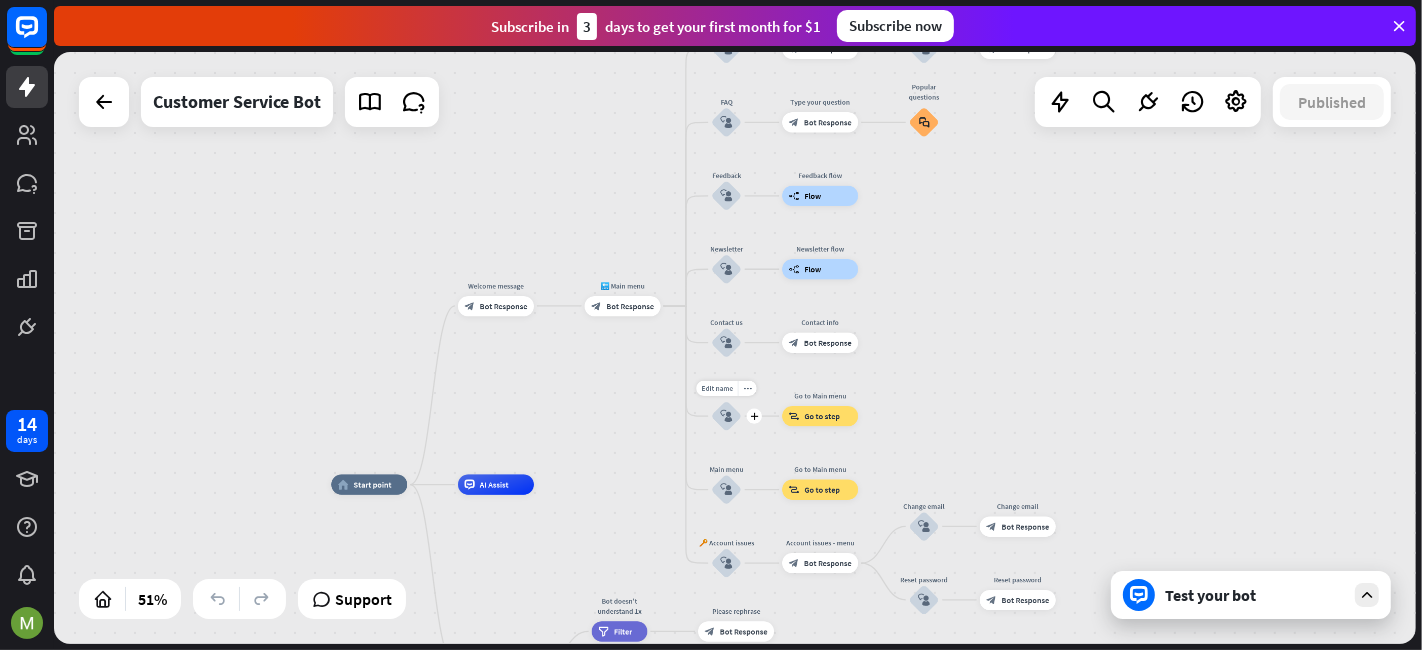 drag, startPoint x: 1100, startPoint y: 221, endPoint x: 699, endPoint y: 401, distance: 439.54636 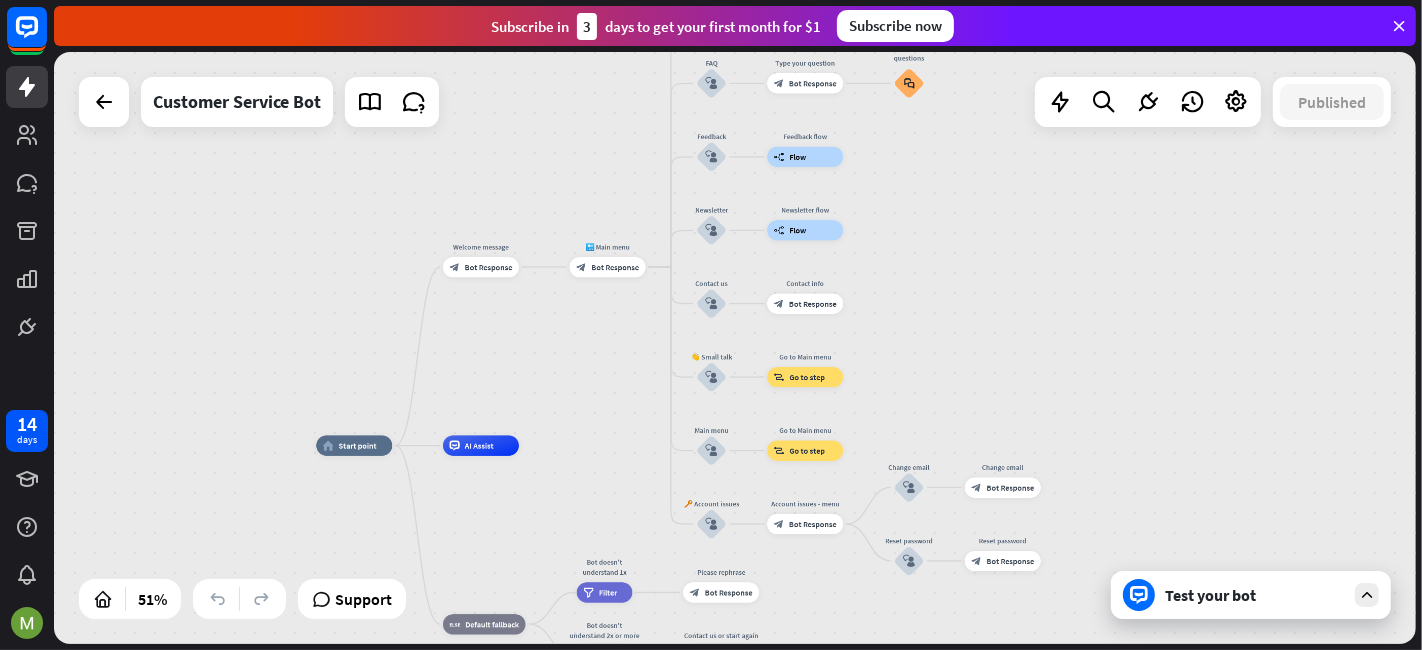 drag, startPoint x: 642, startPoint y: 447, endPoint x: 628, endPoint y: 410, distance: 39.56008 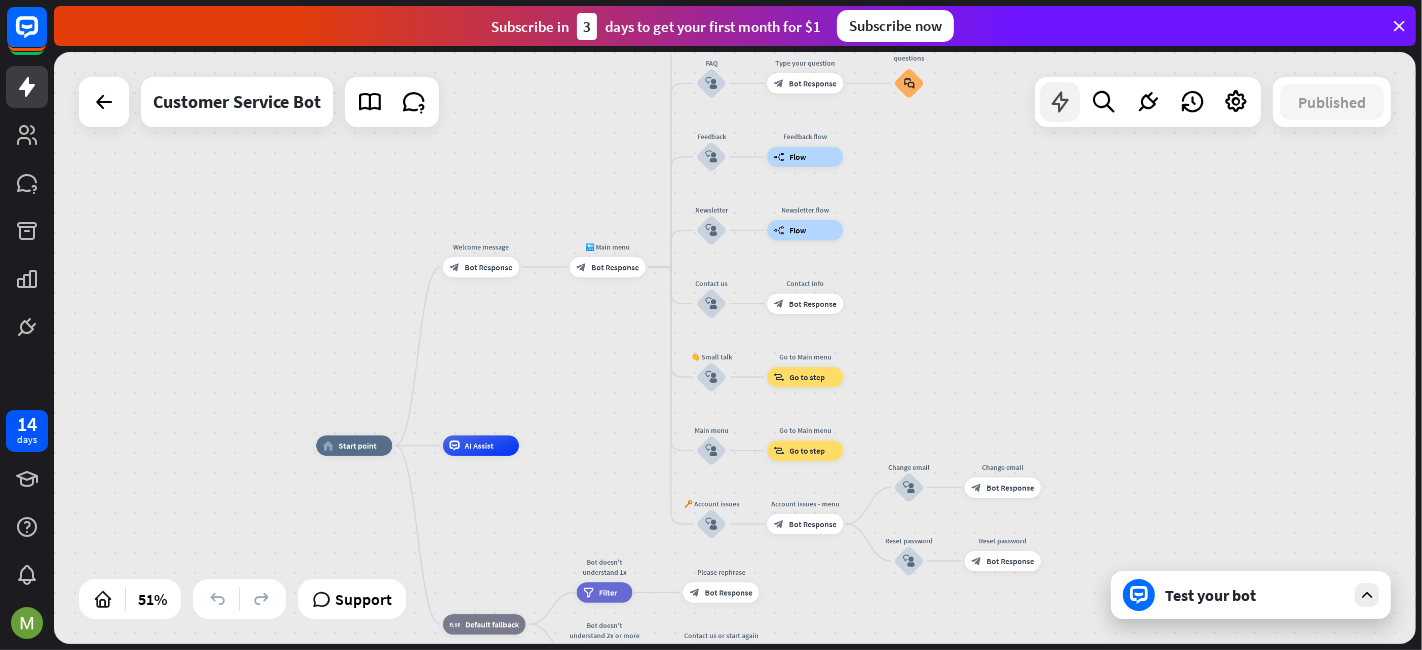 click at bounding box center [1060, 102] 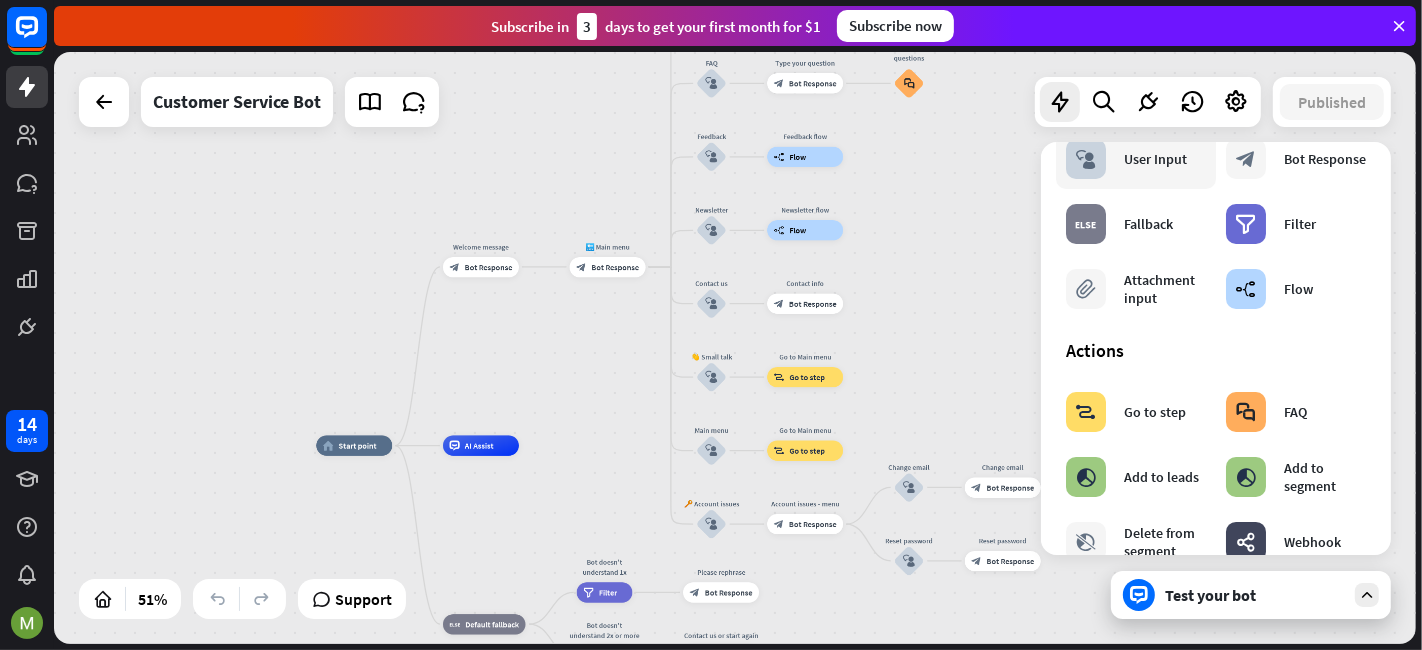 scroll, scrollTop: 77, scrollLeft: 0, axis: vertical 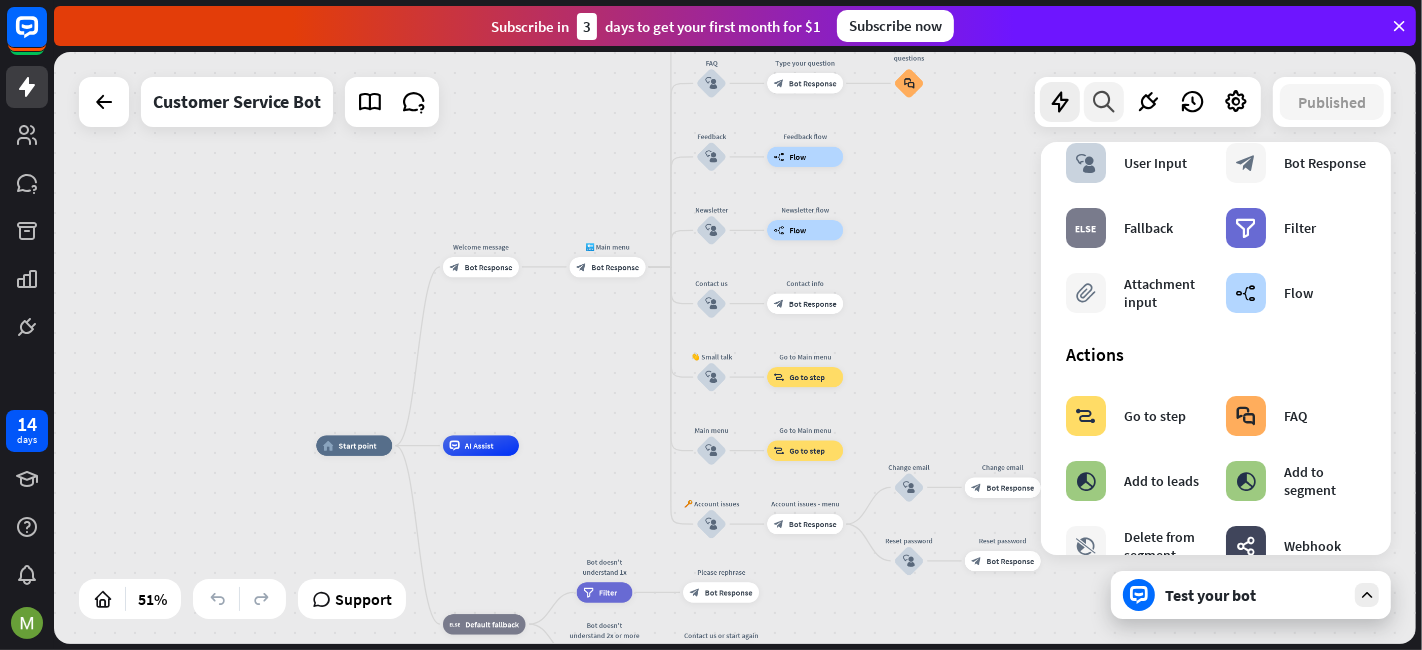 click at bounding box center (1104, 102) 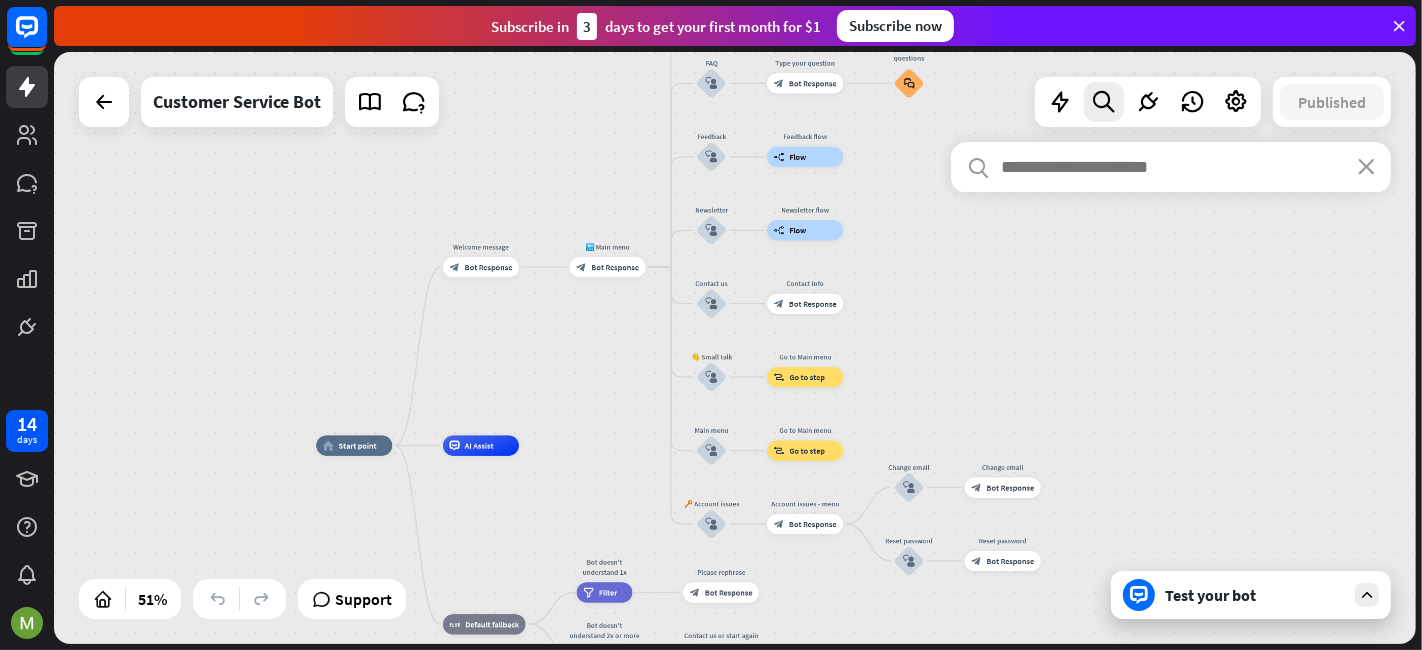click at bounding box center [1171, 167] 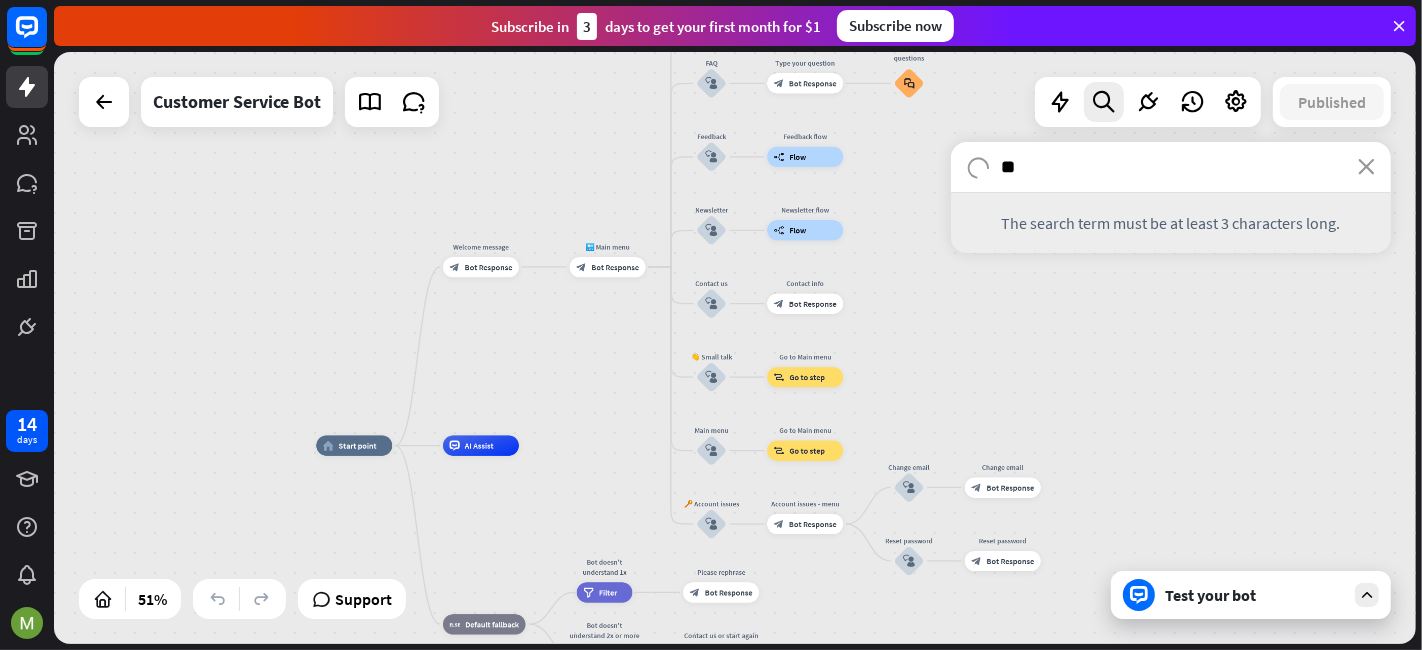 type on "*" 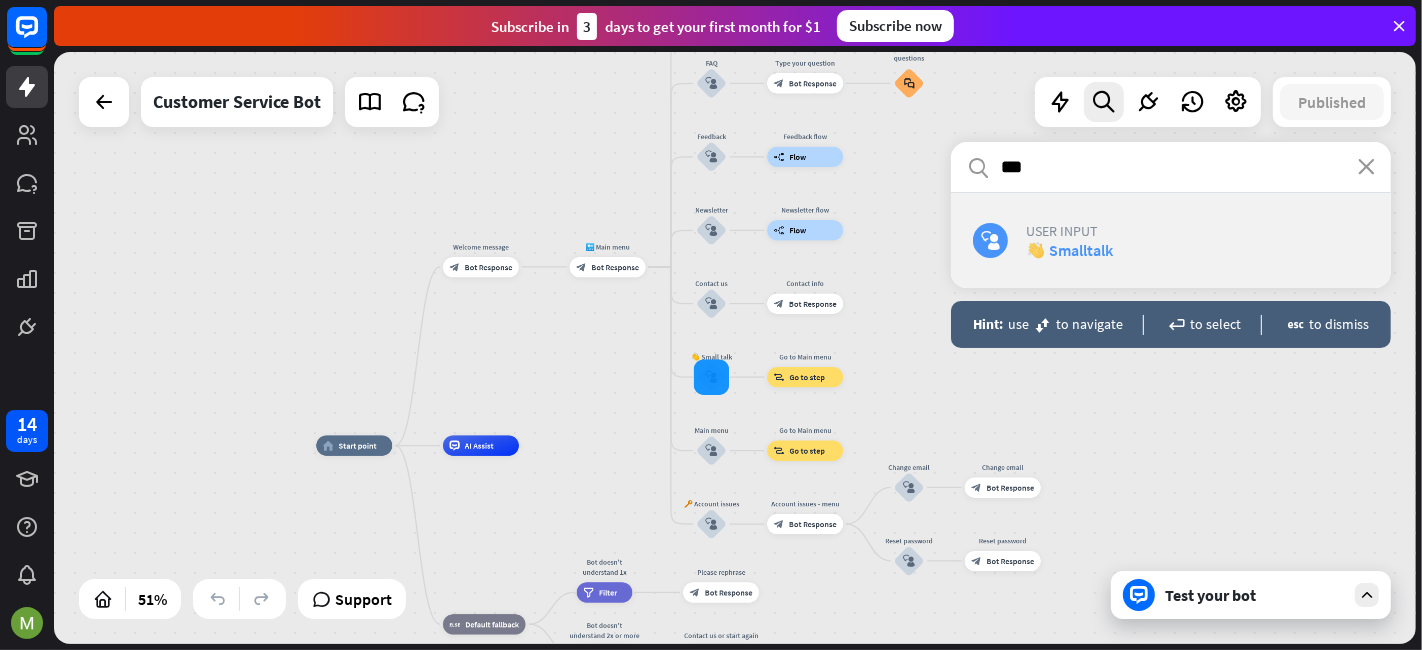 type on "***" 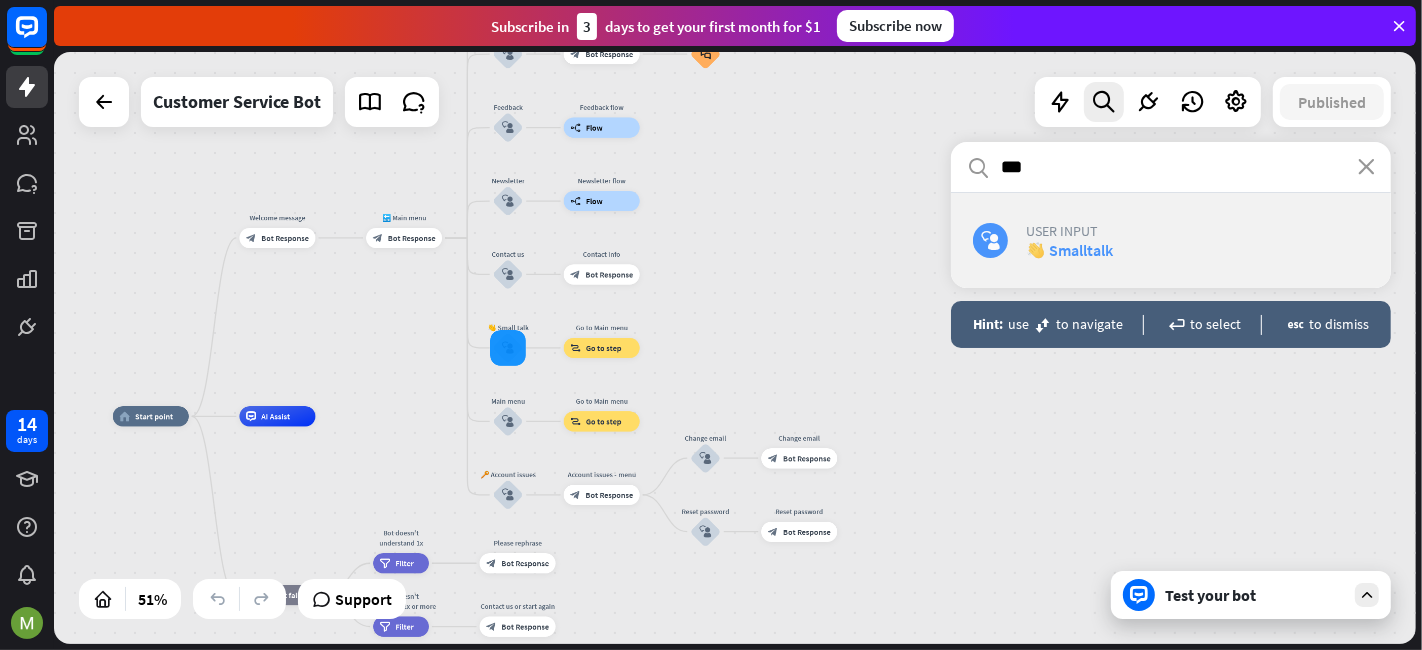 click on "User Input" at bounding box center (1197, 231) 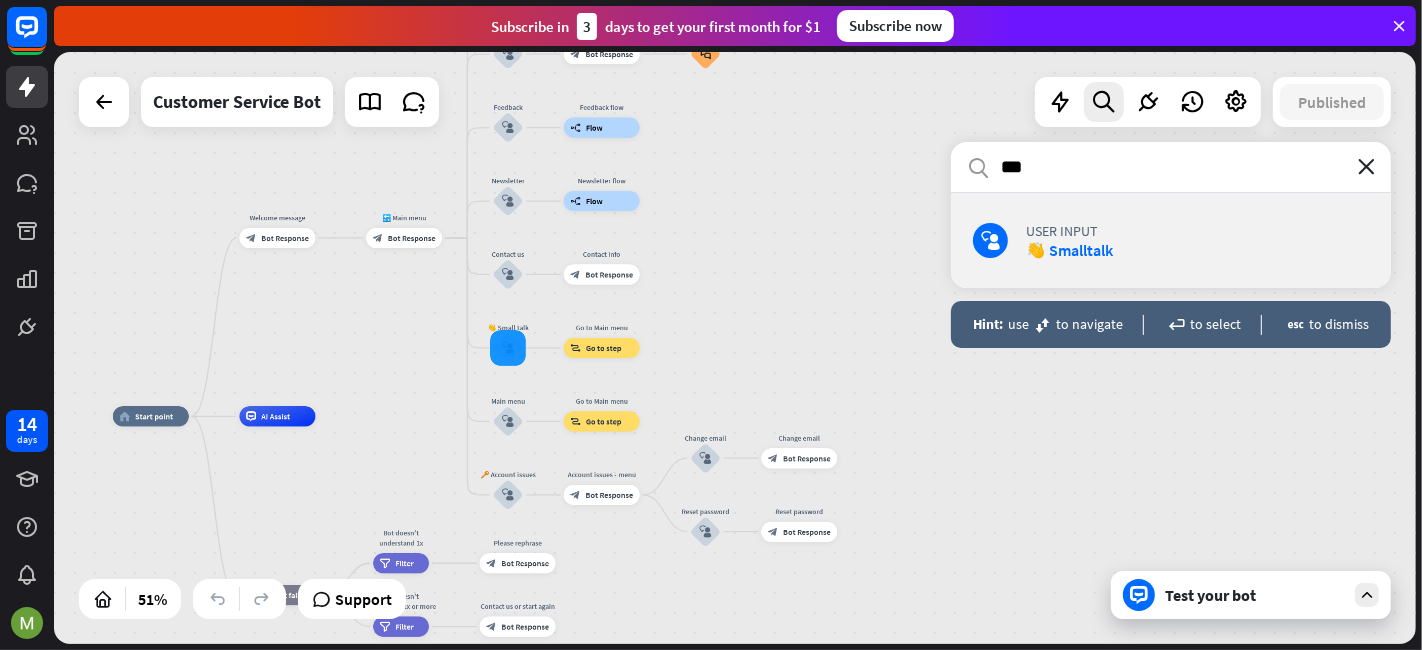click on "close" at bounding box center [1366, 167] 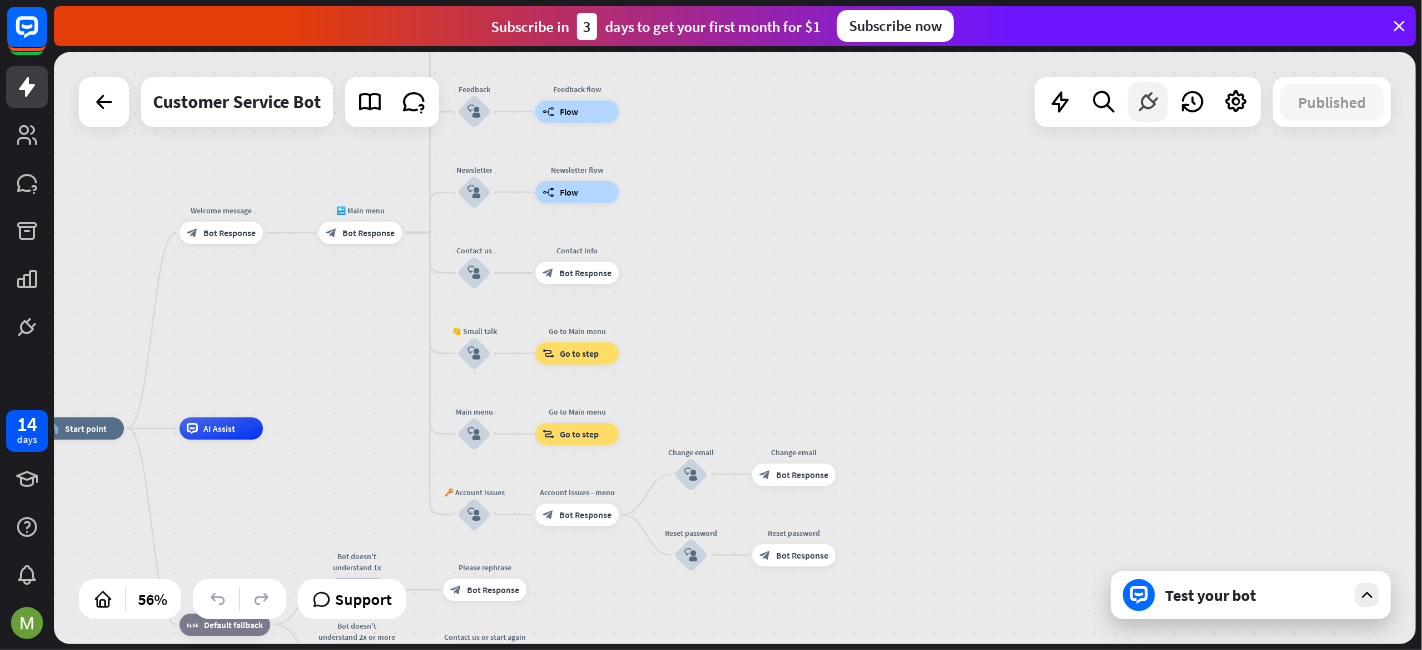 click at bounding box center (1148, 102) 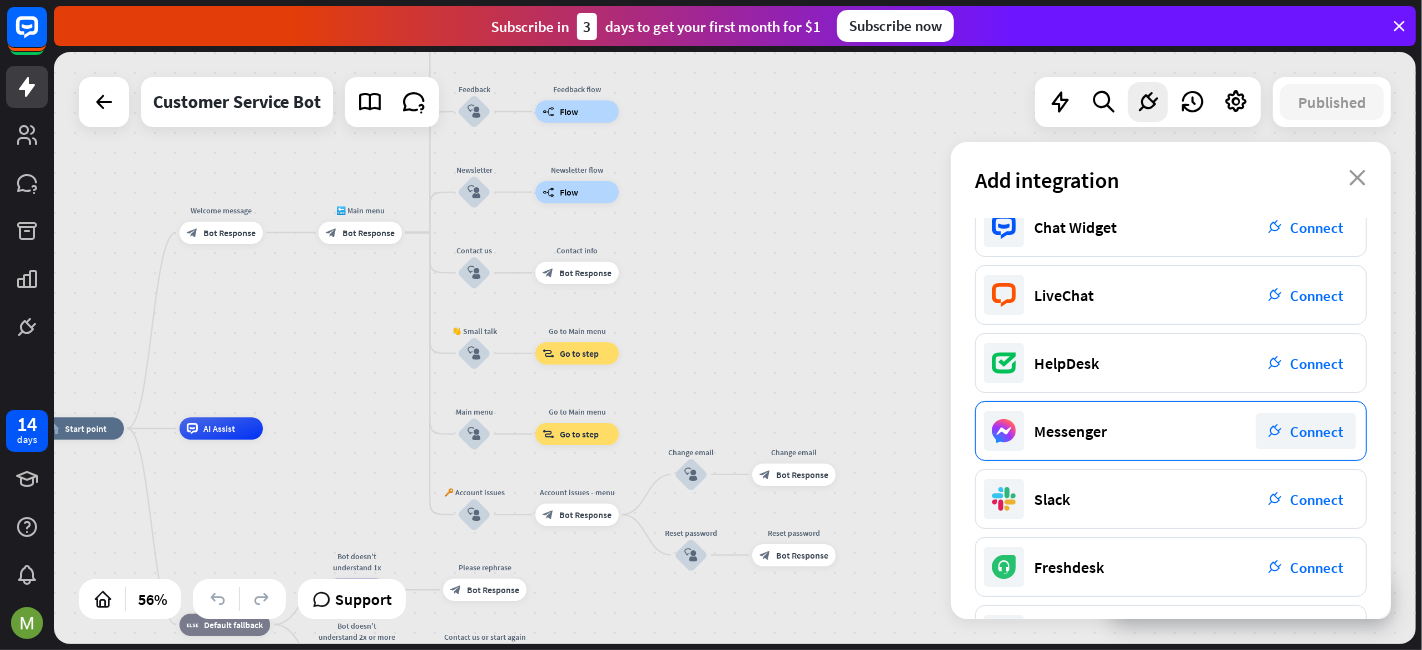 scroll, scrollTop: 22, scrollLeft: 0, axis: vertical 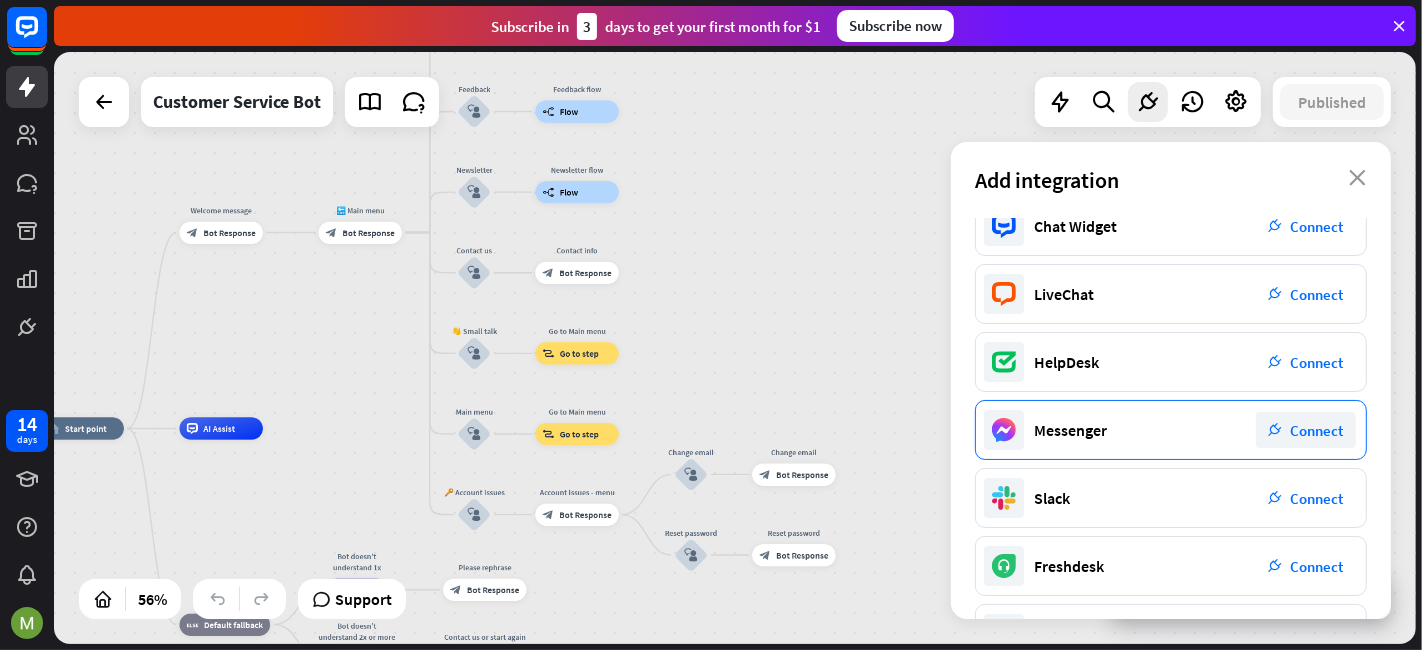 click on "Messenger" at bounding box center (1070, 430) 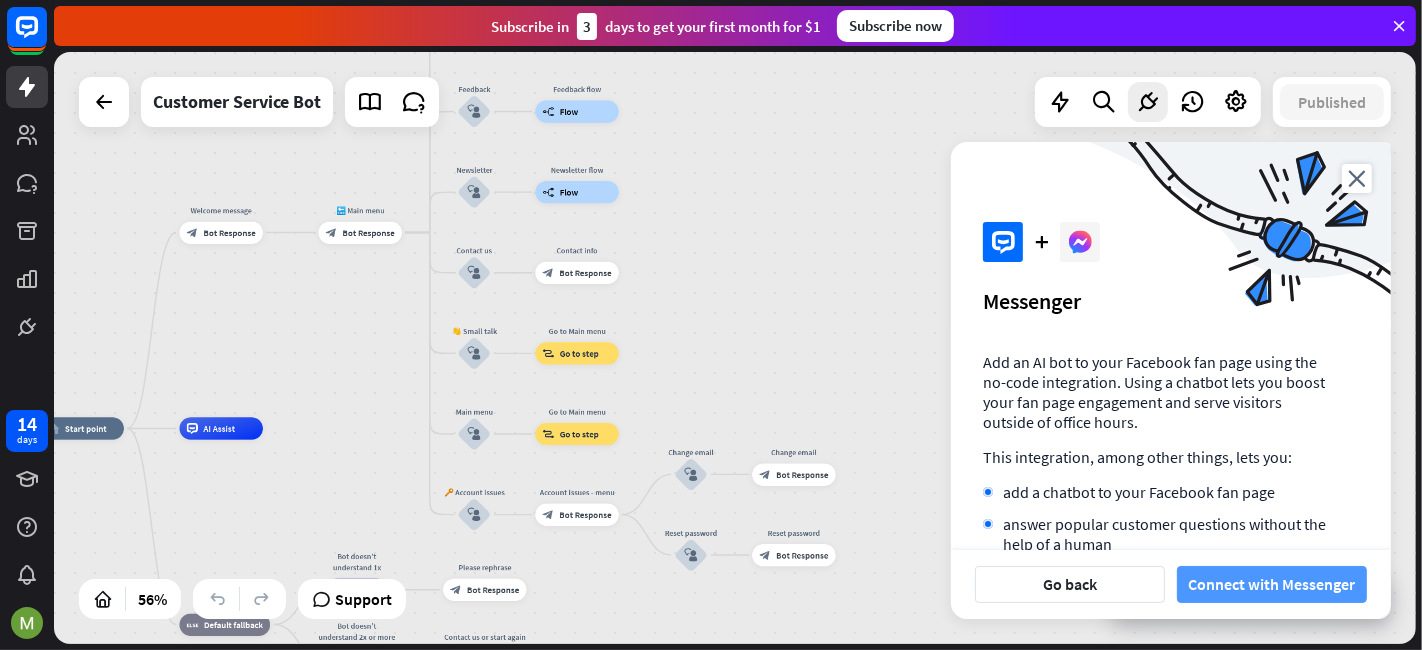 click on "Connect with Messenger" at bounding box center [1272, 584] 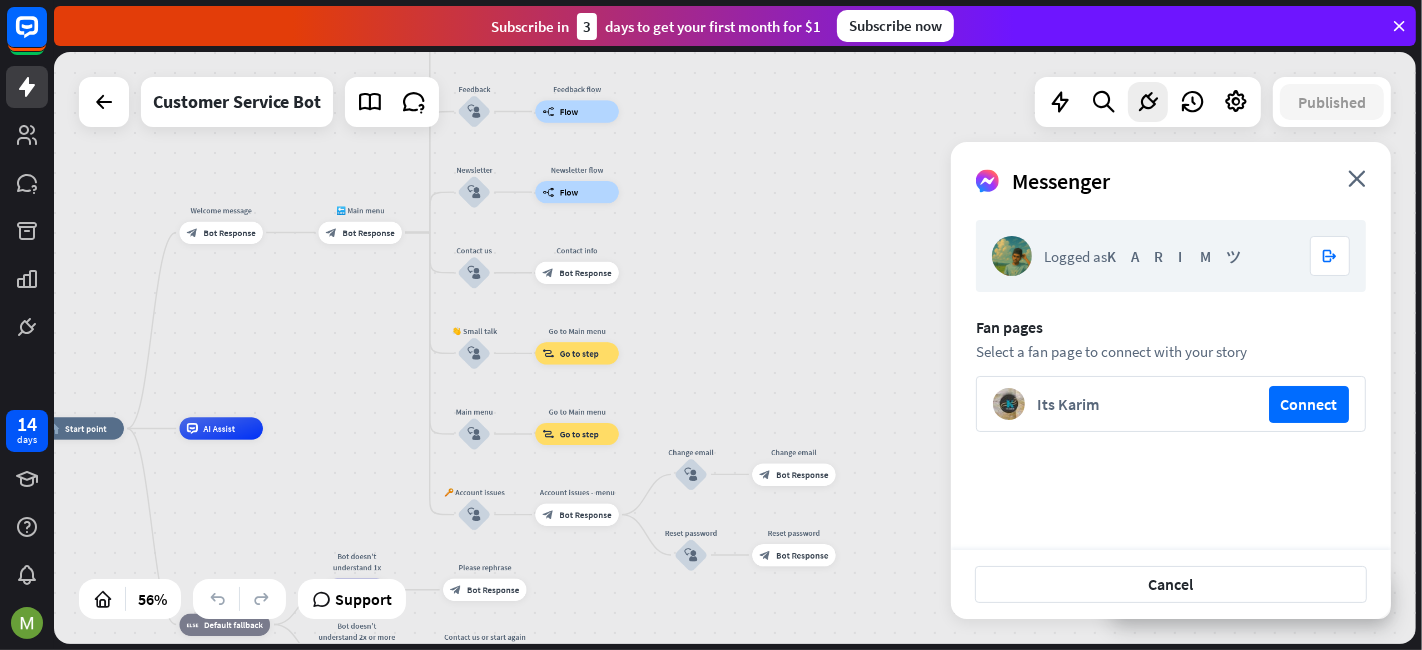 scroll, scrollTop: 46, scrollLeft: 0, axis: vertical 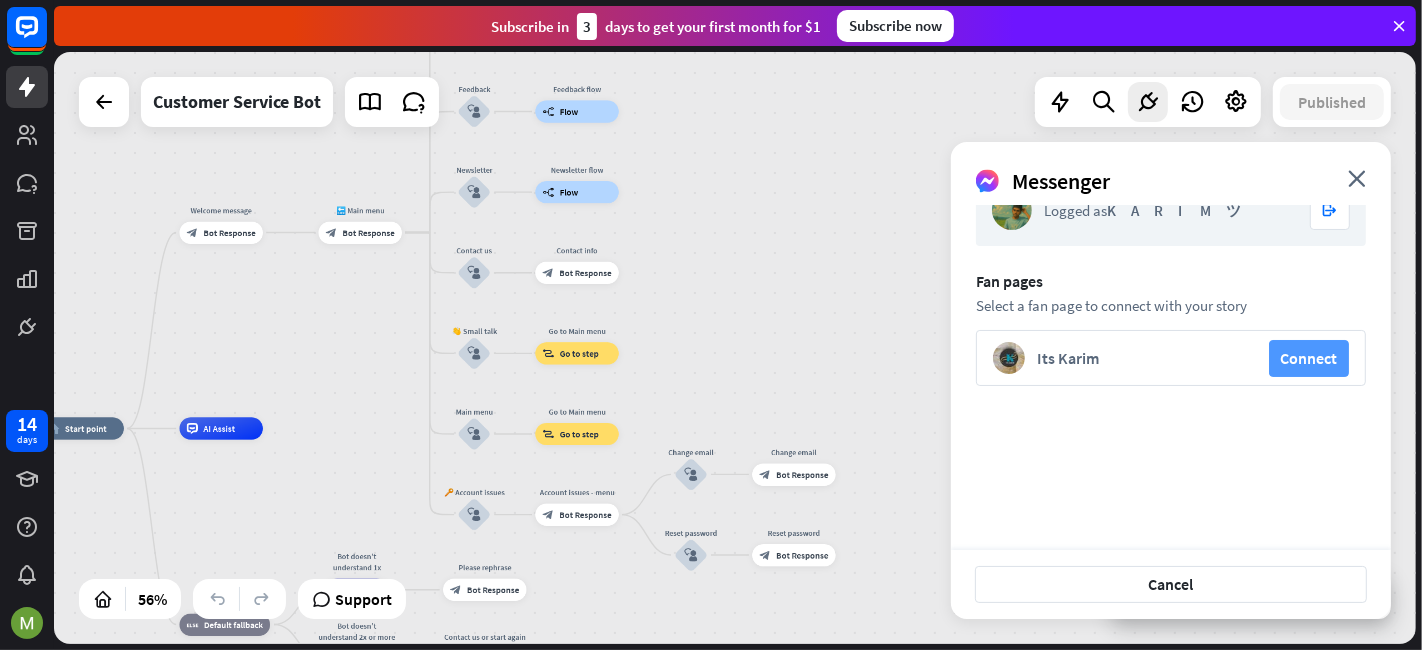 click on "Connect" at bounding box center [1309, 358] 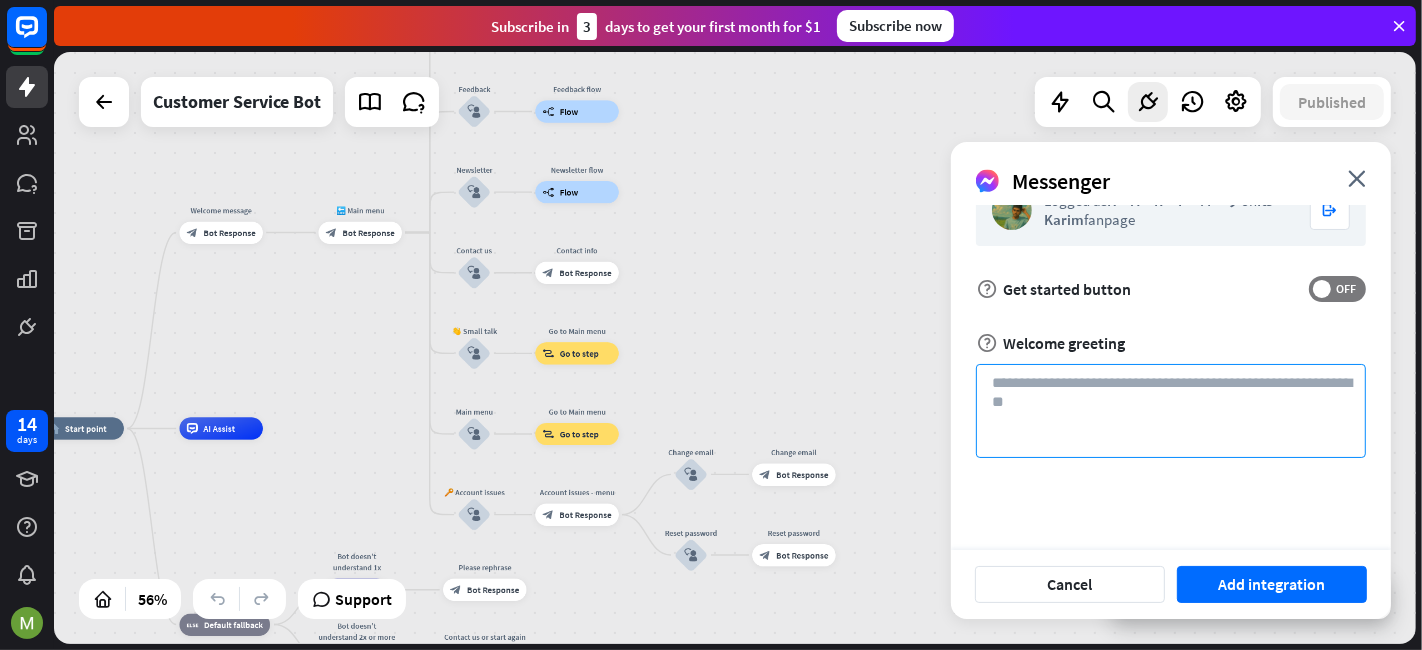 click at bounding box center (1171, 411) 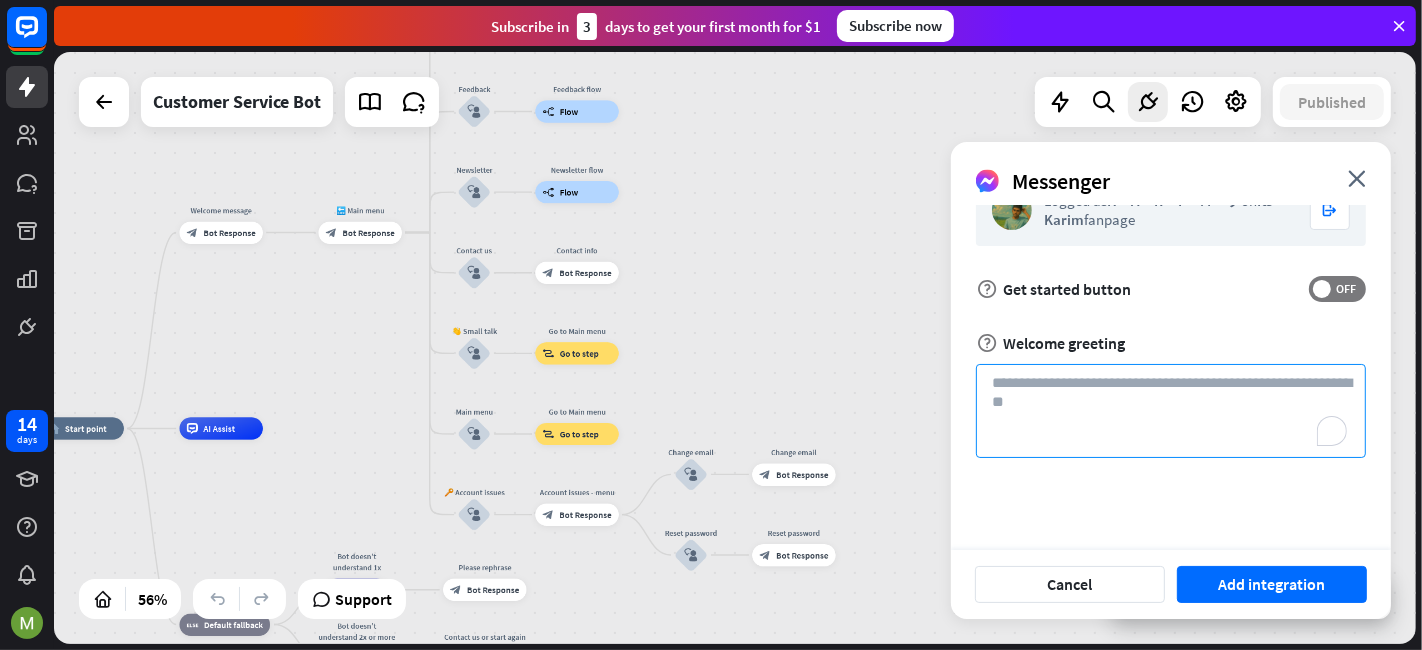 click at bounding box center (1171, 411) 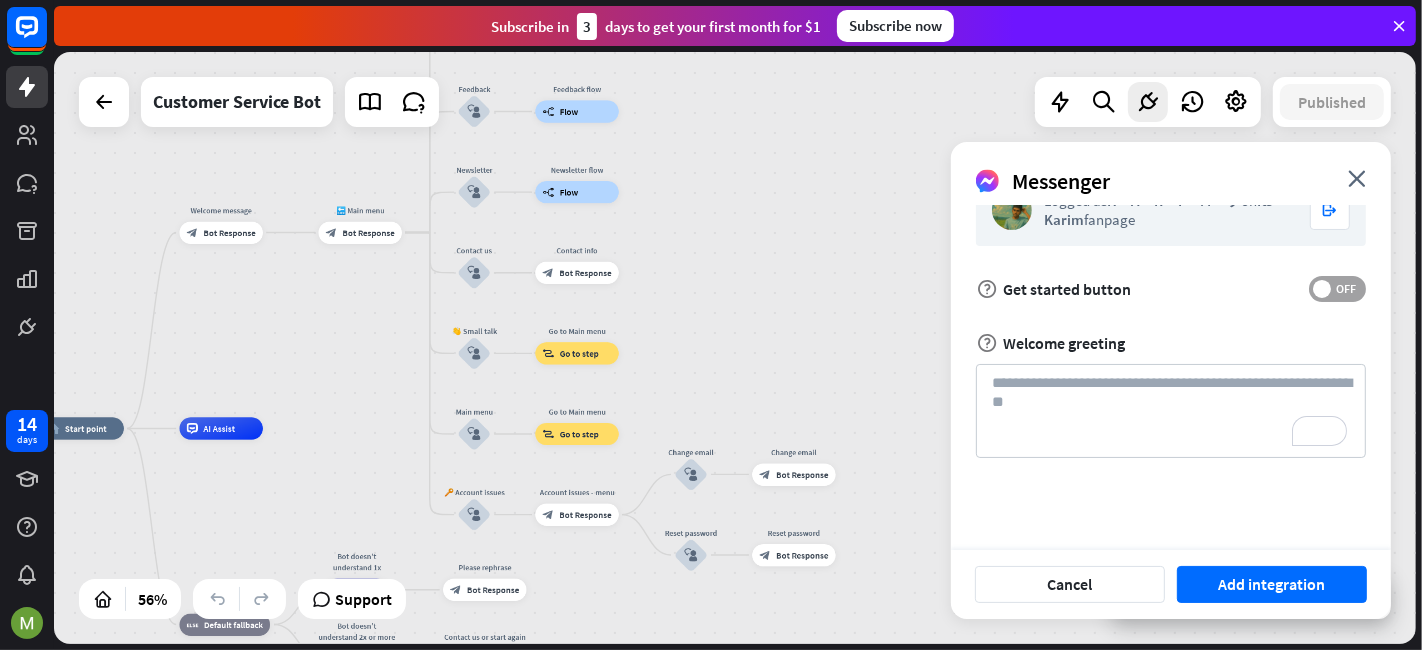 click on "OFF" at bounding box center (1346, 289) 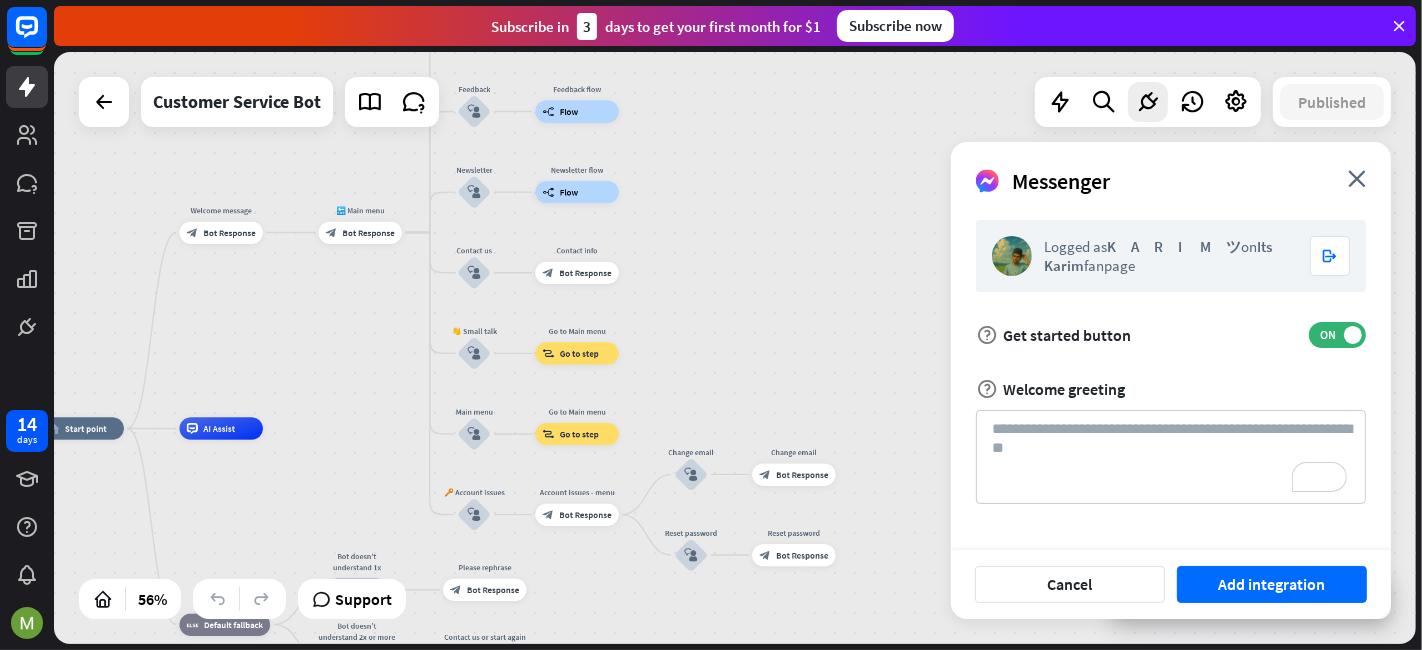 scroll, scrollTop: 48, scrollLeft: 0, axis: vertical 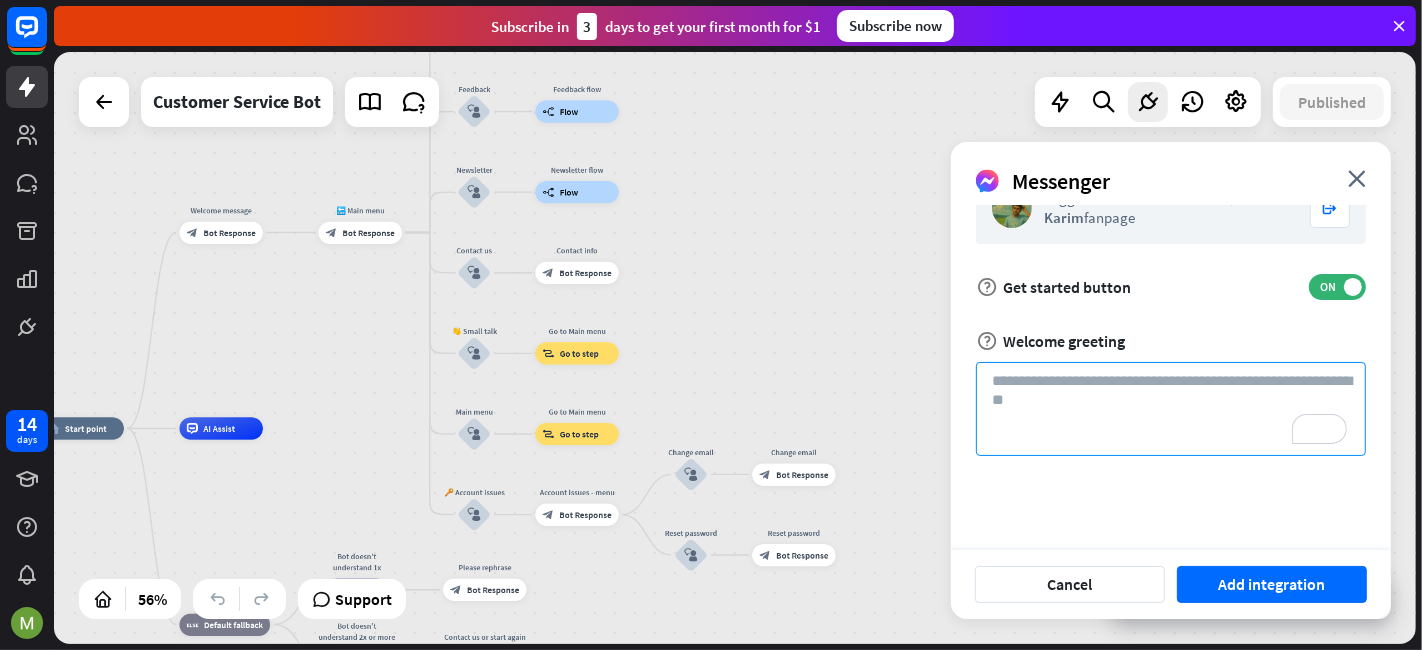 click at bounding box center [1171, 409] 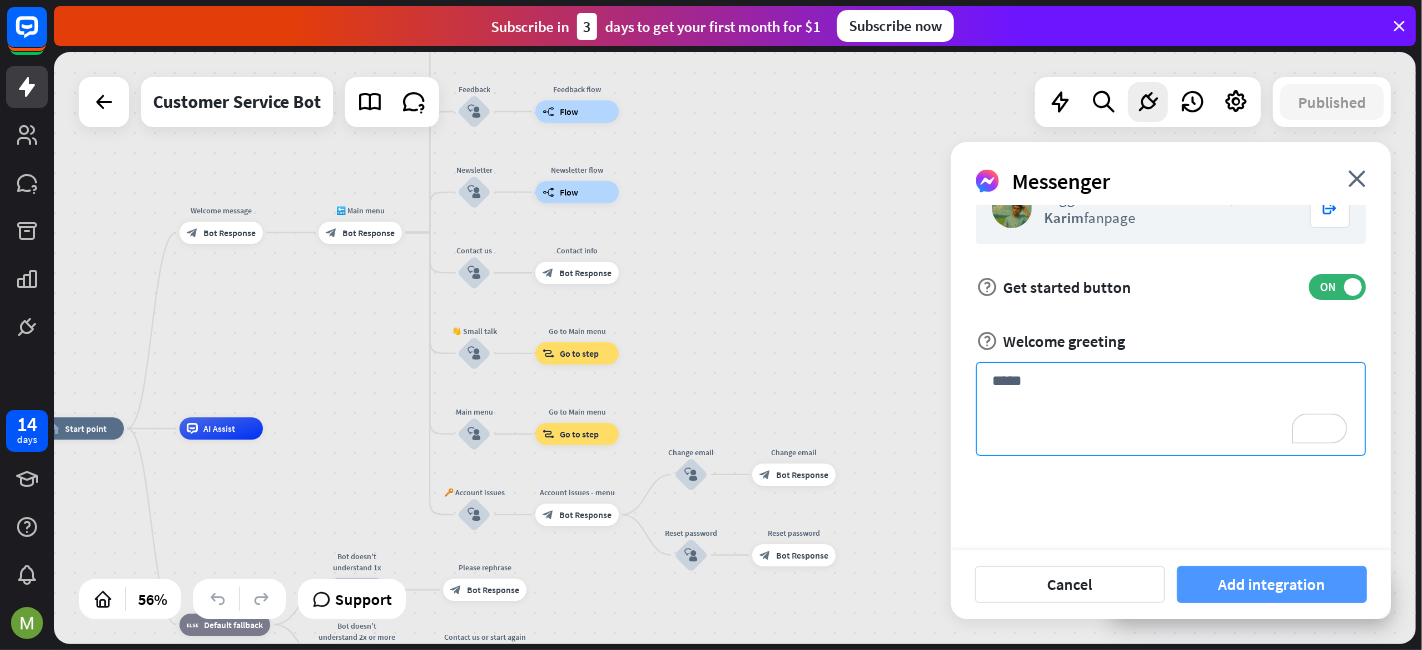 type on "*****" 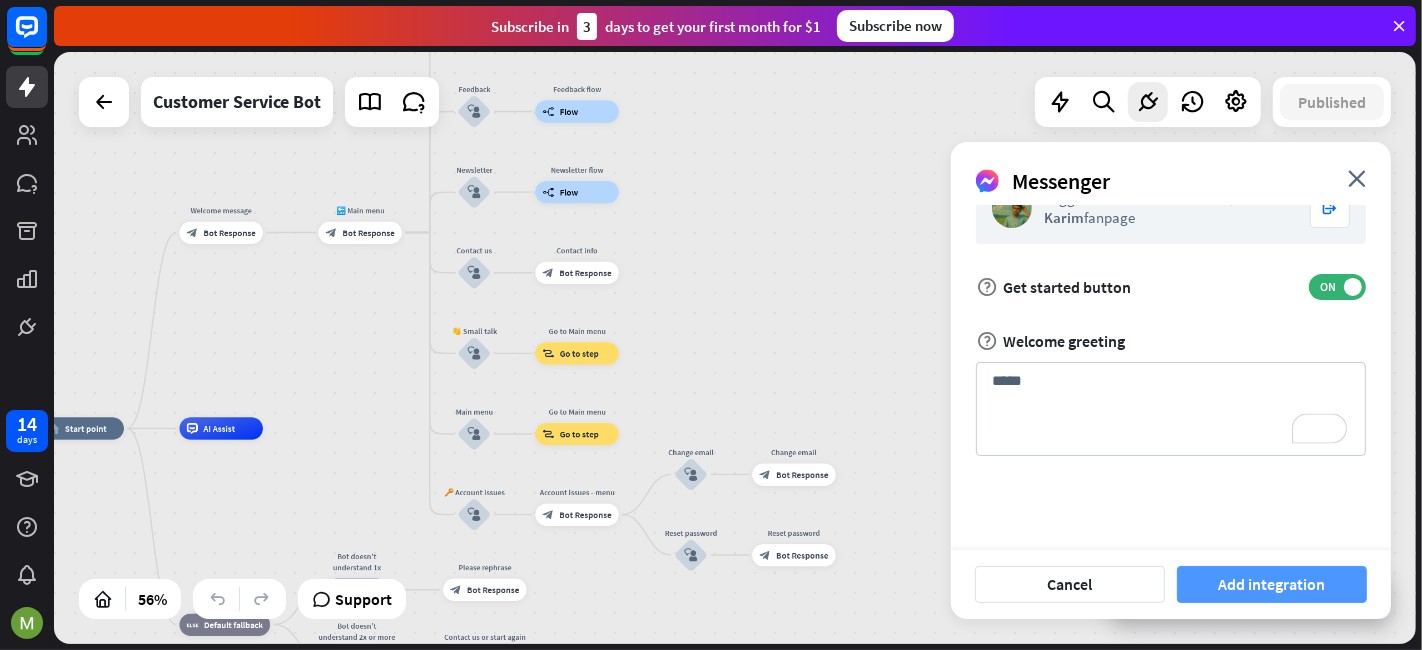click on "Add integration" at bounding box center [1272, 584] 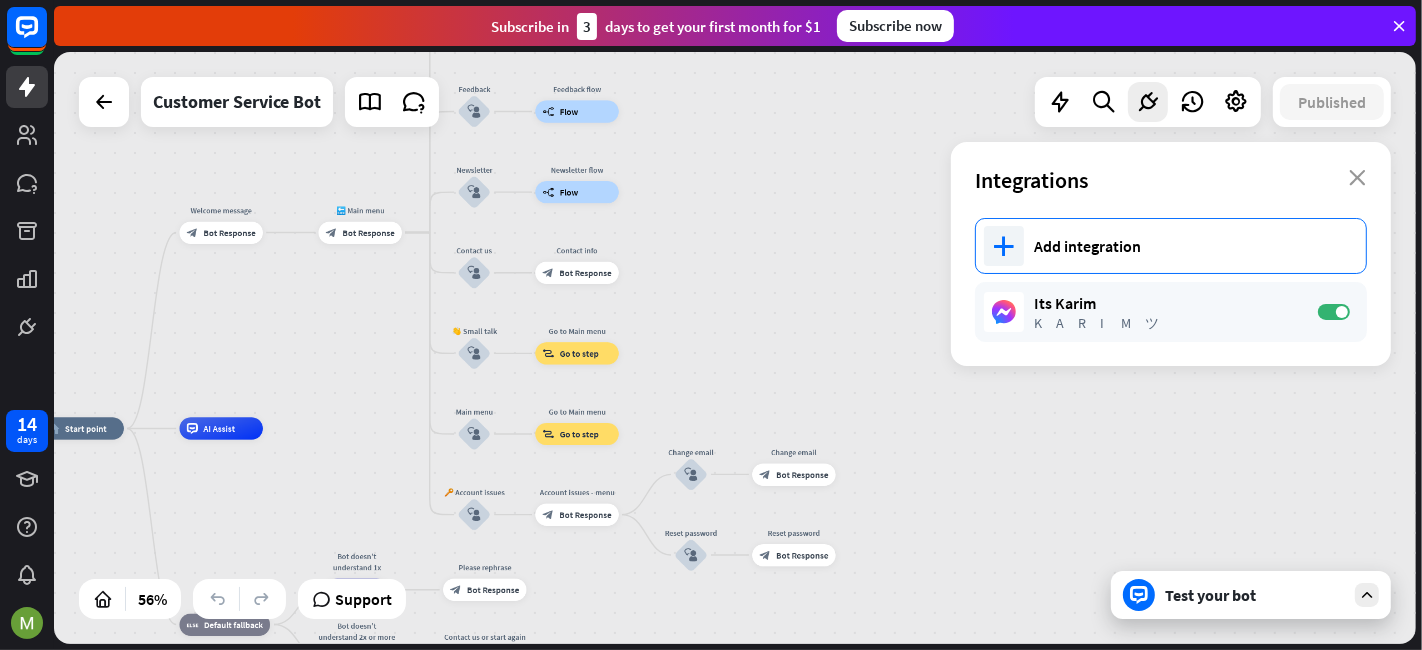 click on "Add integration" at bounding box center [1190, 246] 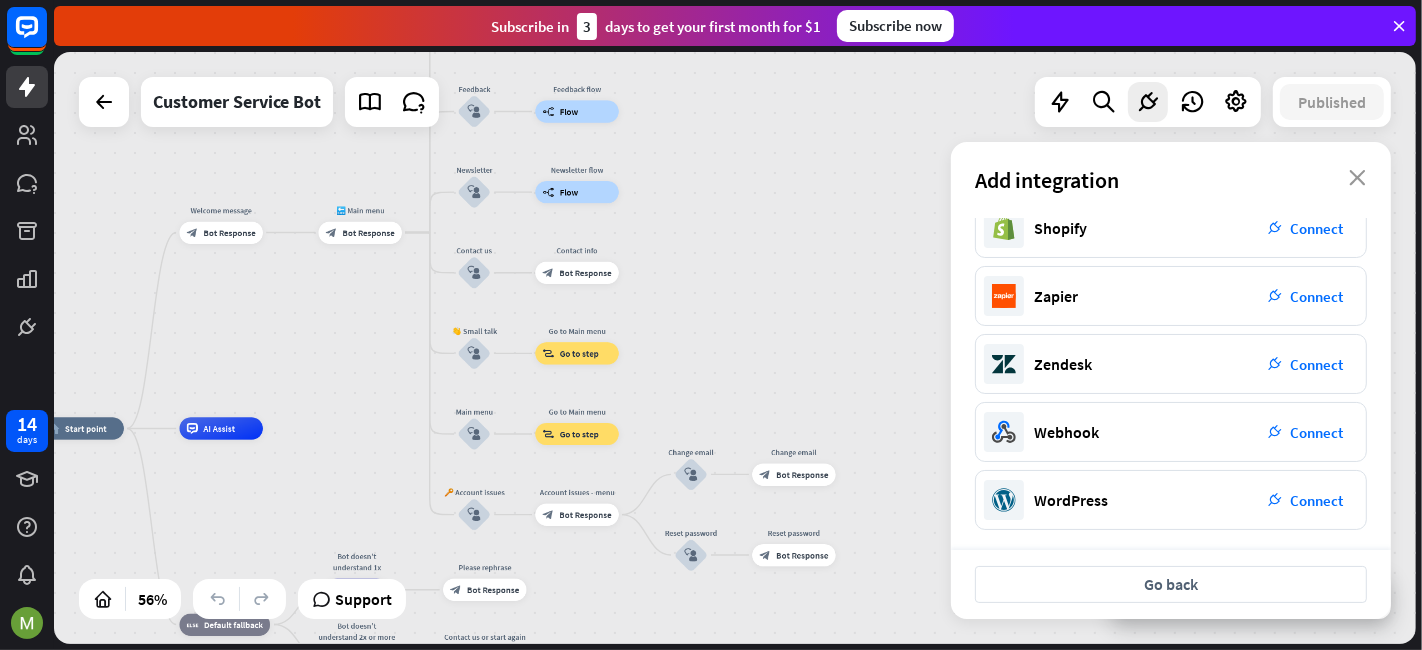 scroll, scrollTop: 431, scrollLeft: 0, axis: vertical 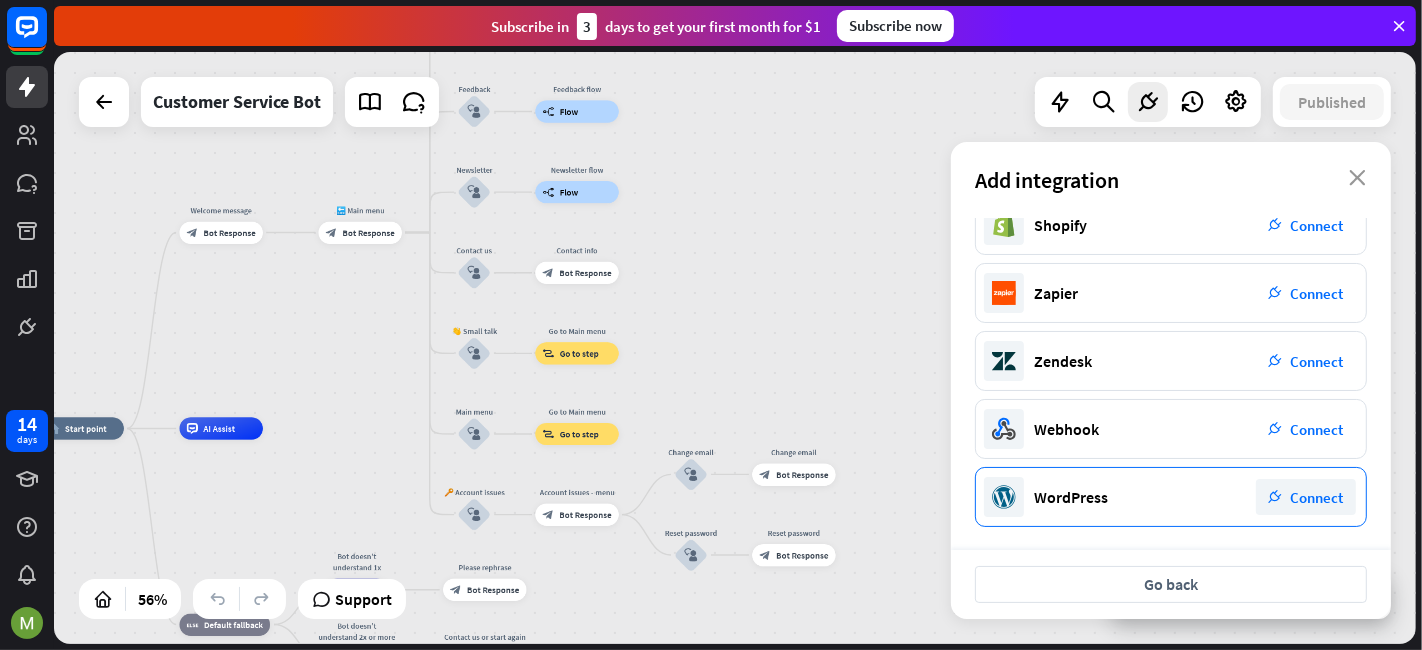 click on "WordPress   plug_integration   Connect" at bounding box center (1171, 497) 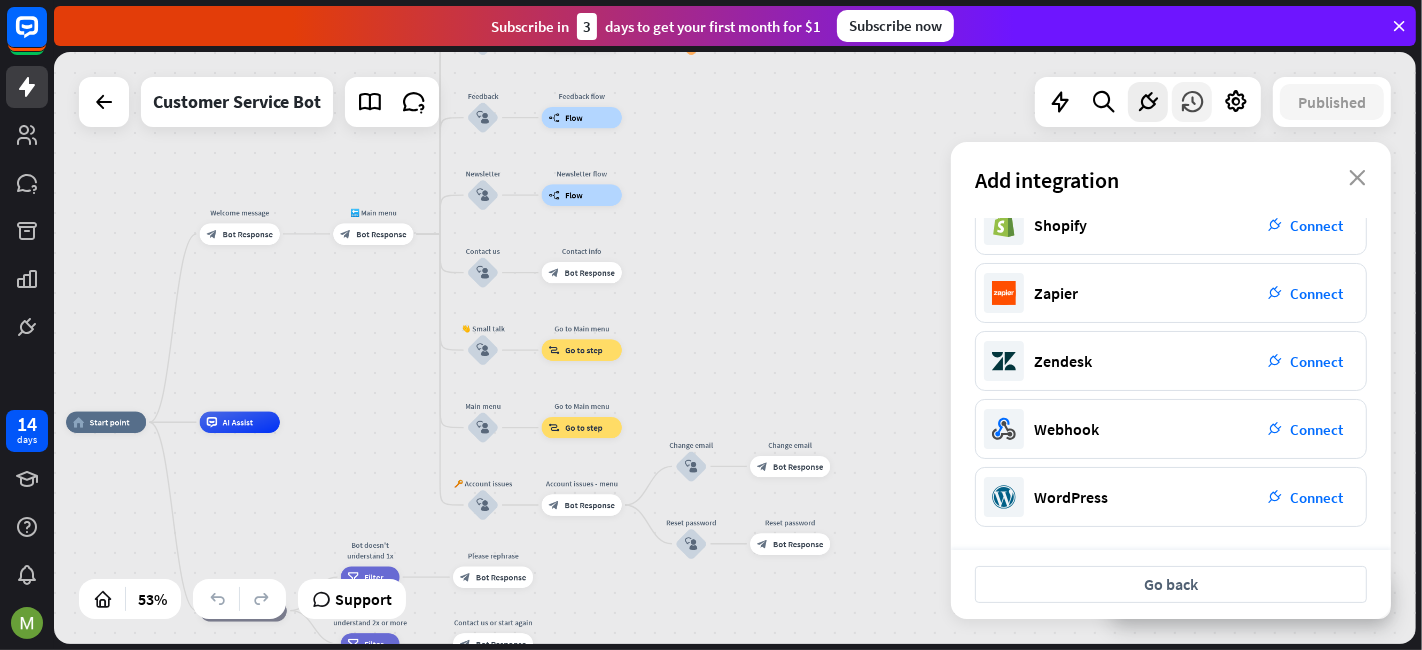 click at bounding box center (1192, 102) 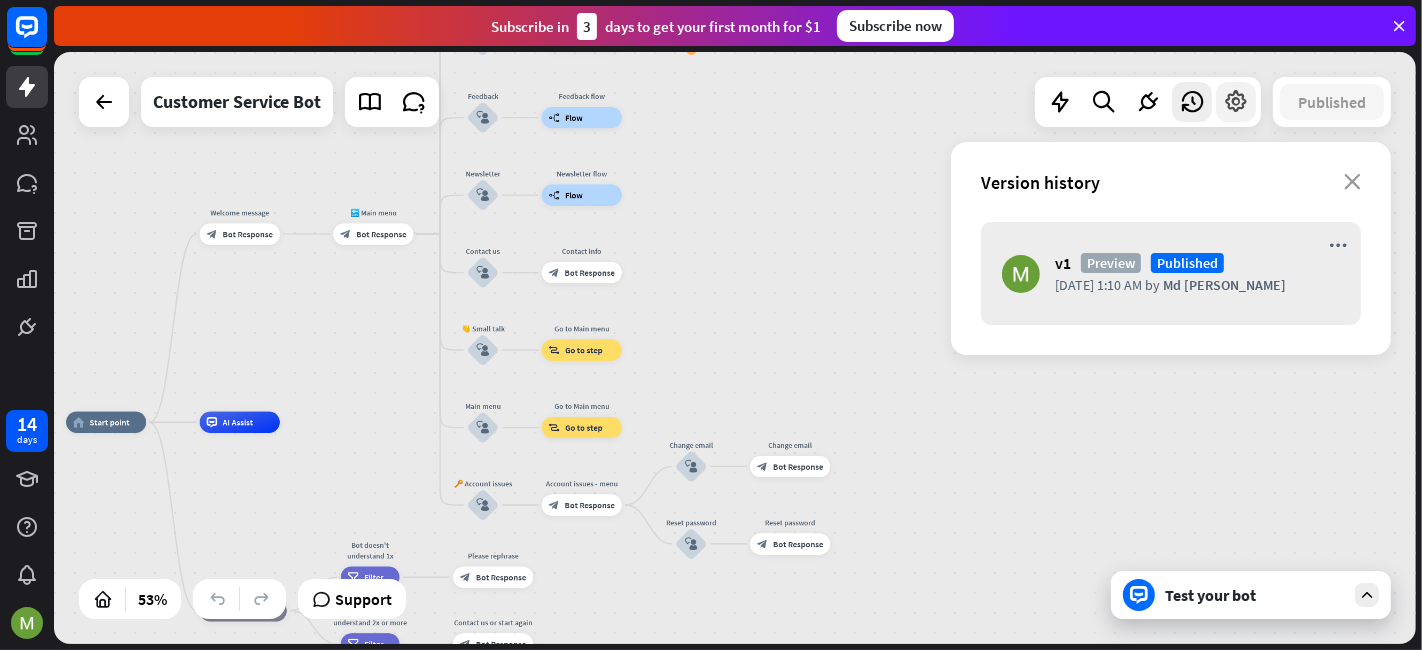 click at bounding box center (1236, 102) 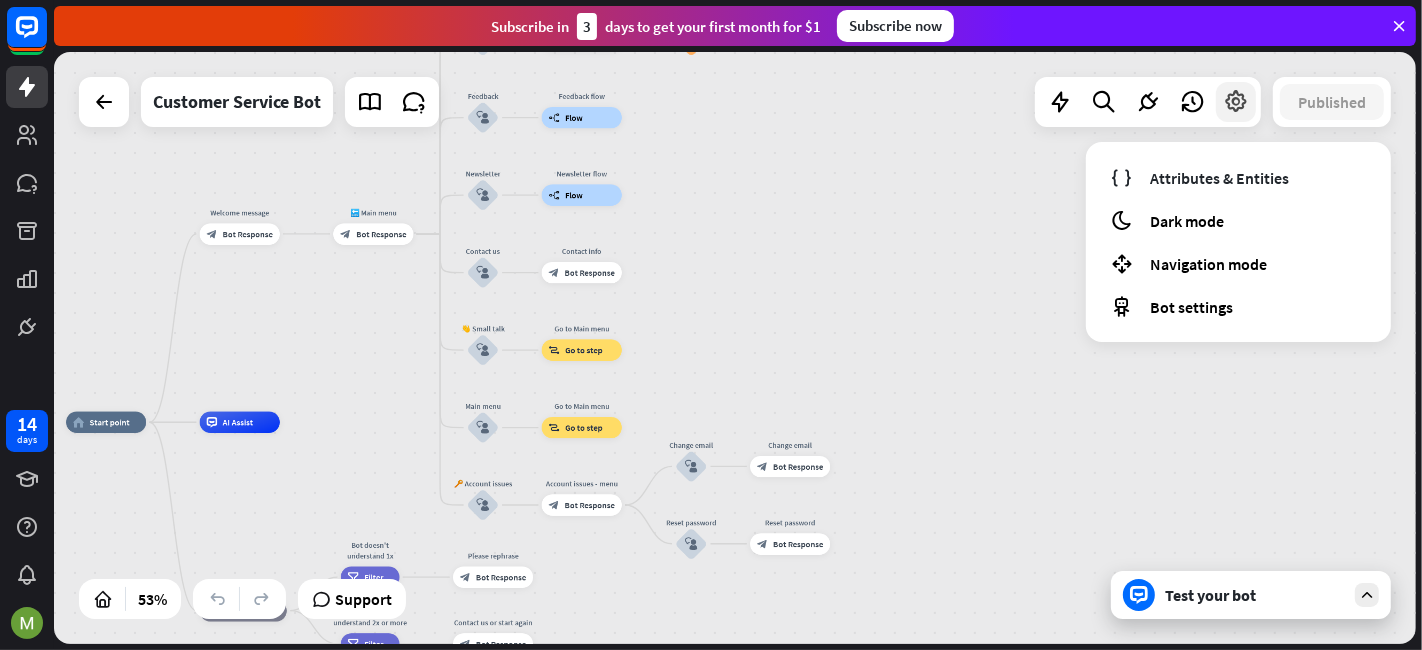 click at bounding box center (1236, 102) 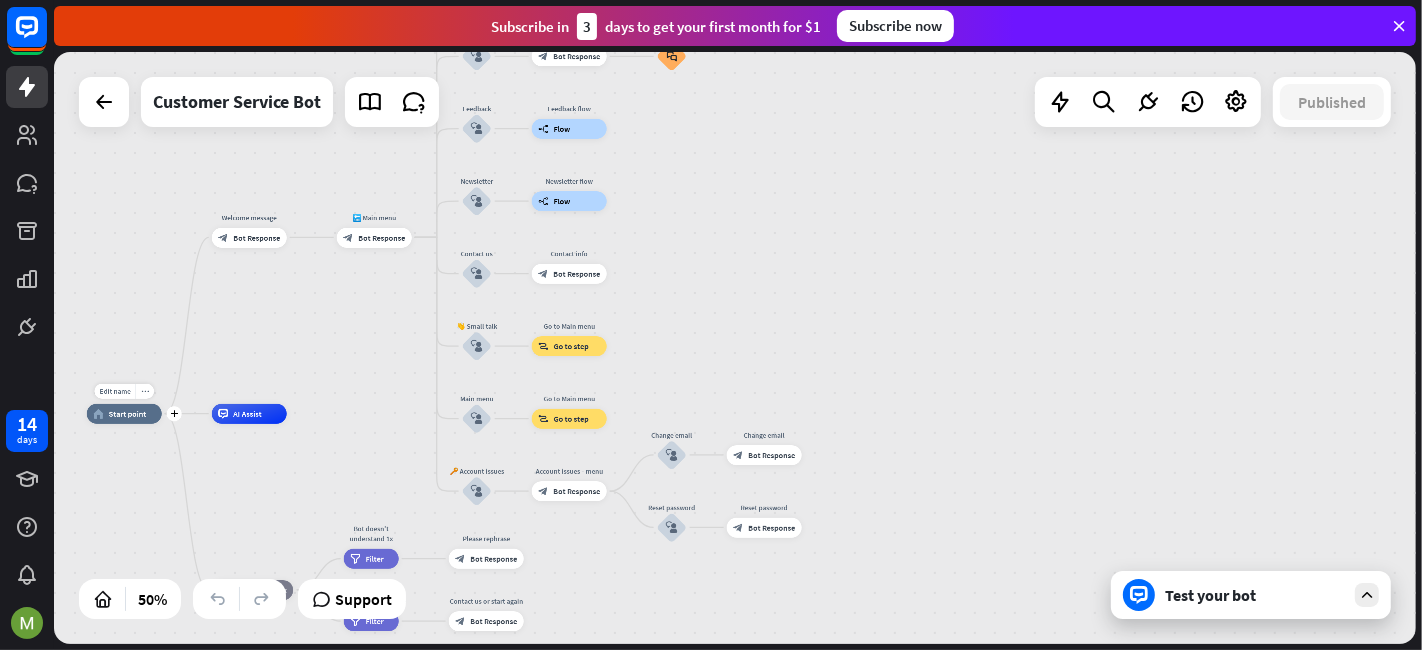 click on "Start point" at bounding box center (128, 414) 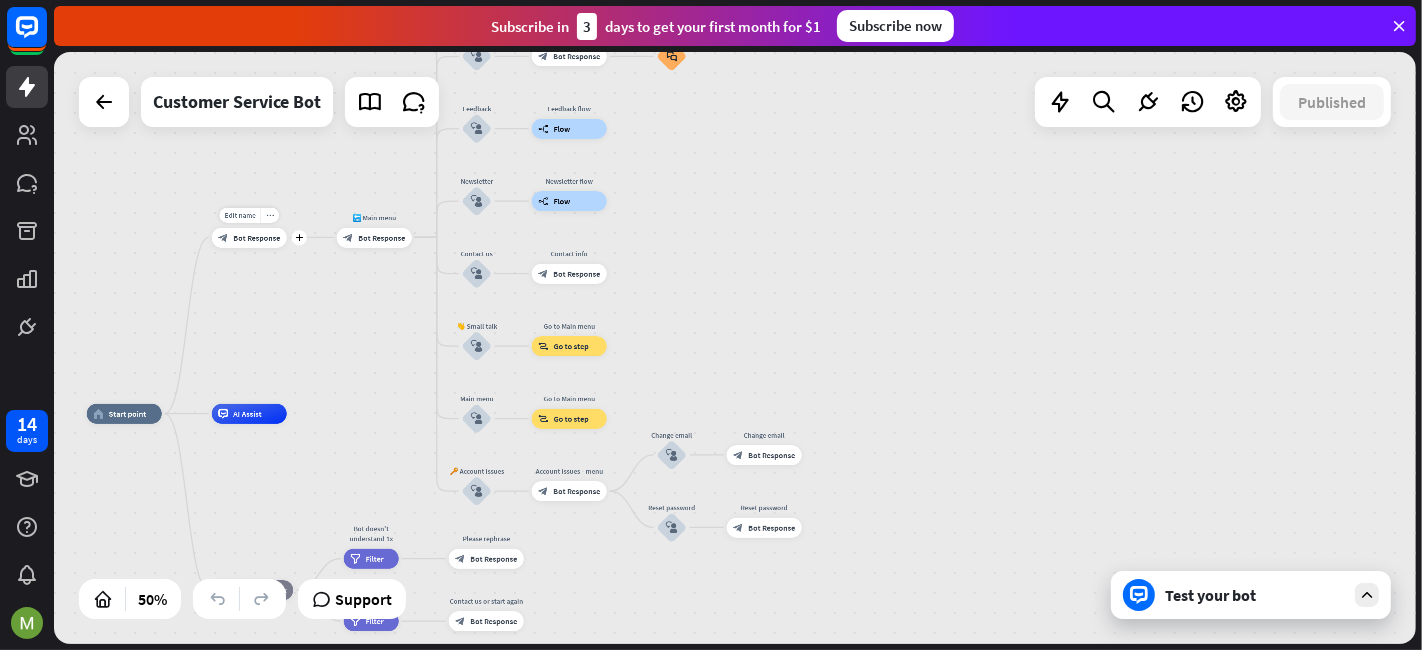click on "Bot Response" at bounding box center (256, 238) 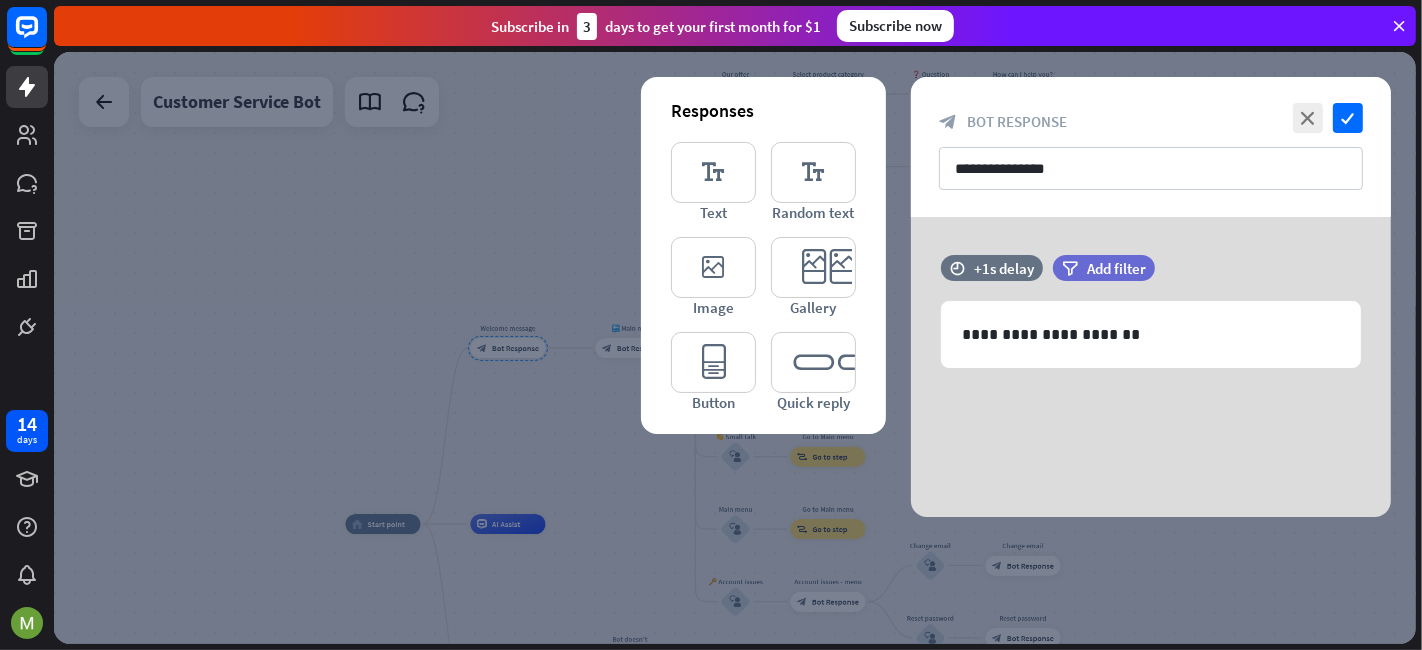 click at bounding box center [735, 348] 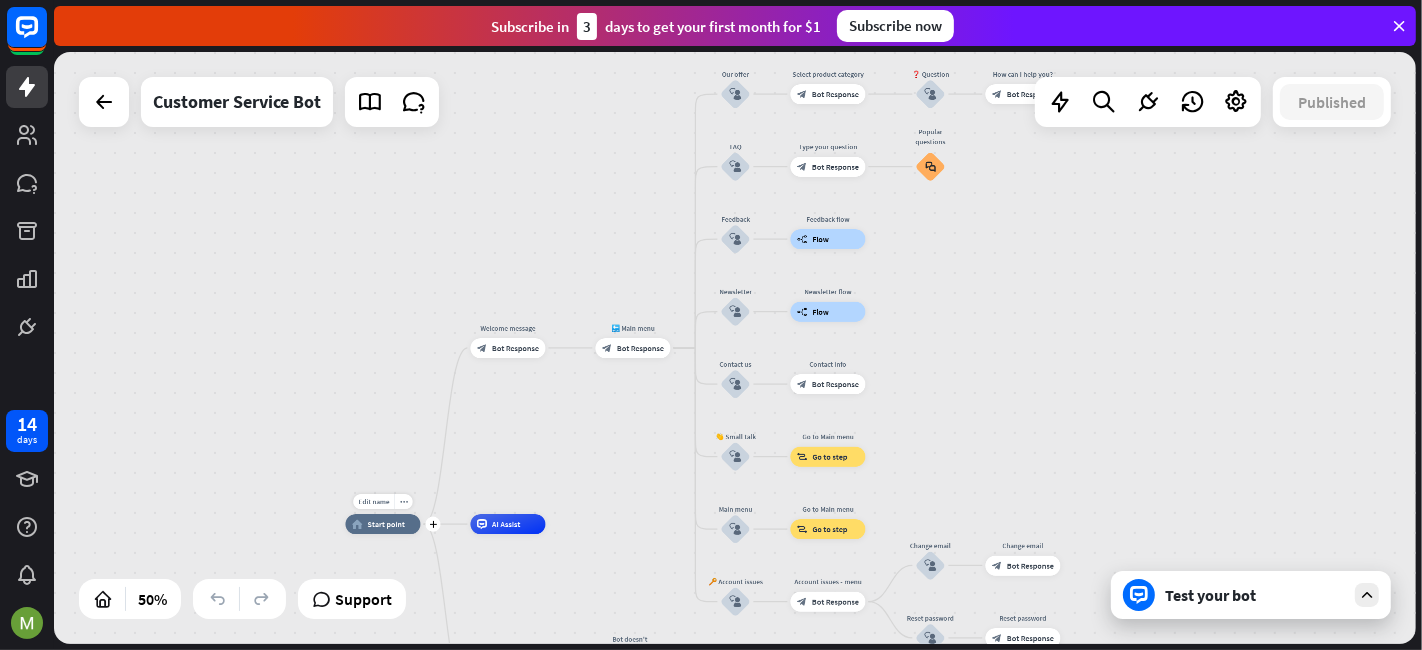 click on "Start point" at bounding box center (387, 524) 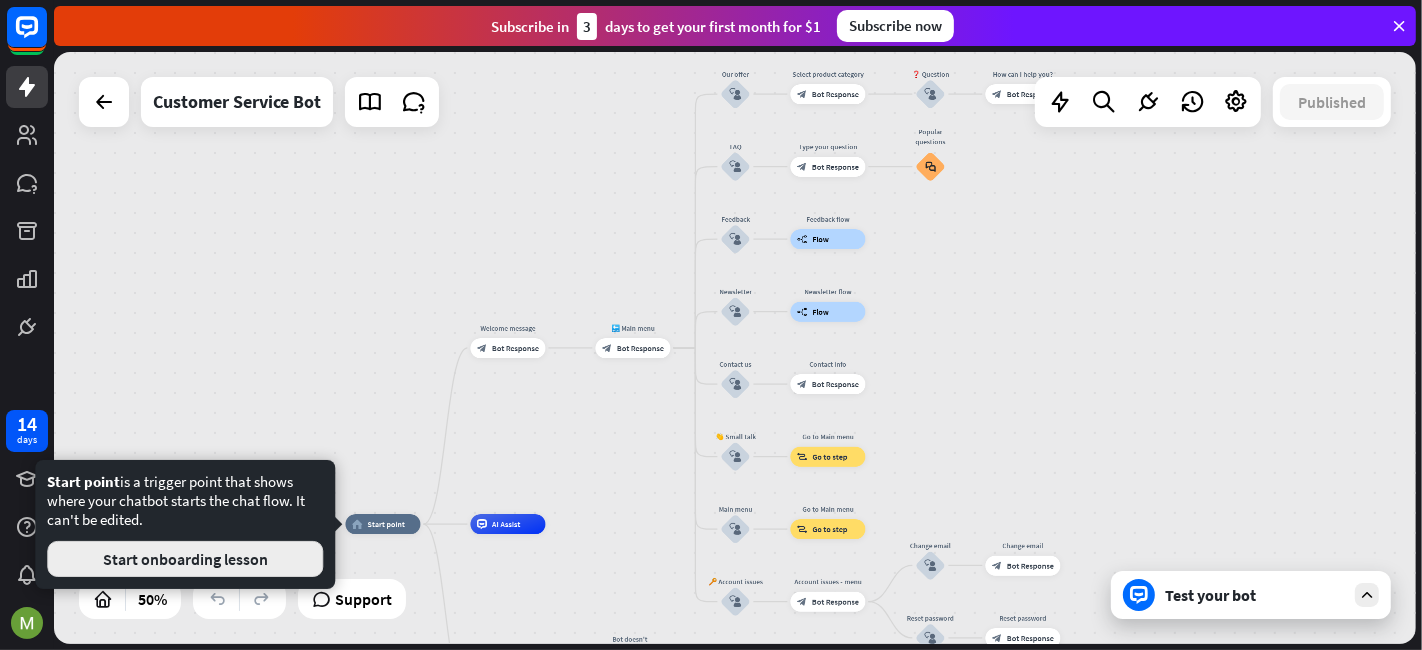click on "Start onboarding lesson" at bounding box center [185, 559] 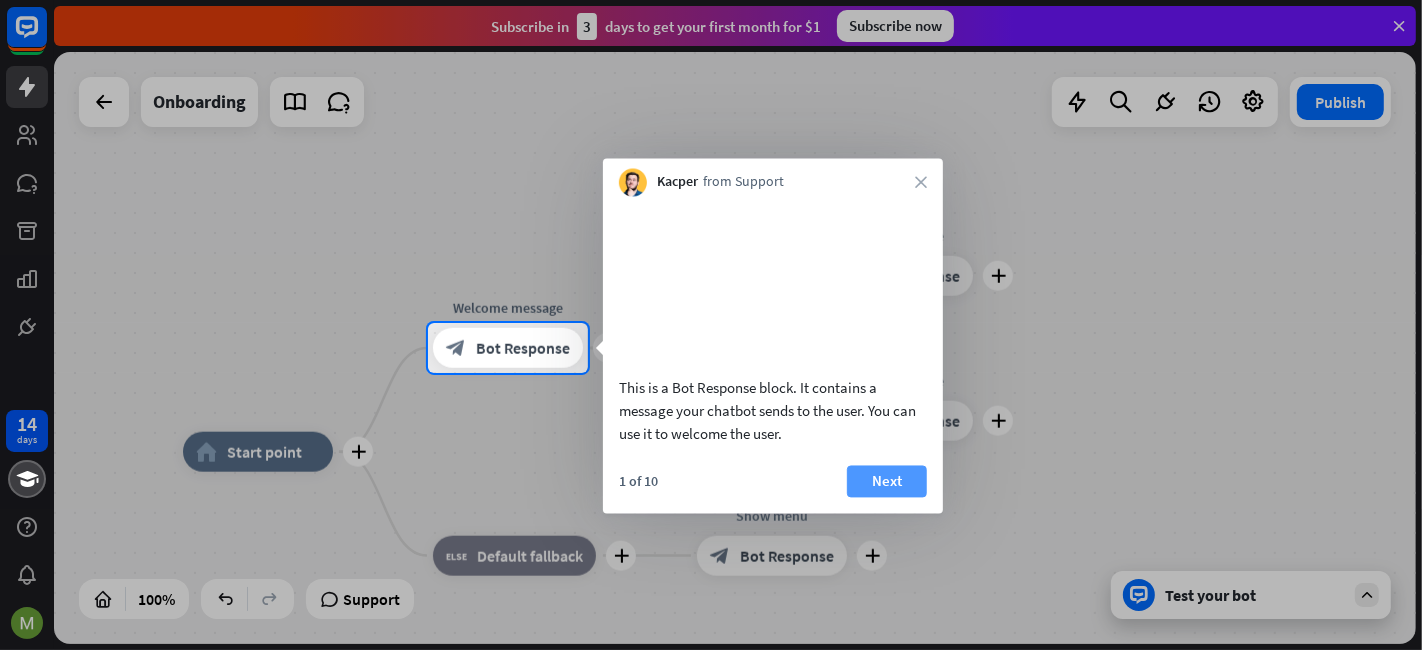 click on "Next" at bounding box center [887, 481] 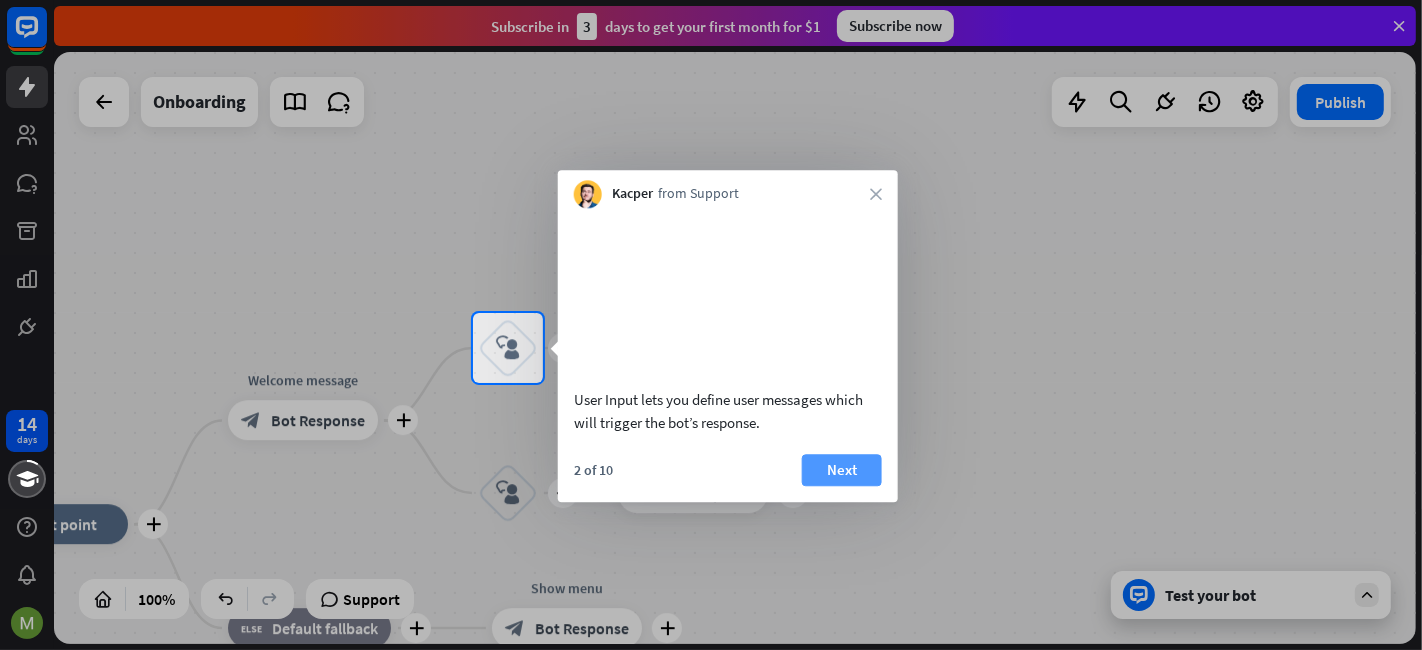click on "Next" at bounding box center (842, 470) 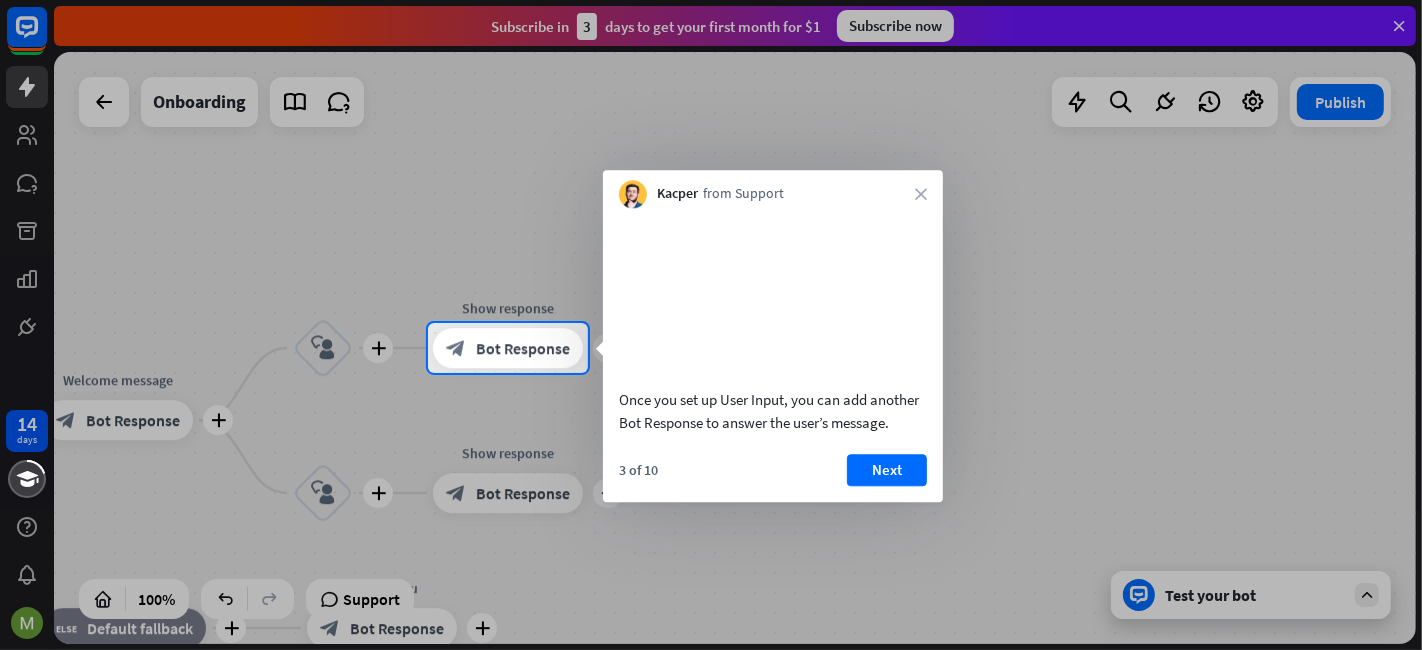 click on "Next" at bounding box center (887, 470) 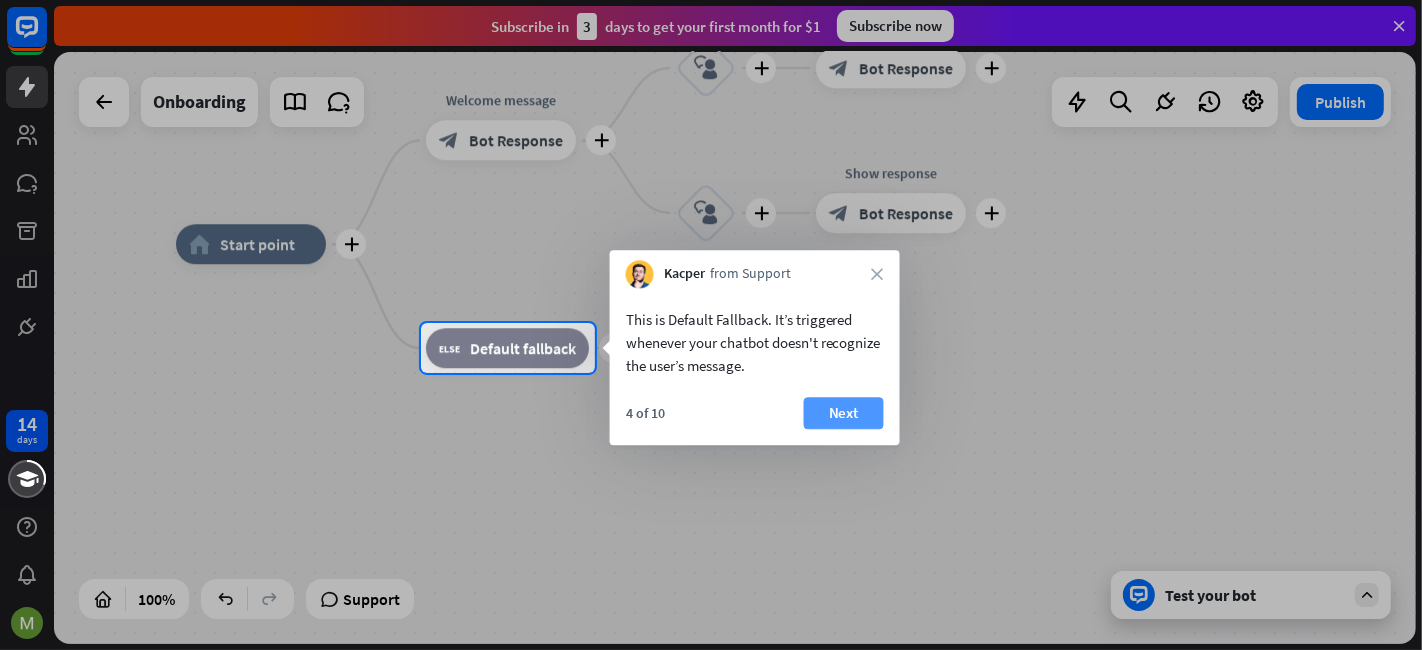 click on "Next" at bounding box center (844, 413) 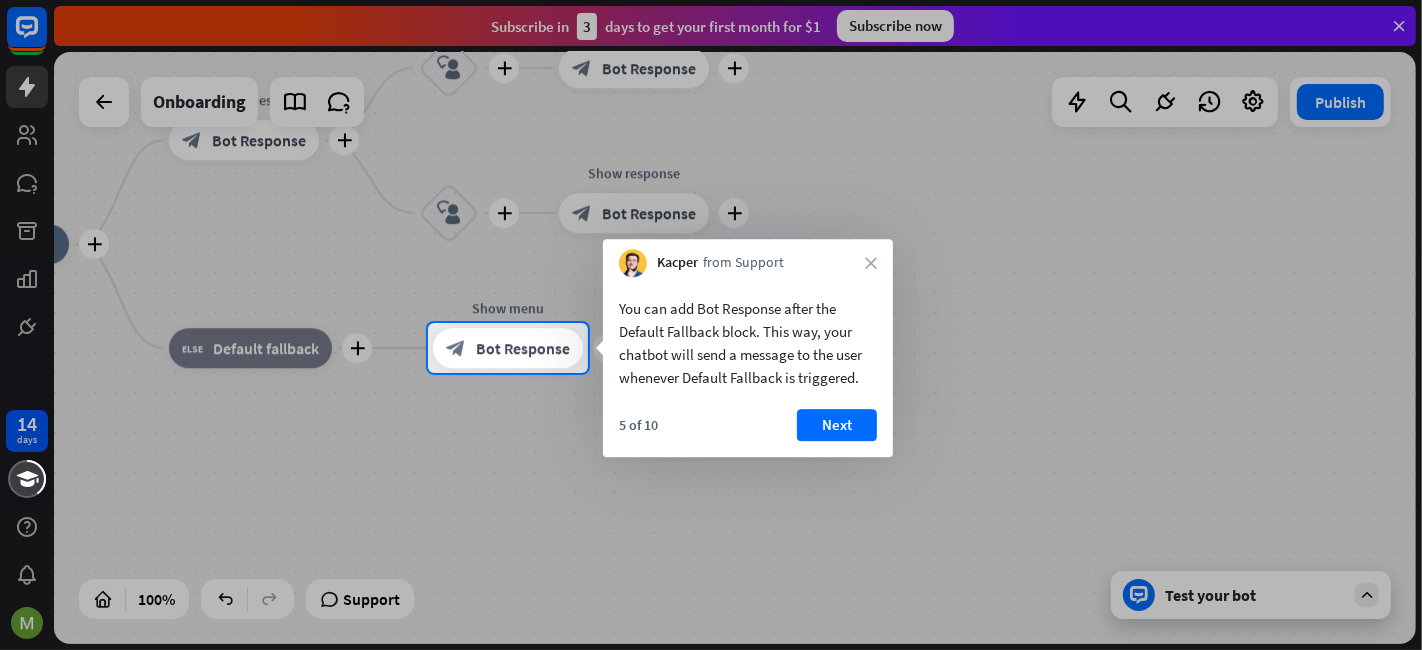 click on "Next" at bounding box center [837, 425] 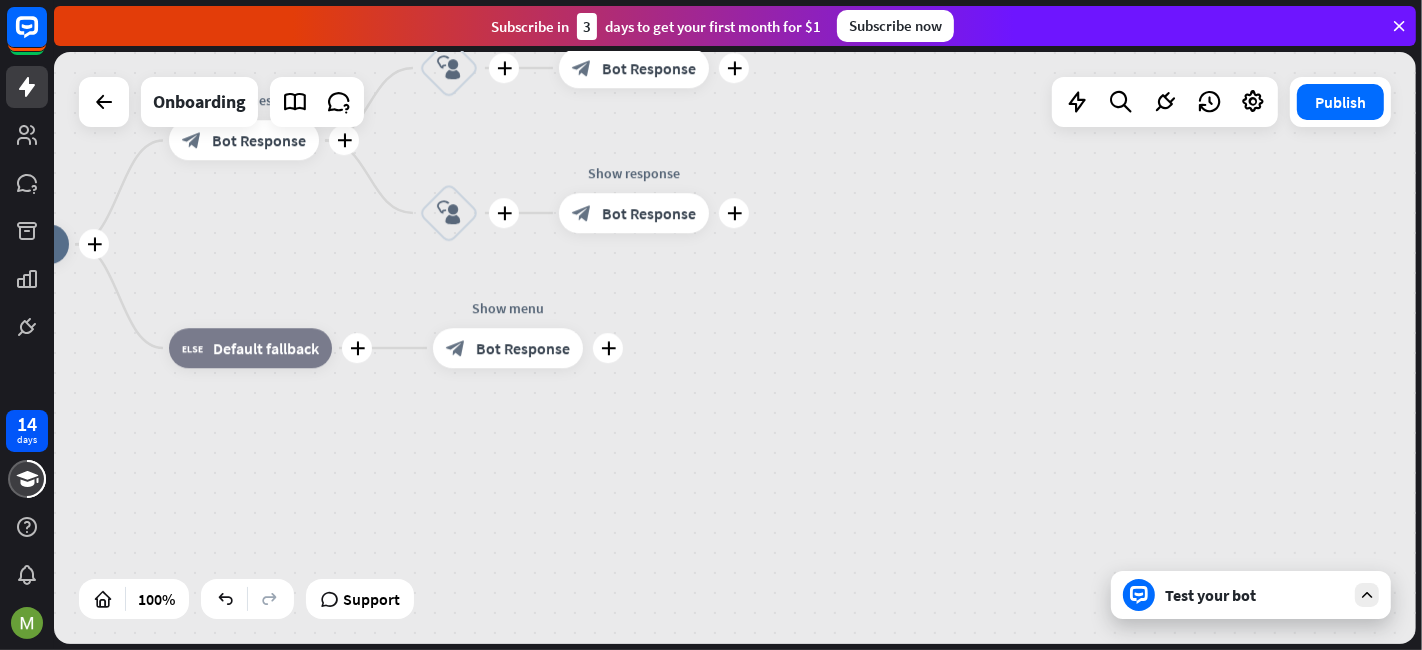 click on "14   days
close
Product Help
First steps   Get started with ChatBot       Help Center   Follow step-by-step tutorials       Academy   Level up your skill set       Contact us   Connect with our Product Experts
Subscribe in
3
days
to get your first month for $1
Subscribe now                     plus     home_2   Start point               plus   Welcome message   block_bot_response   Bot Response               plus     block_user_input               plus   Show response   block_bot_response   Bot Response               plus     block_user_input               plus   Show response   block_bot_response   Bot Response" at bounding box center [711, 325] 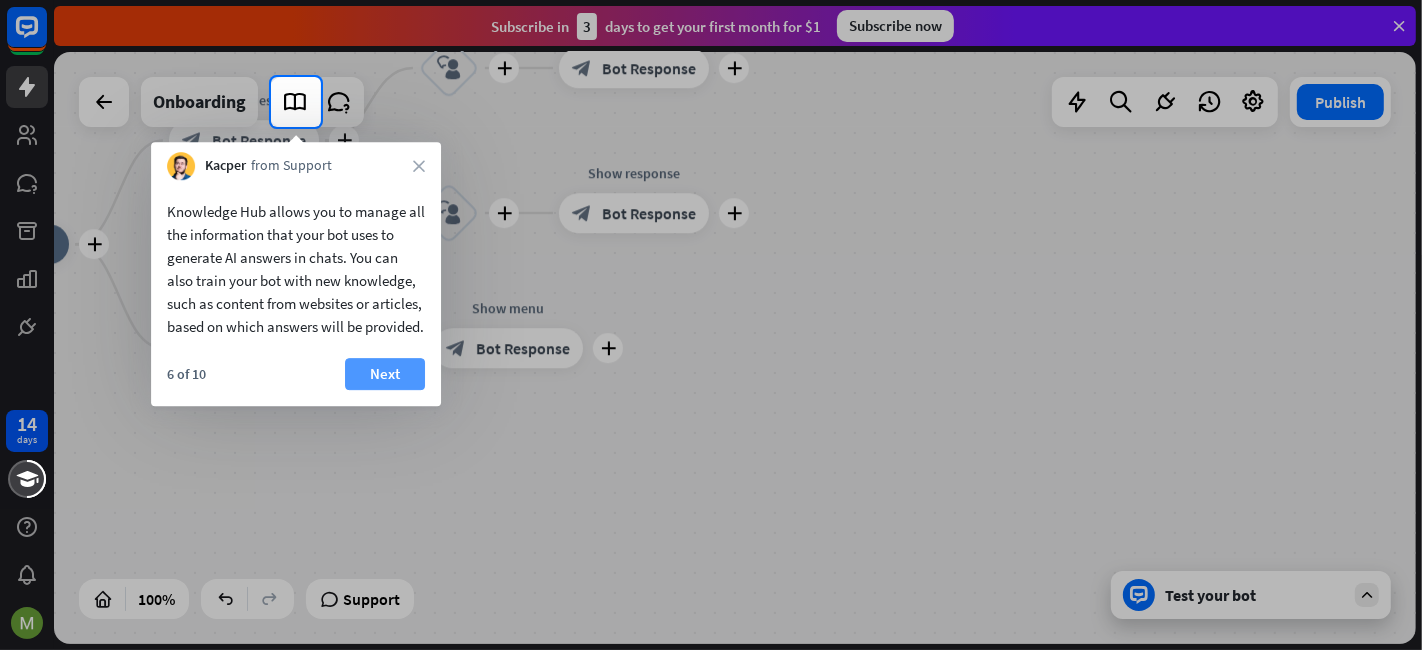 click on "Next" at bounding box center (385, 374) 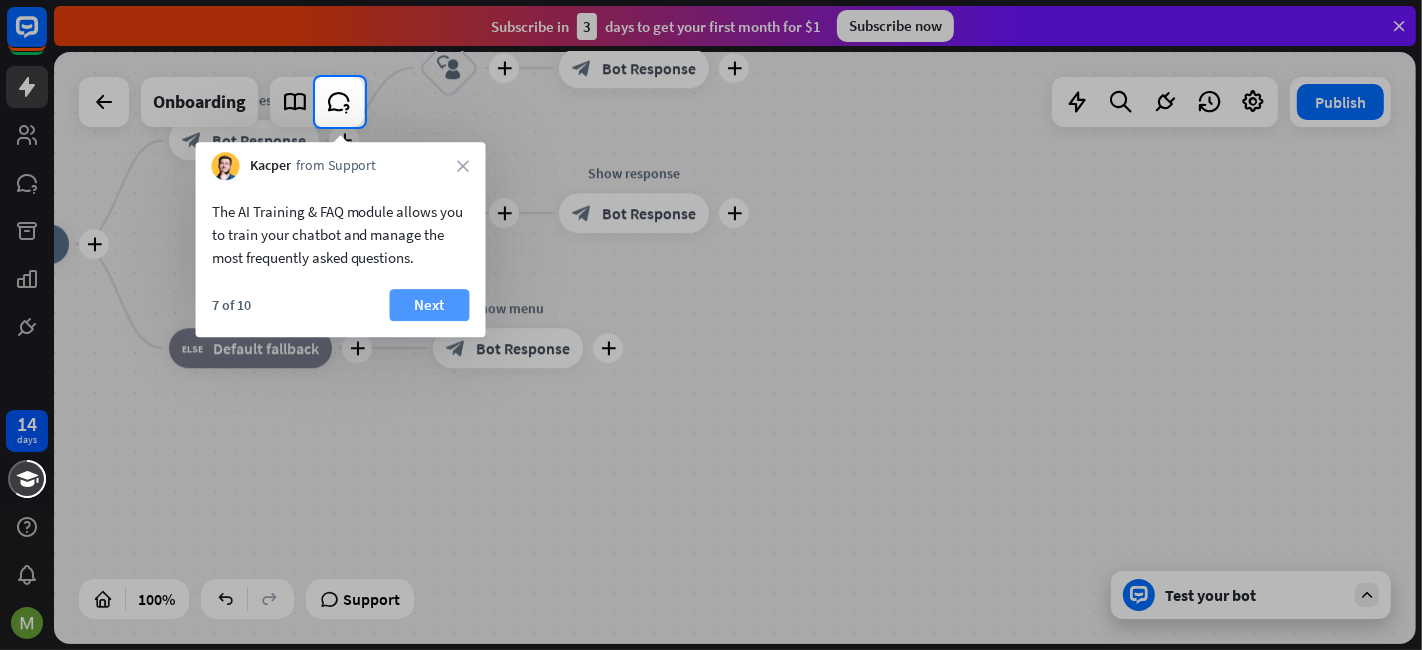 click on "Next" at bounding box center (430, 305) 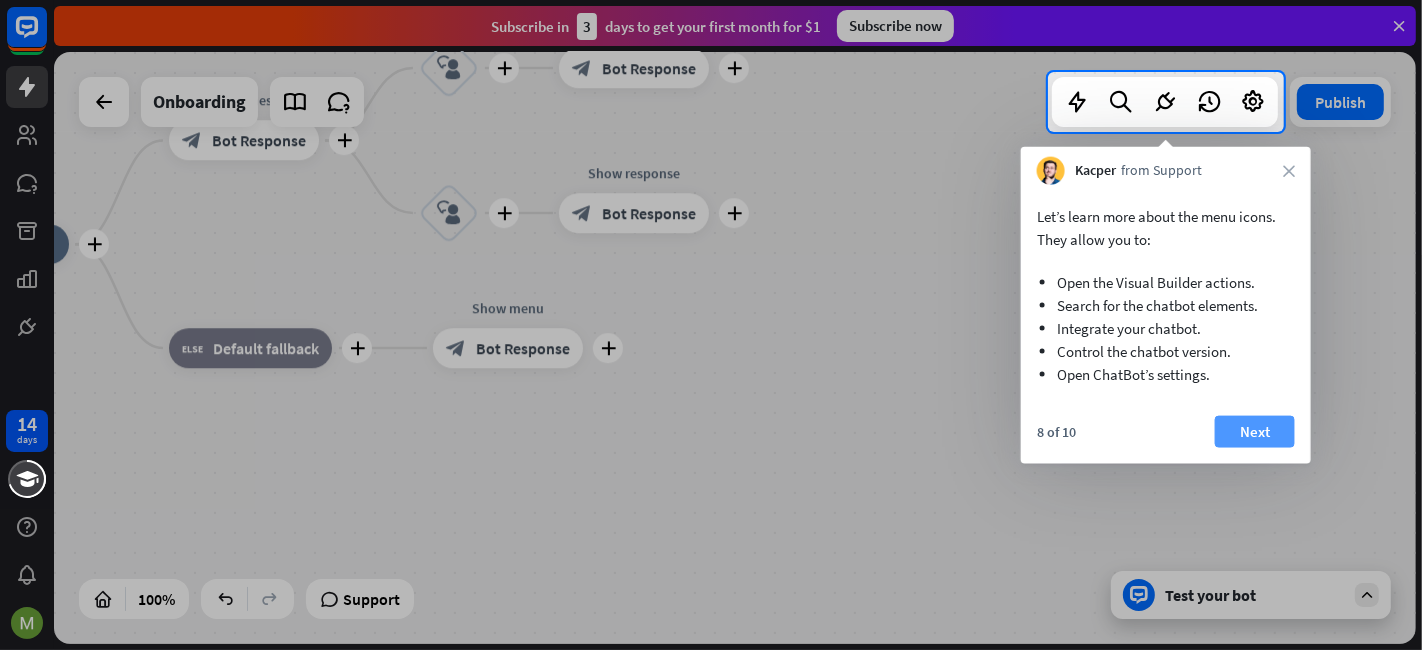 click on "Next" at bounding box center (1255, 432) 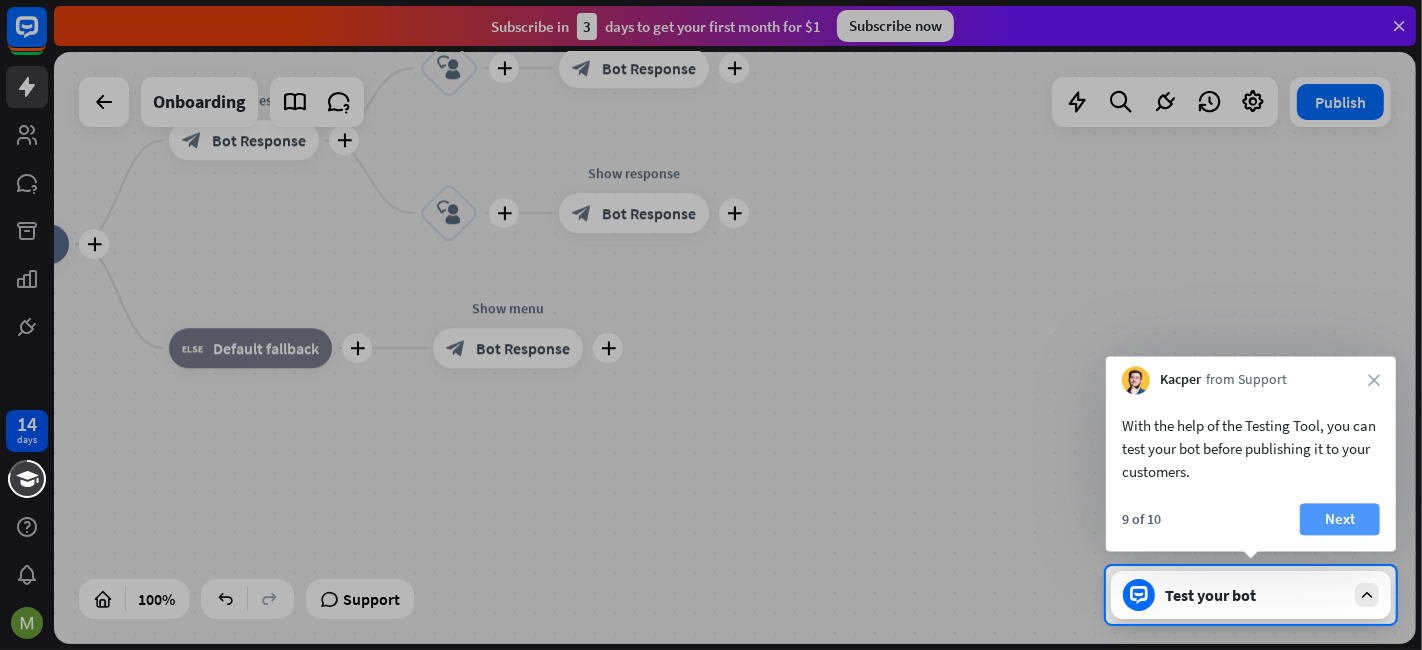 click on "Next" at bounding box center [1340, 519] 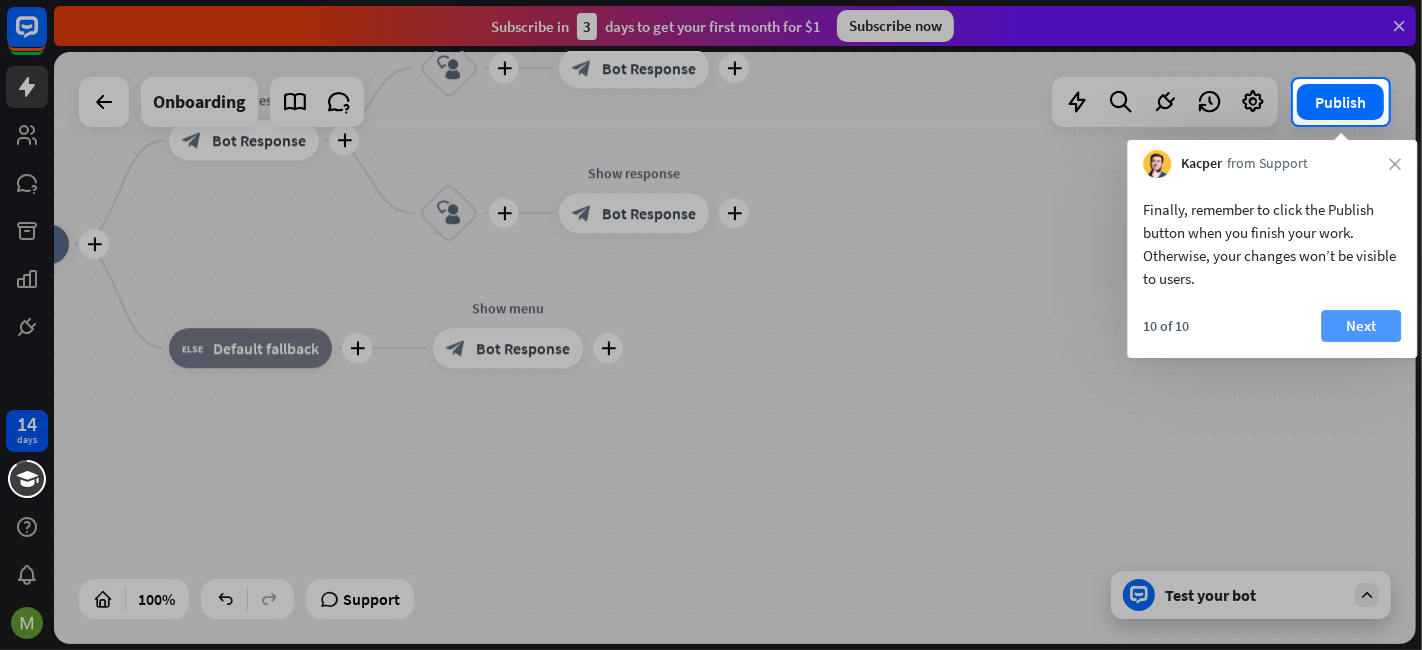 click on "Next" at bounding box center (1361, 326) 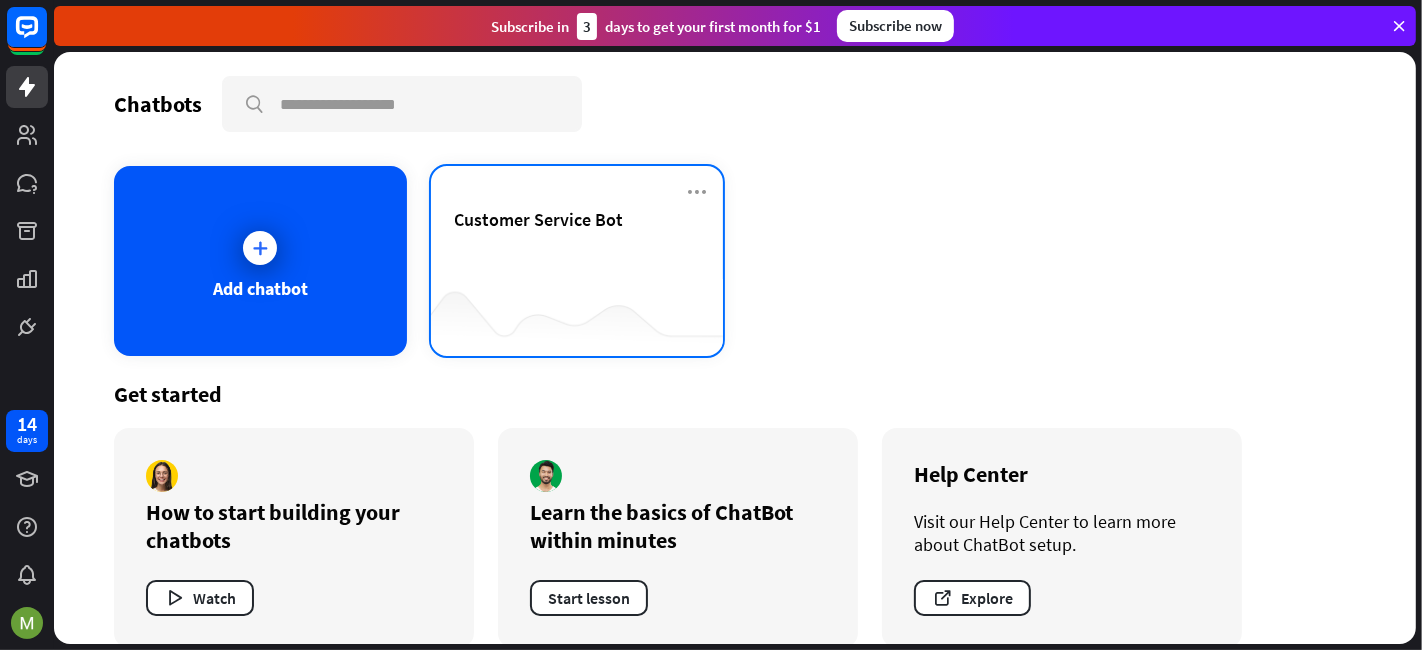 click on "Customer Service Bot" at bounding box center (577, 243) 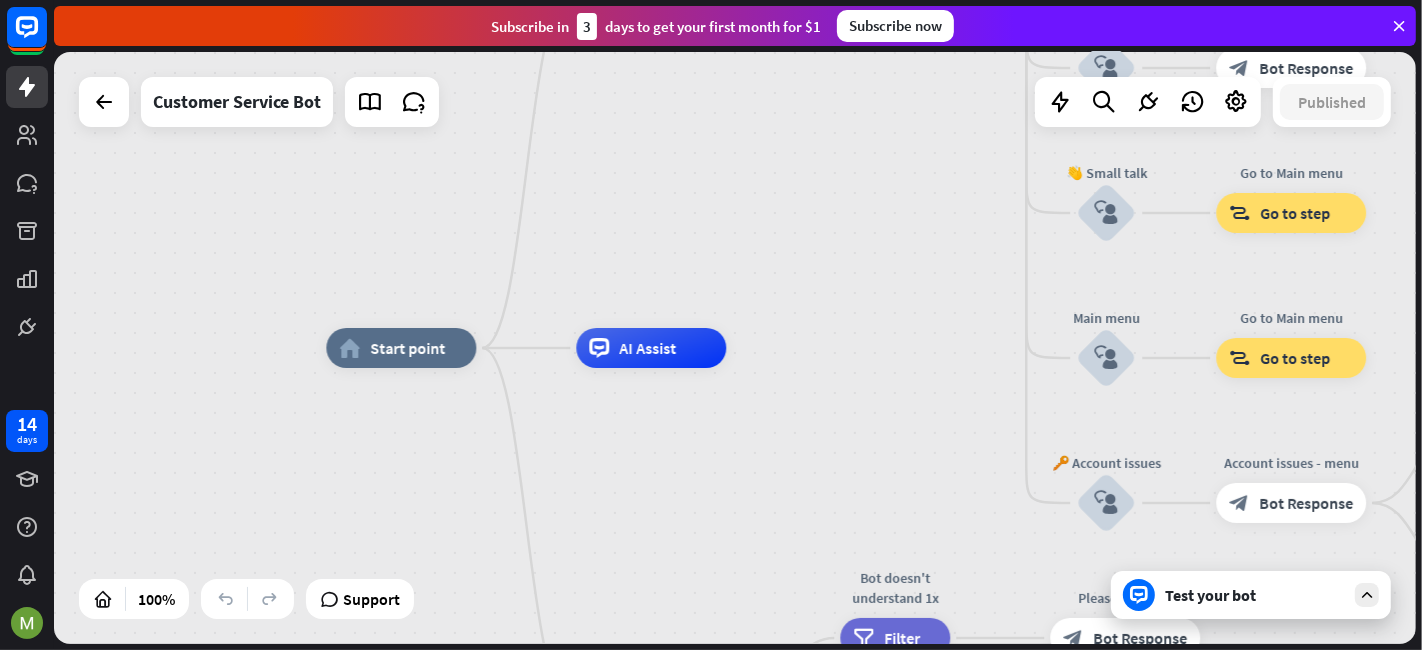click on "Test your bot" at bounding box center (1255, 595) 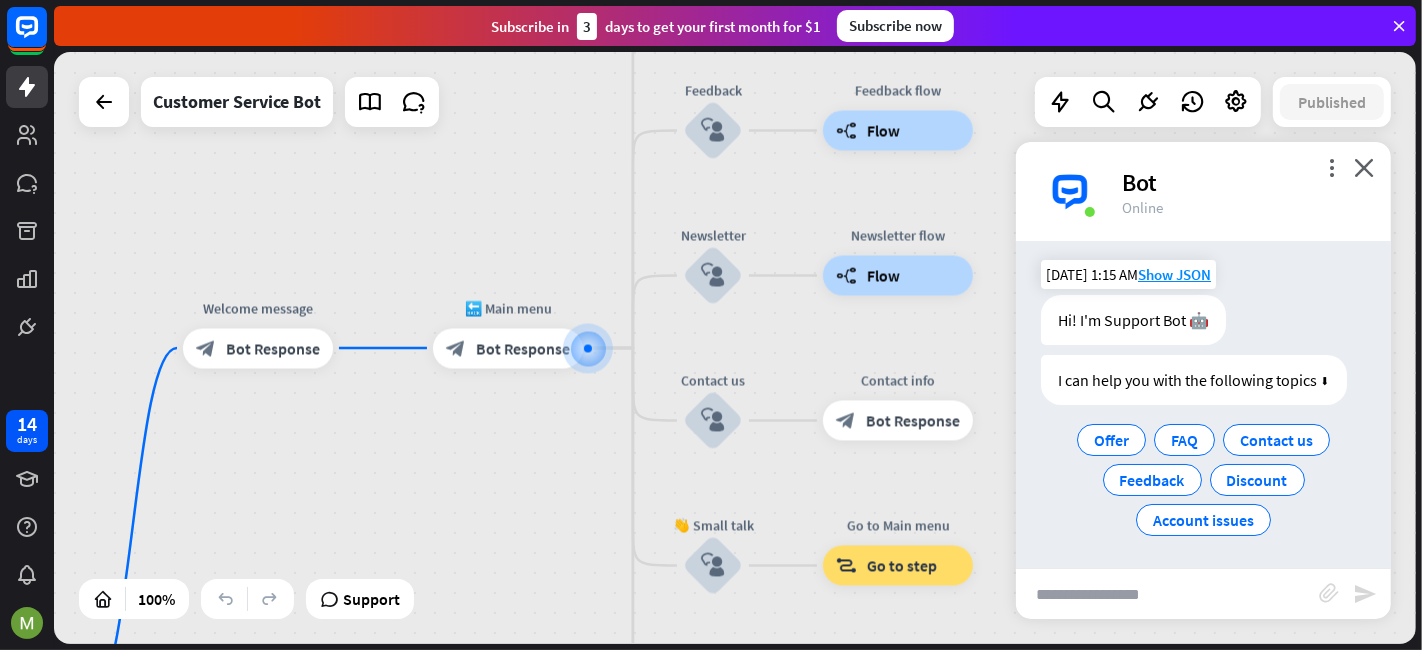 scroll, scrollTop: 5, scrollLeft: 0, axis: vertical 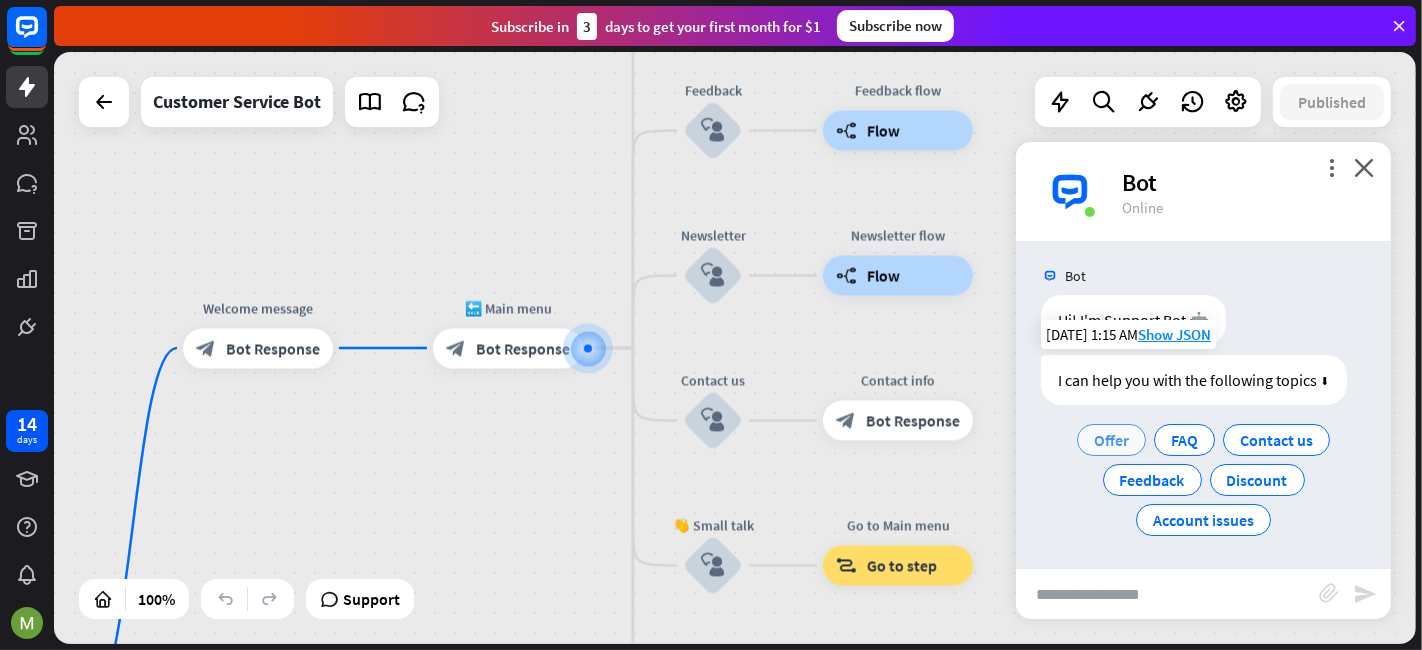 click on "Offer" at bounding box center [1111, 440] 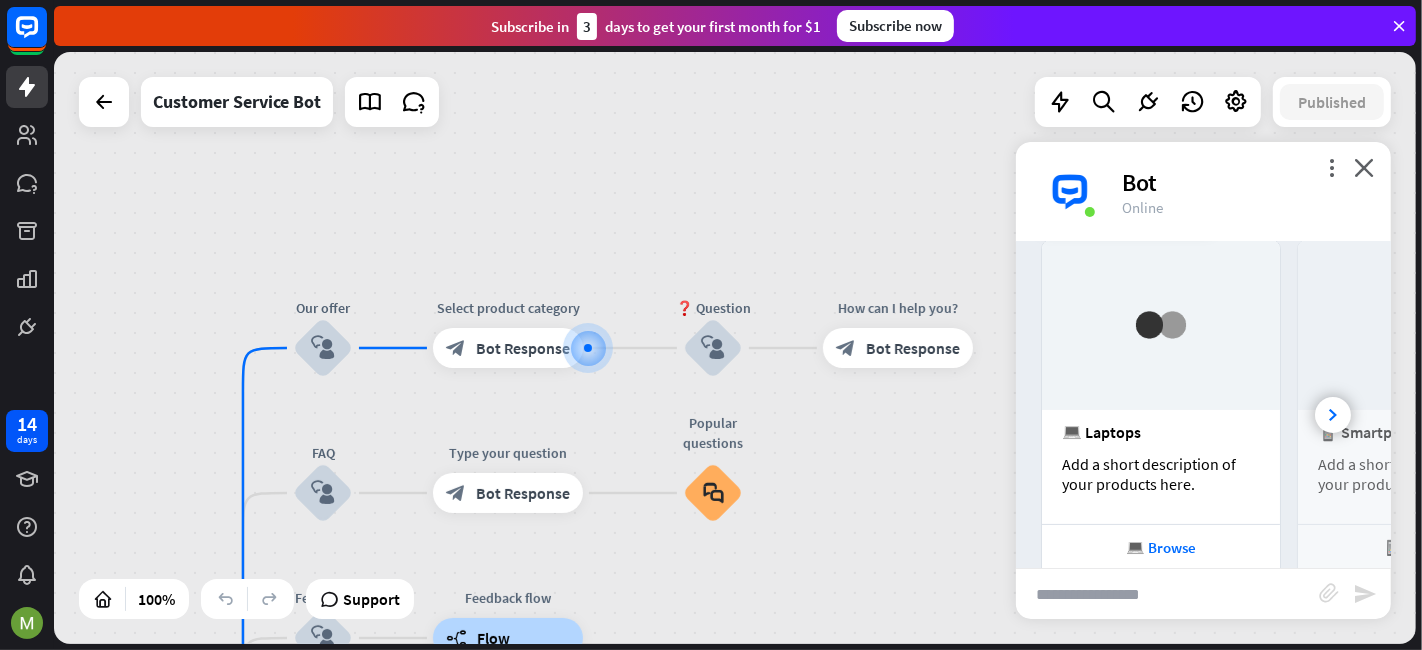 scroll, scrollTop: 437, scrollLeft: 0, axis: vertical 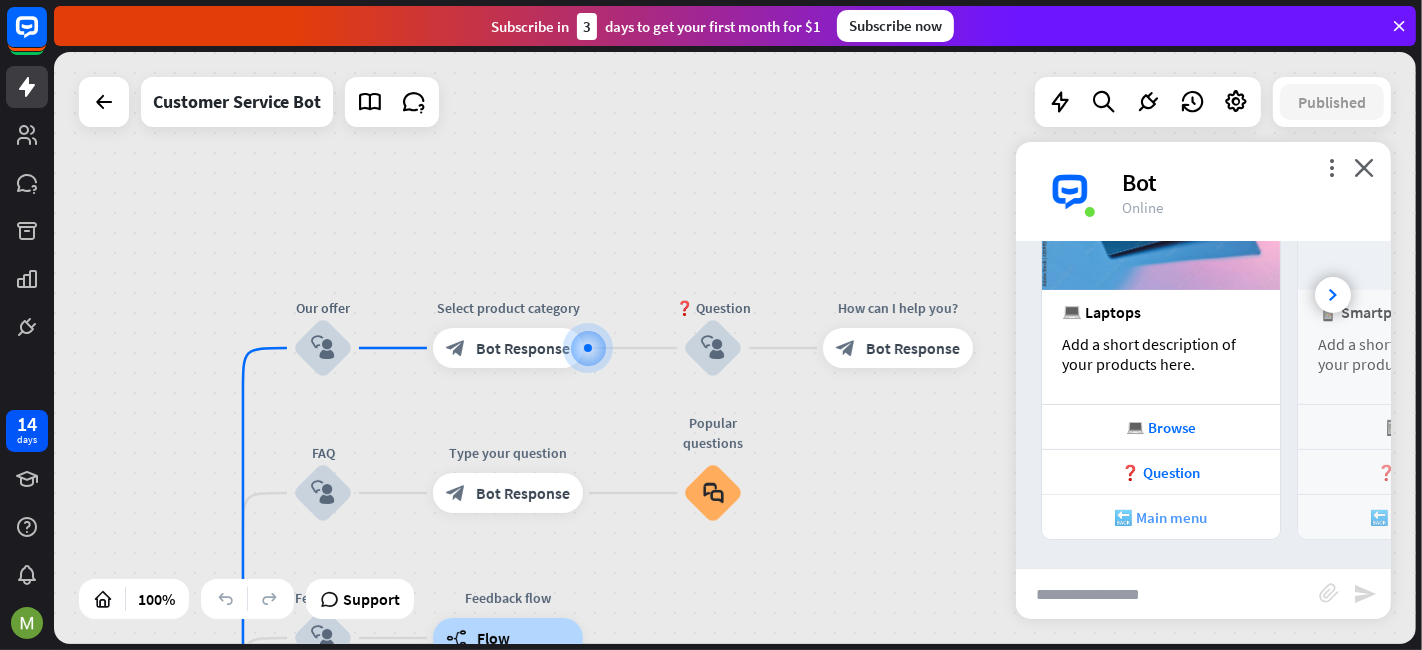 click on "🔙 Main menu" at bounding box center (1161, 517) 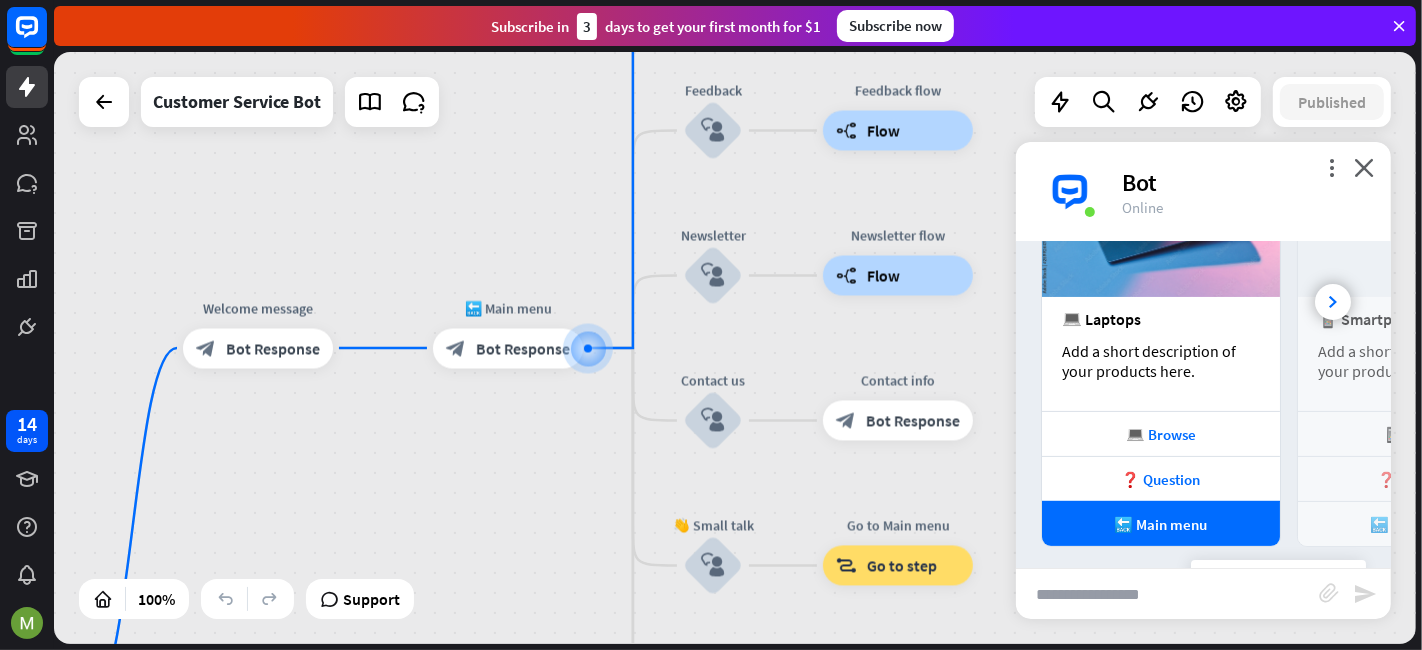 scroll, scrollTop: 427, scrollLeft: 0, axis: vertical 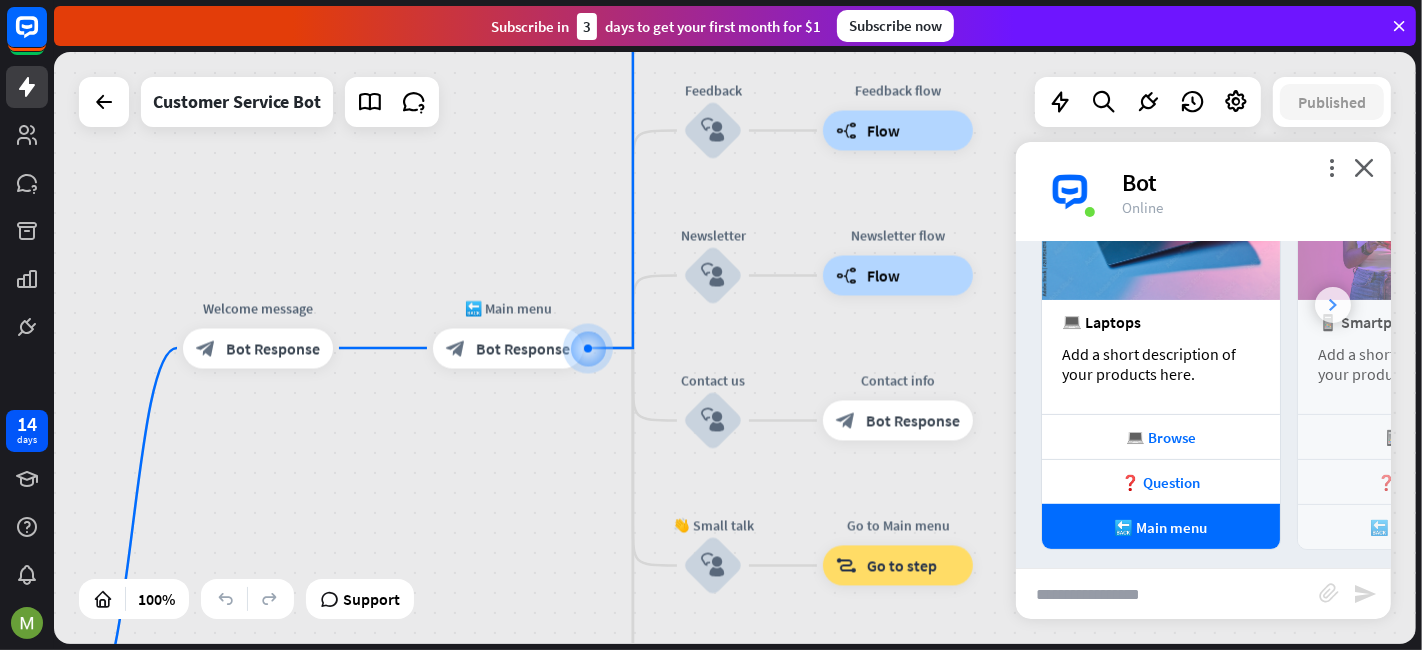 click at bounding box center [1333, 305] 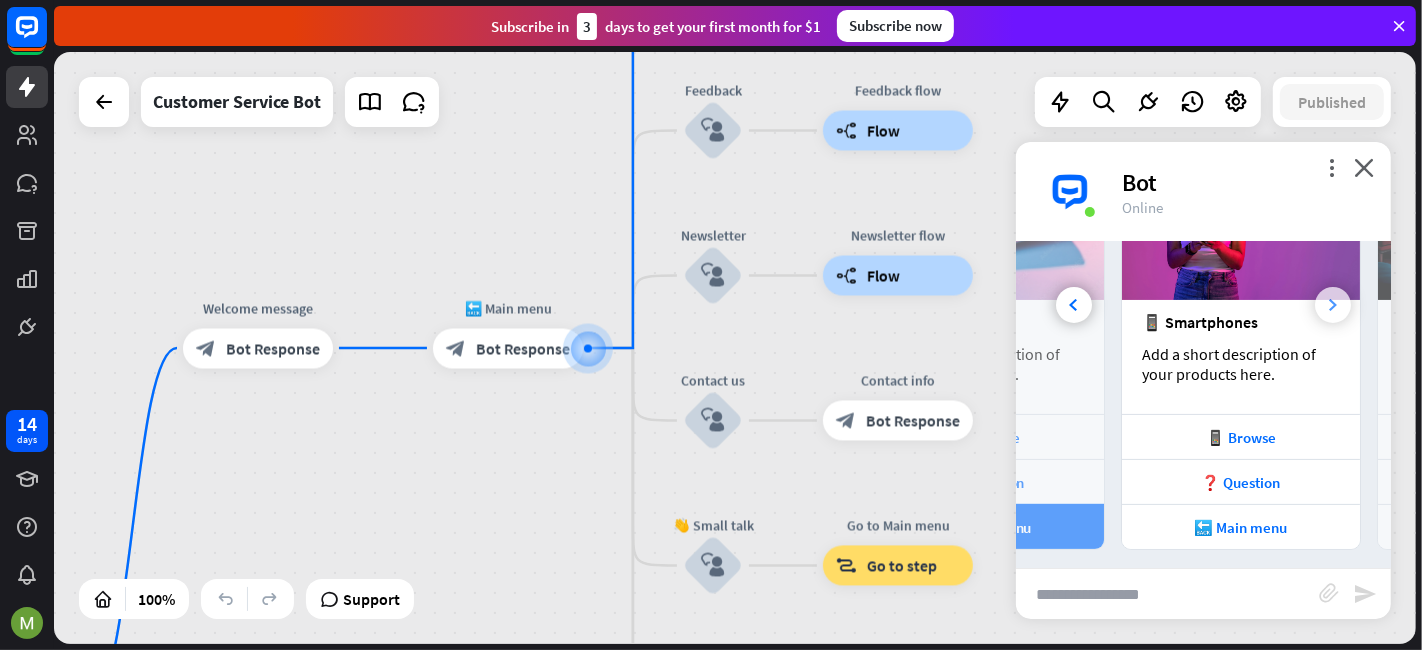 scroll, scrollTop: 0, scrollLeft: 222, axis: horizontal 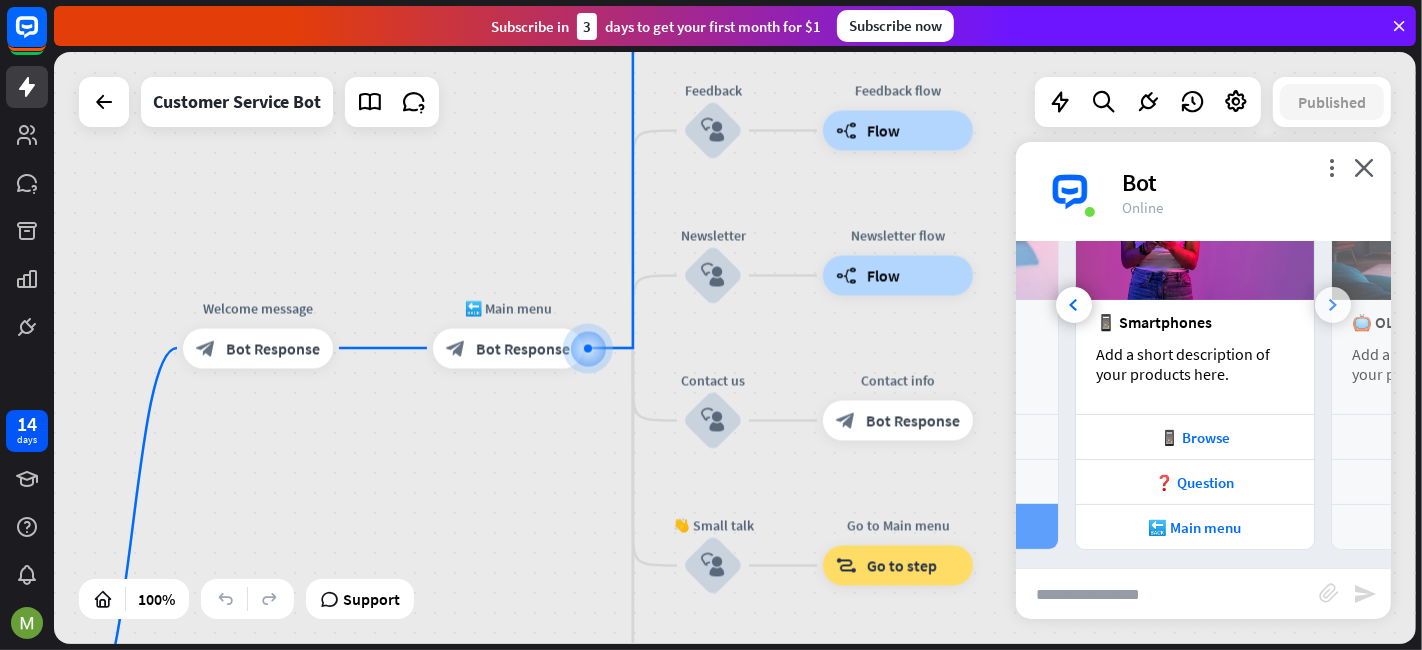 click at bounding box center [1333, 305] 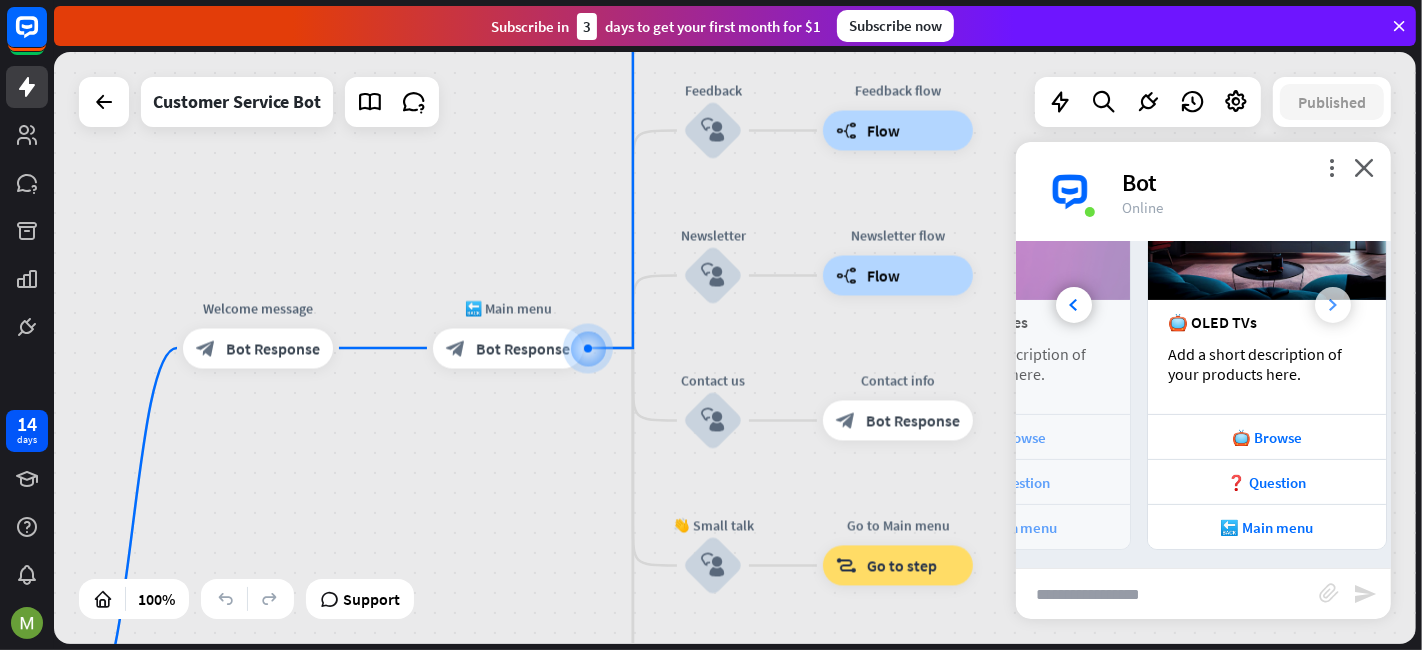 scroll, scrollTop: 0, scrollLeft: 443, axis: horizontal 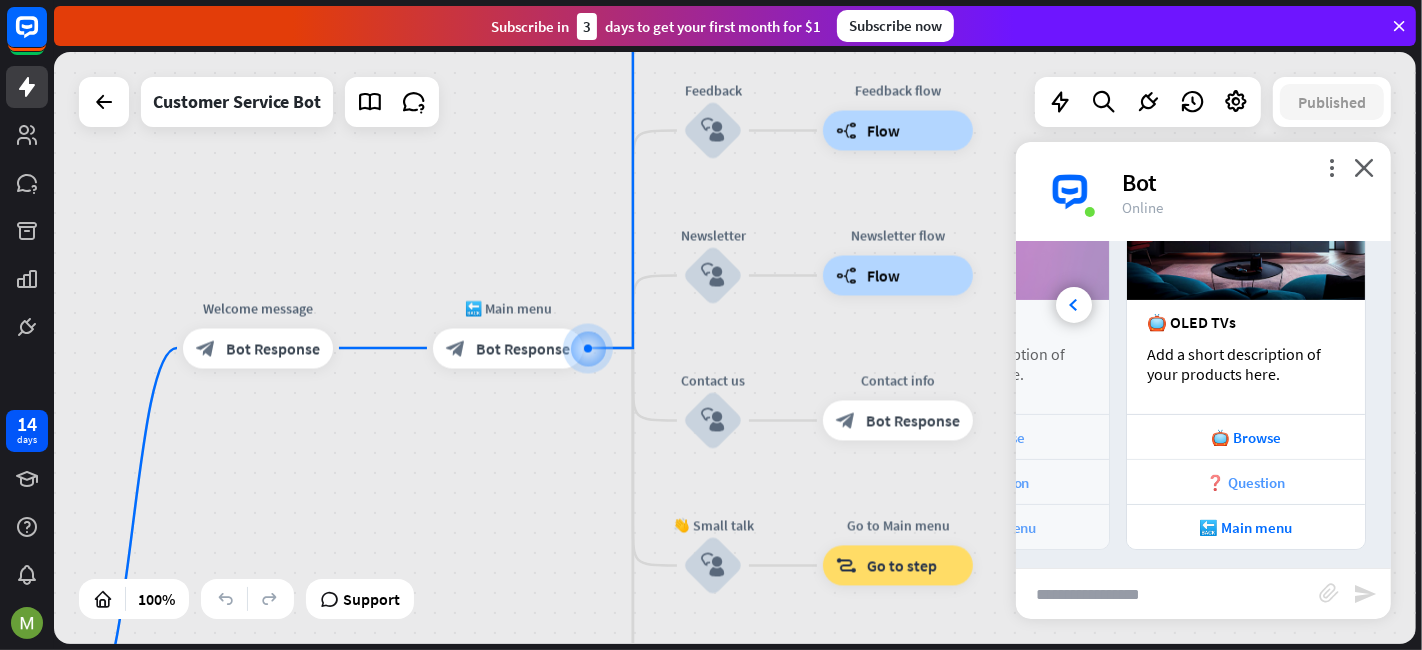 click on "❓ Question" at bounding box center [1246, 482] 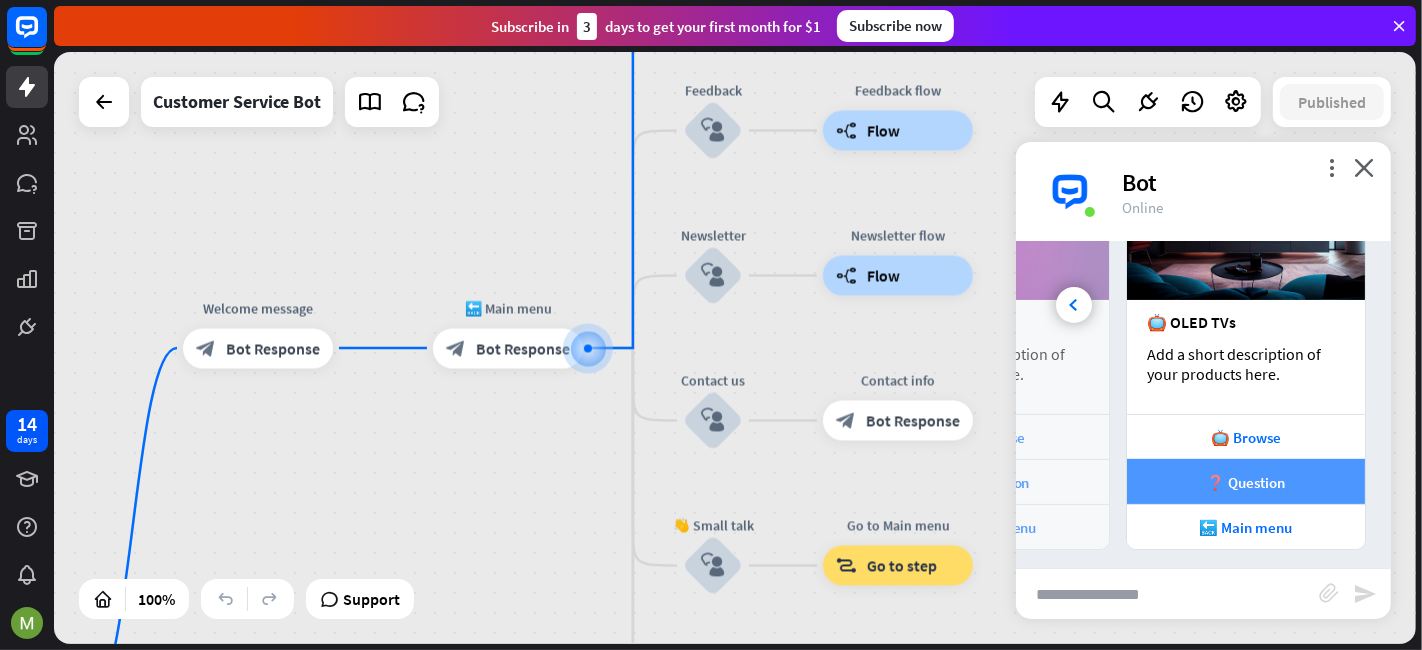 scroll, scrollTop: 0, scrollLeft: 442, axis: horizontal 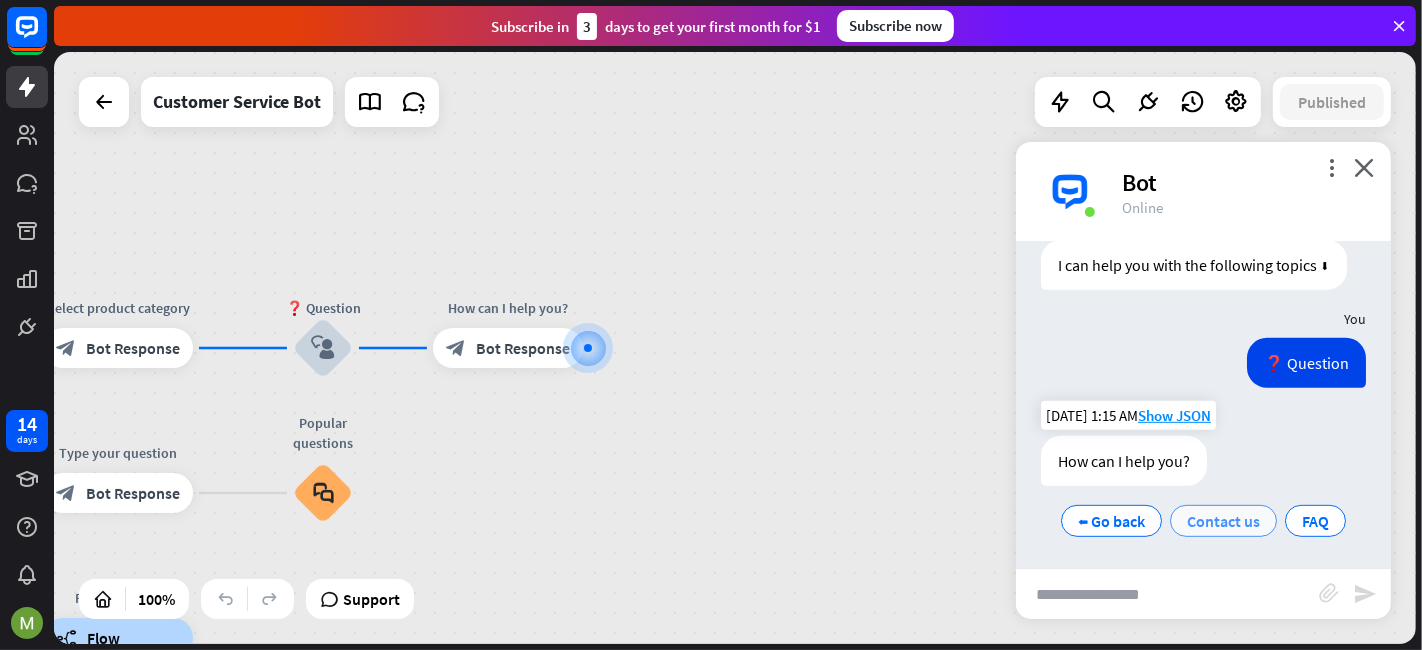 click on "Contact us" at bounding box center [1223, 521] 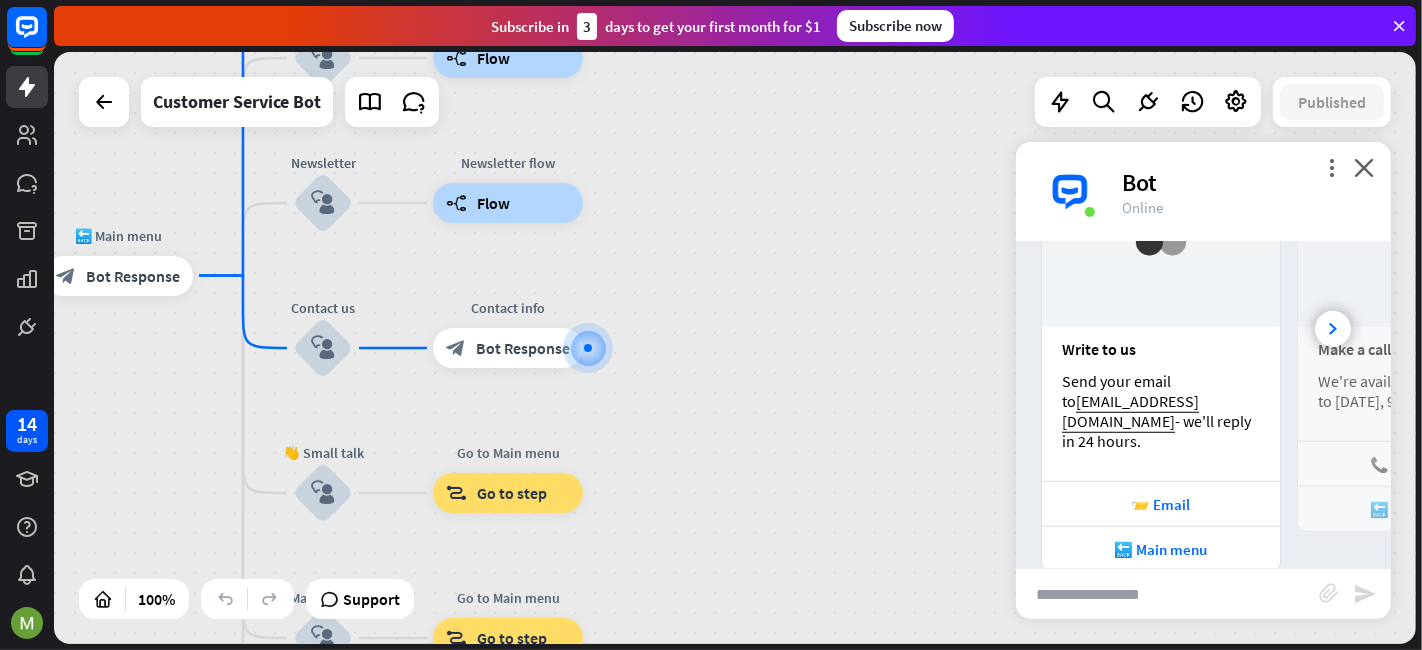 scroll, scrollTop: 1357, scrollLeft: 0, axis: vertical 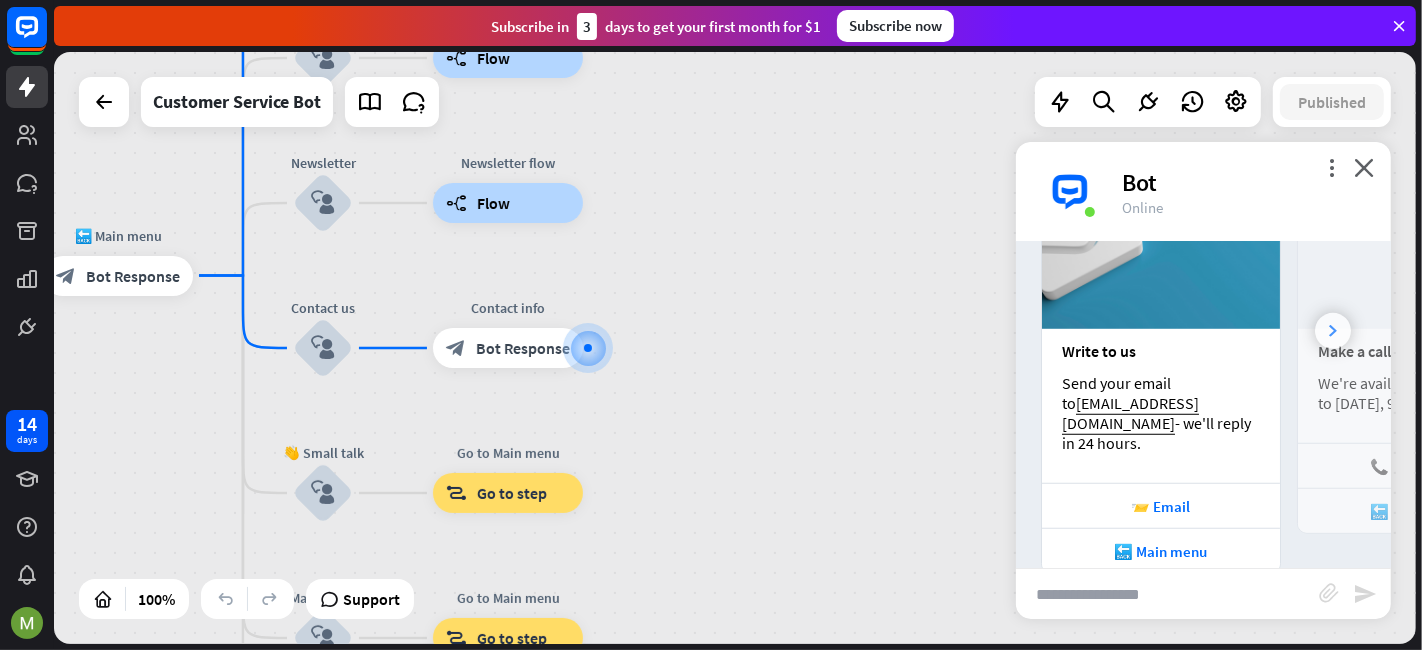 click at bounding box center (1333, 331) 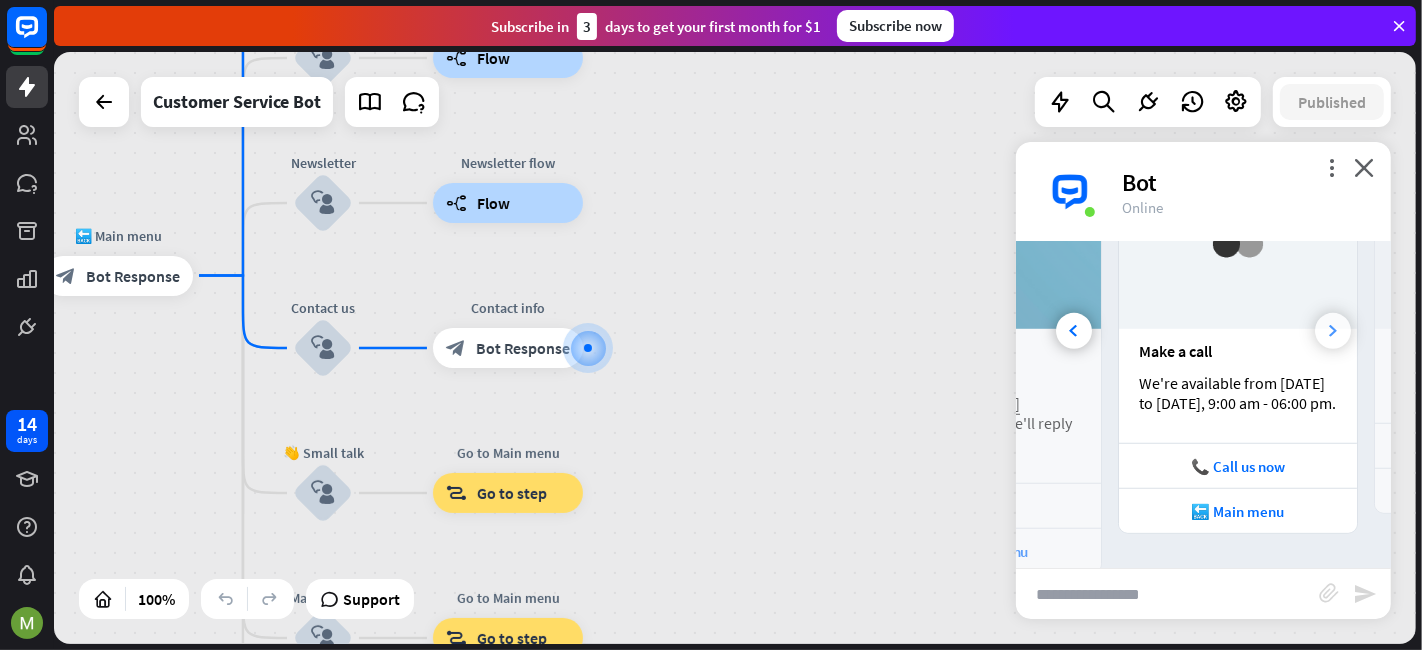 scroll, scrollTop: 0, scrollLeft: 222, axis: horizontal 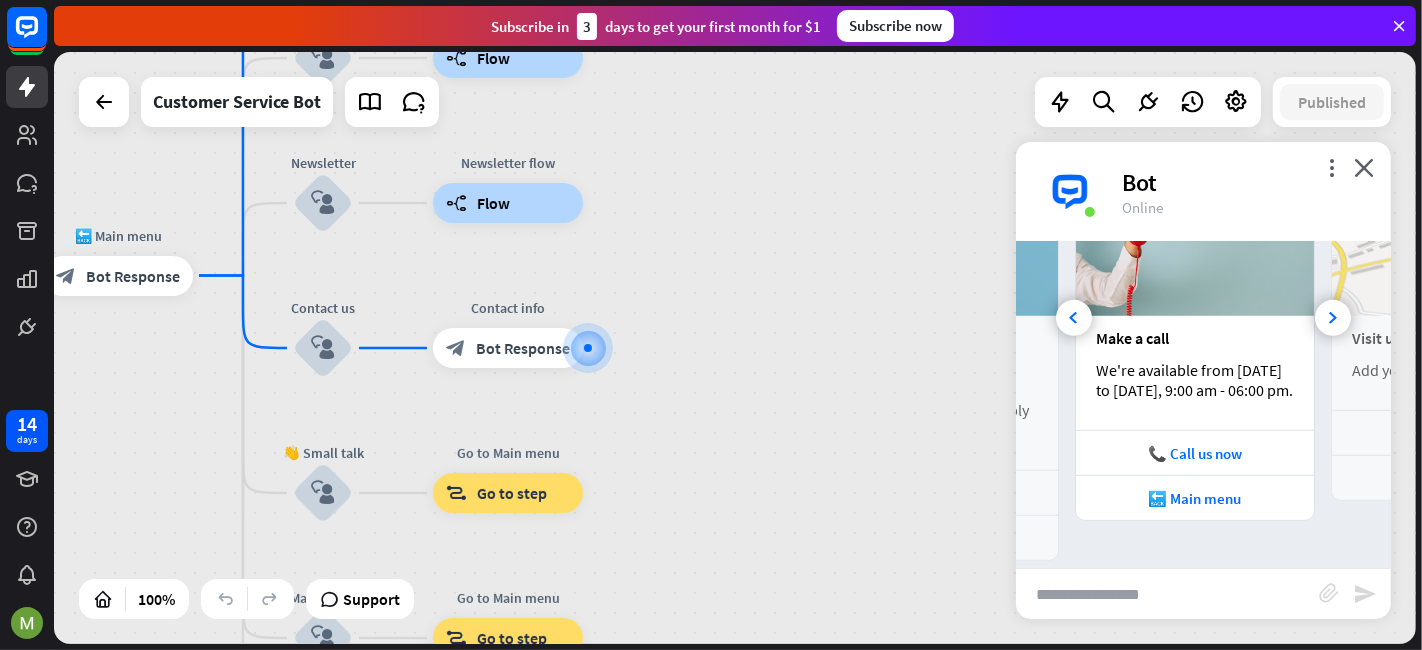 click at bounding box center (1167, 594) 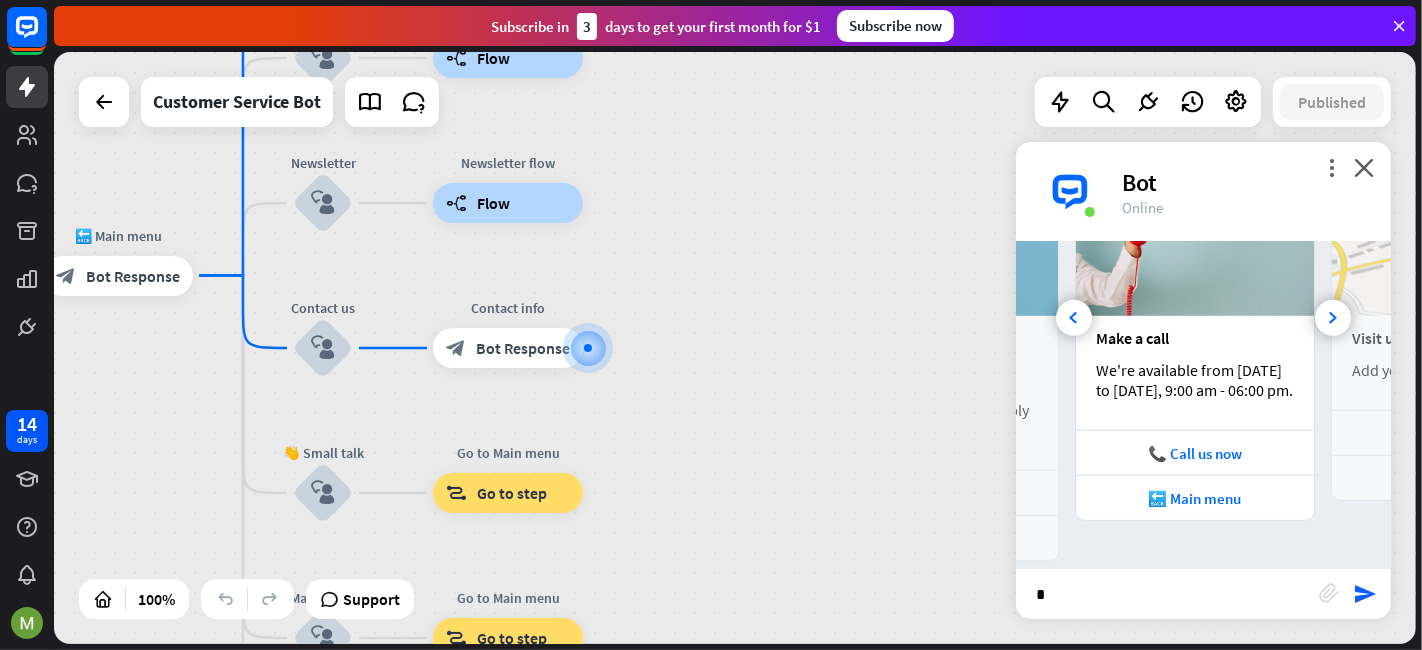 type on "**" 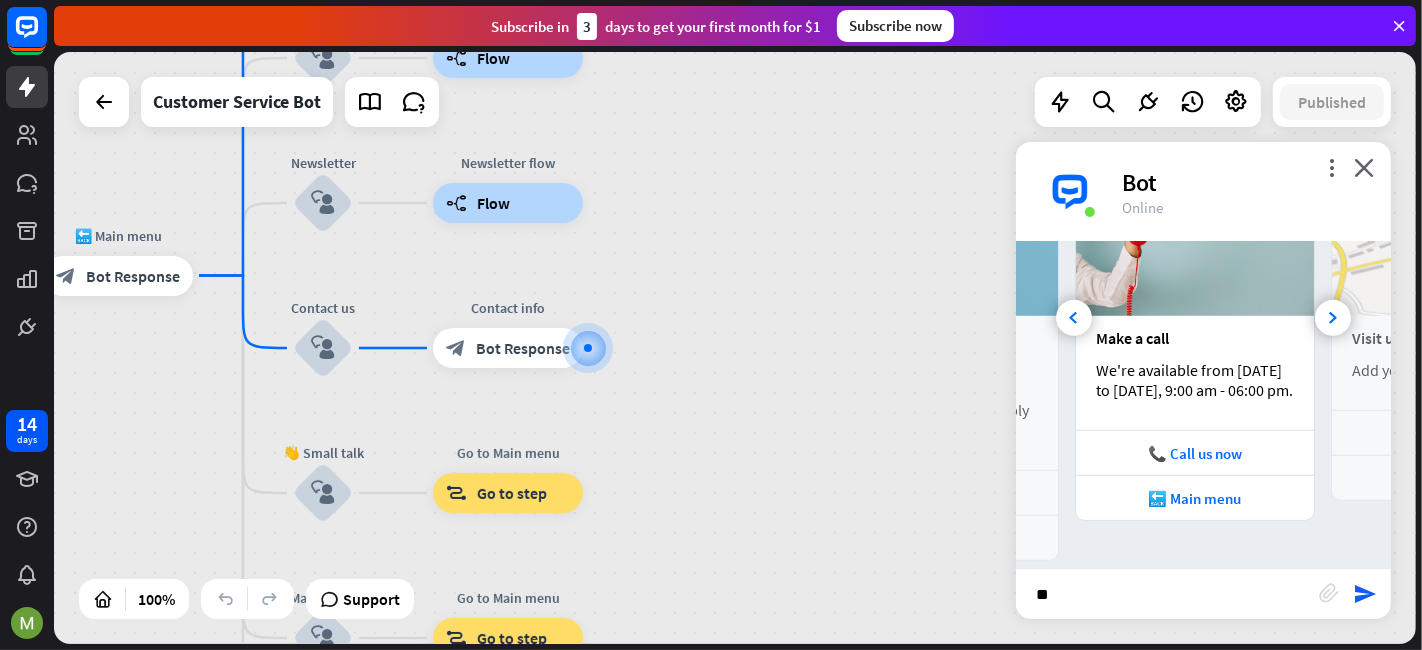 type 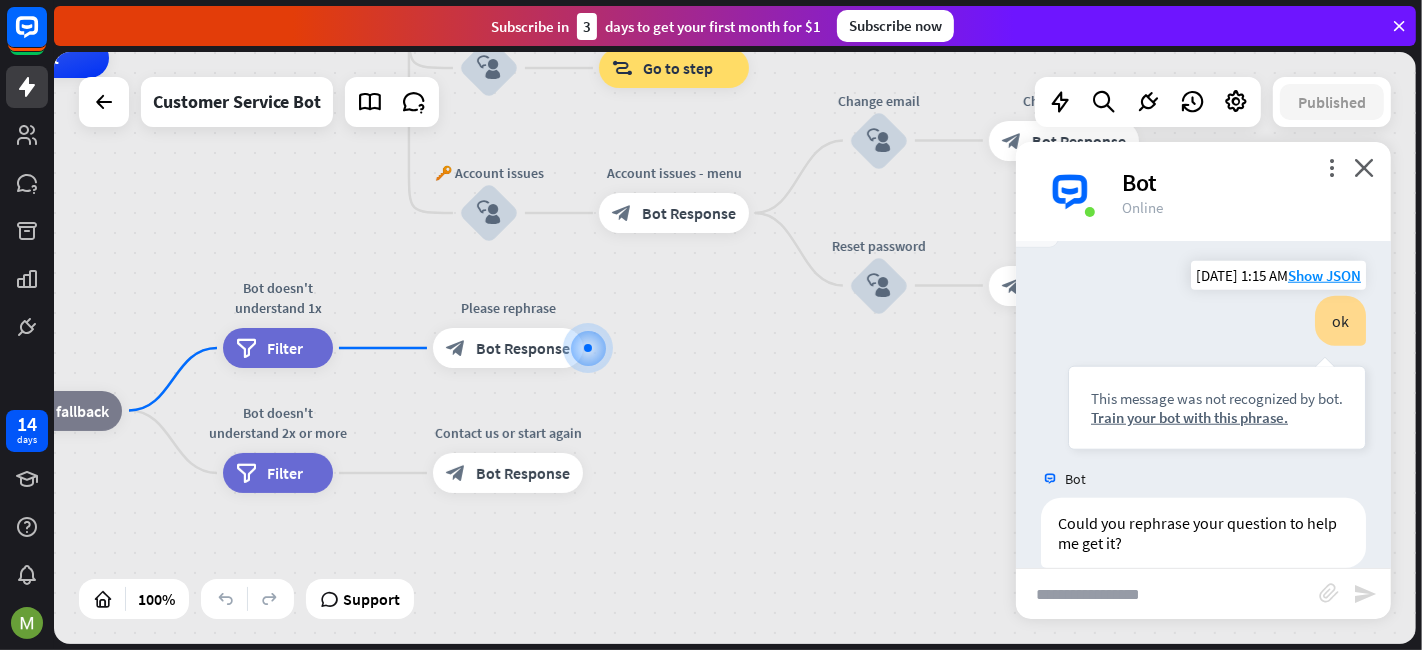 scroll, scrollTop: 1689, scrollLeft: 0, axis: vertical 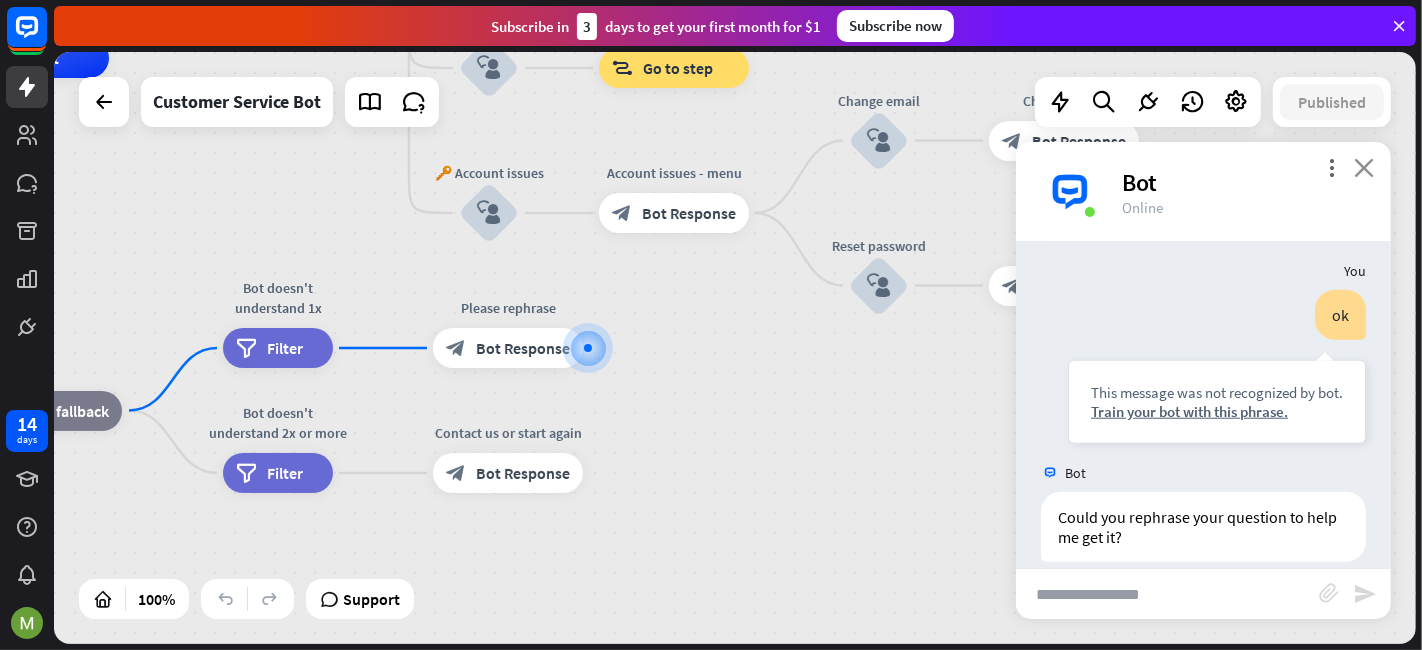 click on "close" at bounding box center [1364, 167] 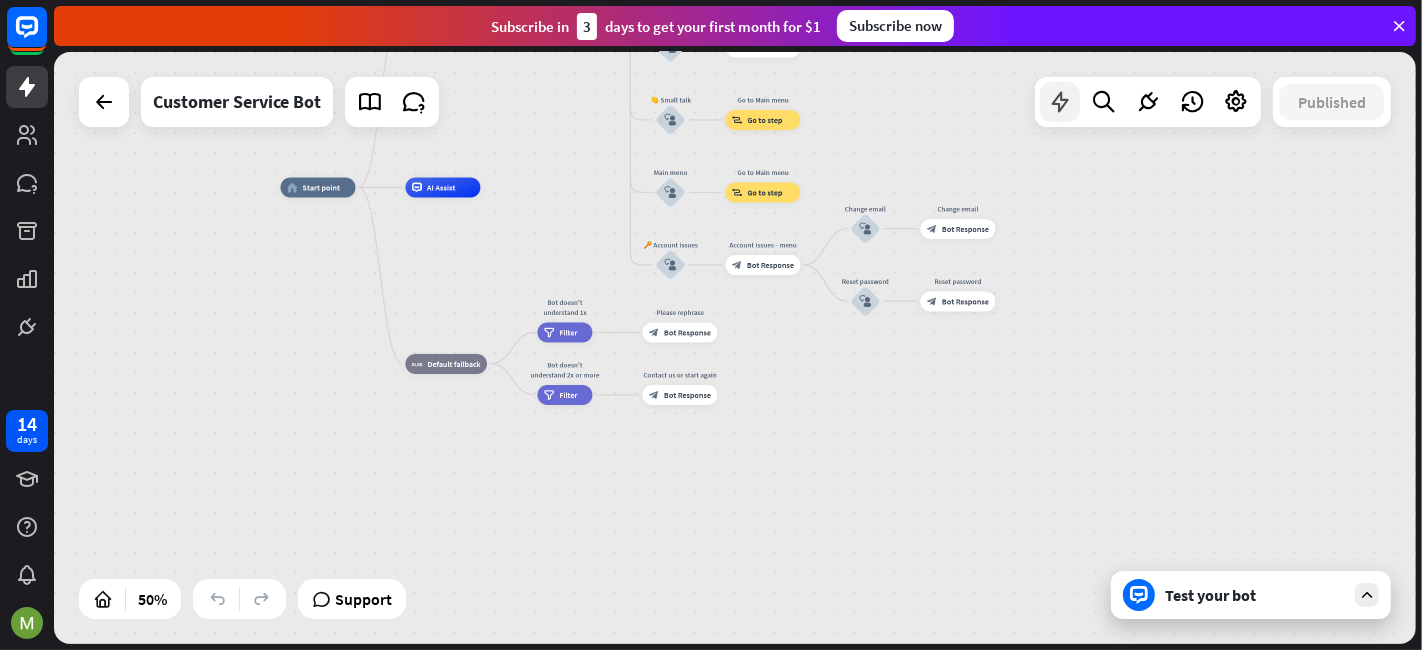 click at bounding box center [1060, 102] 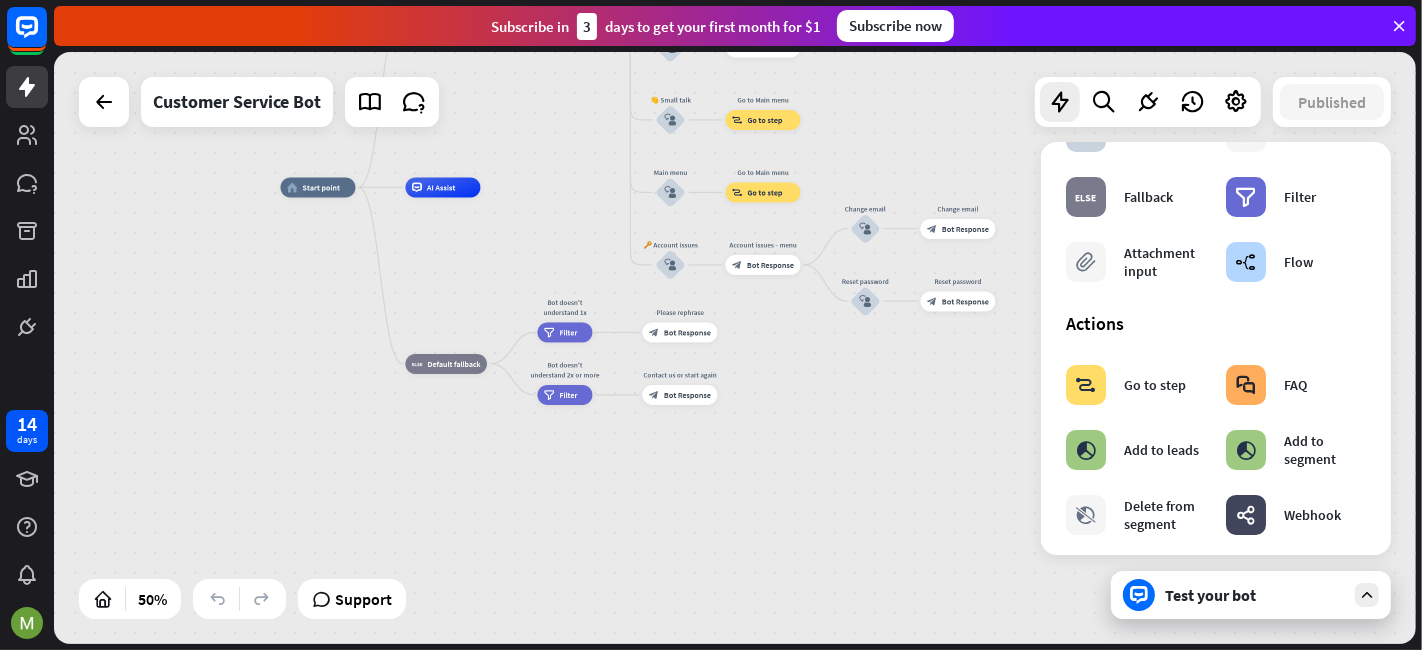 scroll, scrollTop: 165, scrollLeft: 0, axis: vertical 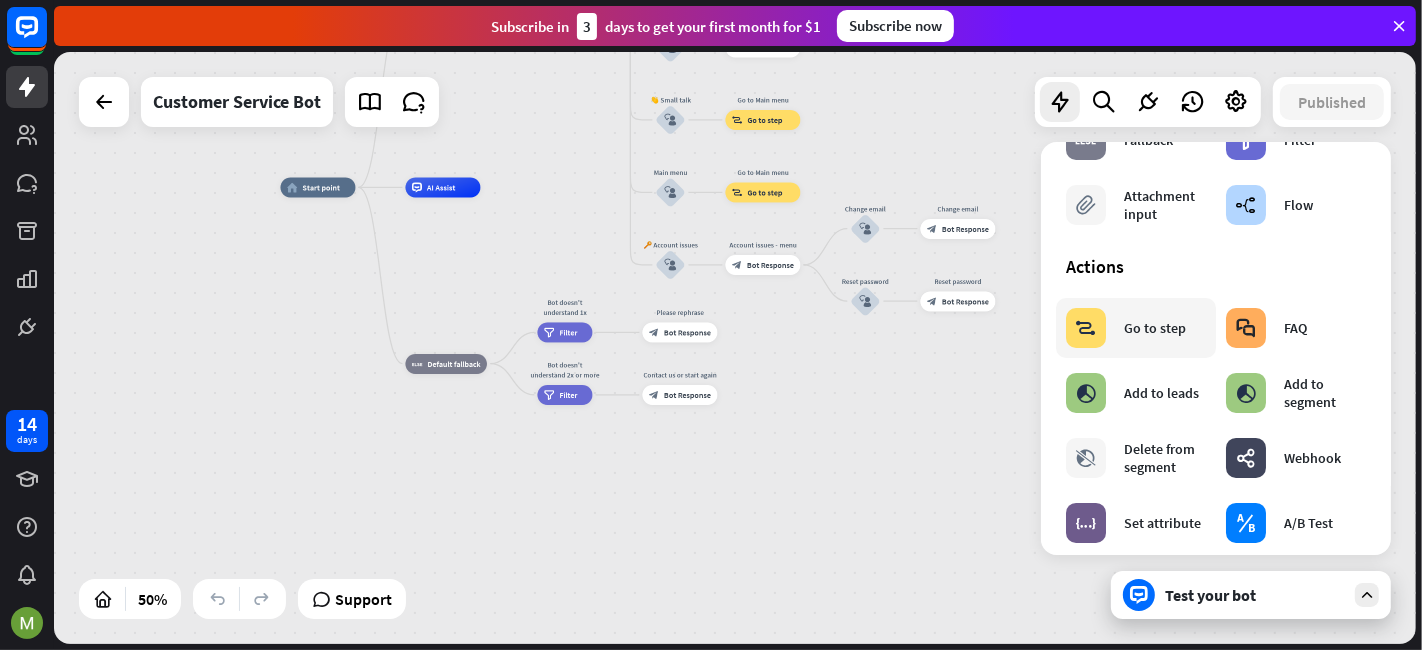 click on "Go to step" at bounding box center [1155, 328] 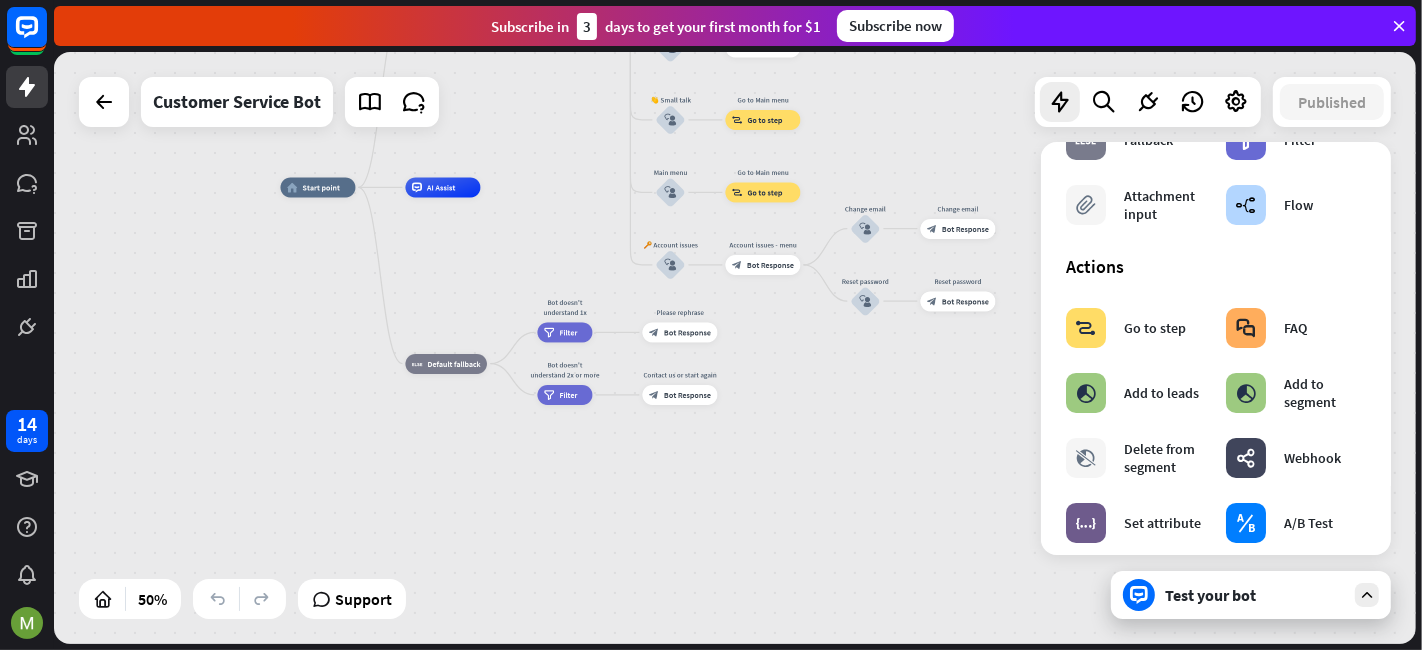 scroll, scrollTop: 0, scrollLeft: 0, axis: both 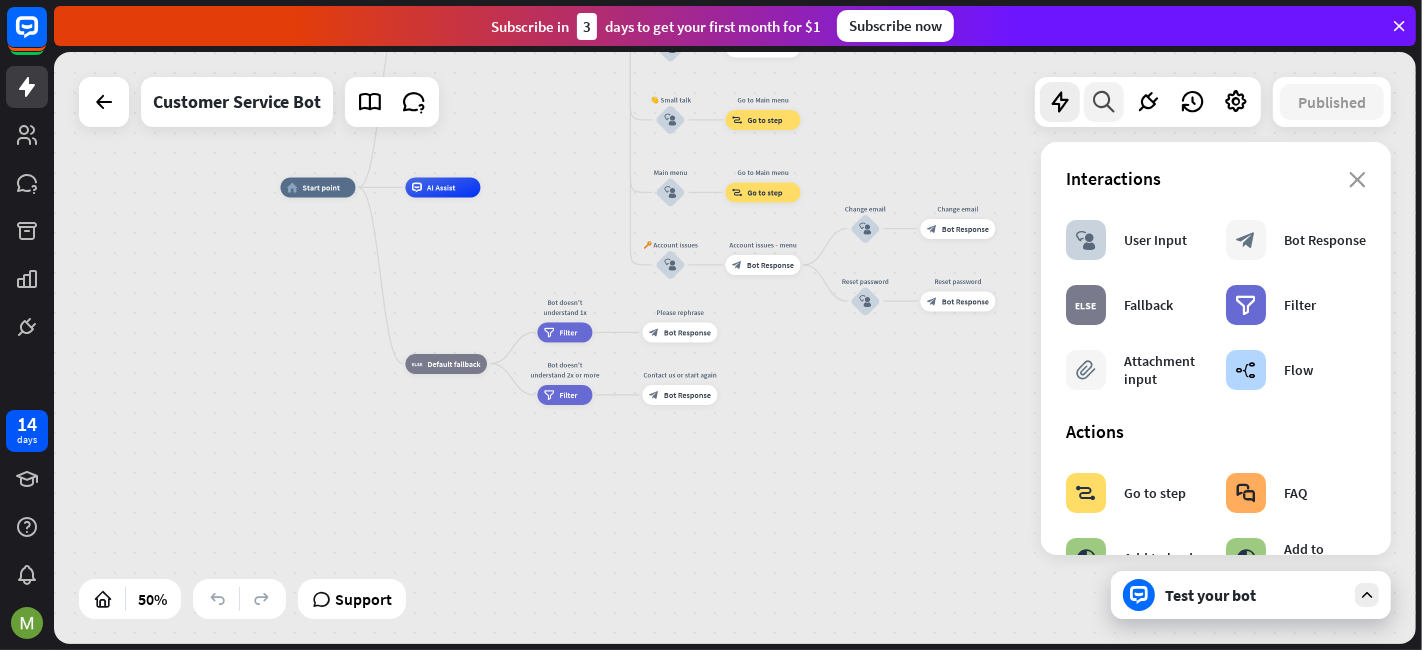 click at bounding box center [1104, 102] 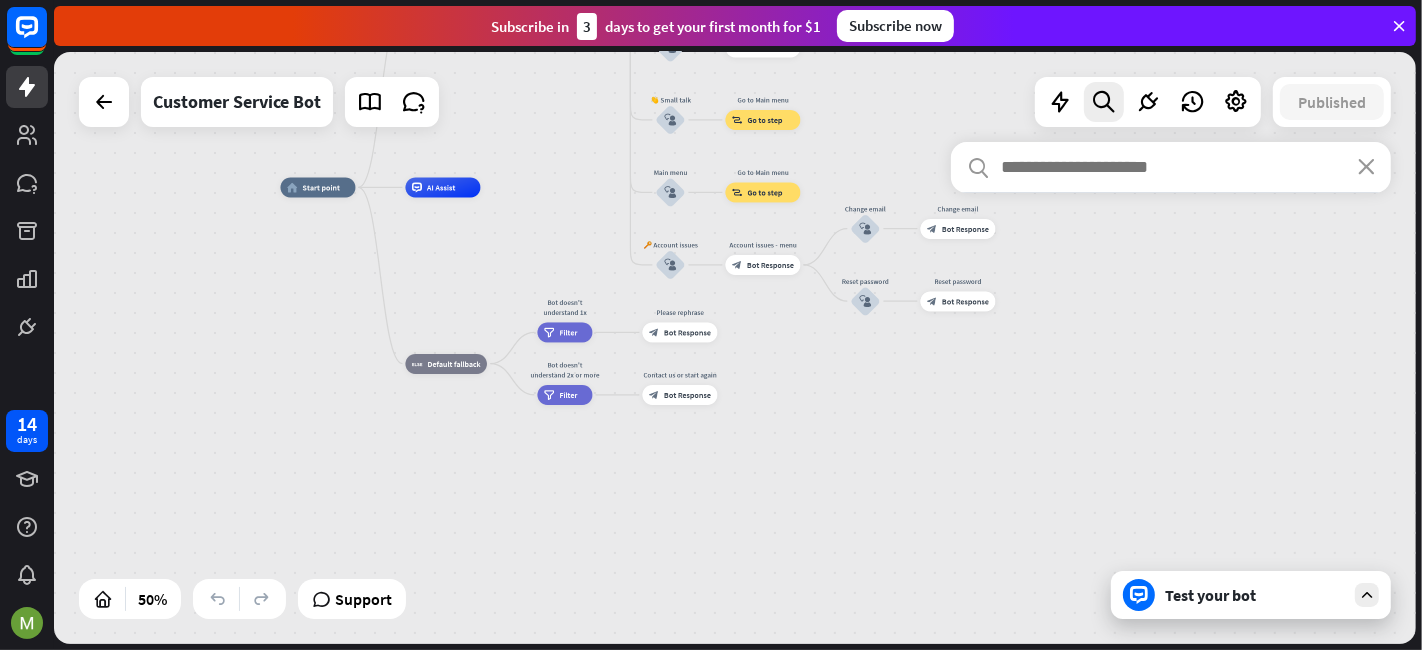 click at bounding box center (1171, 167) 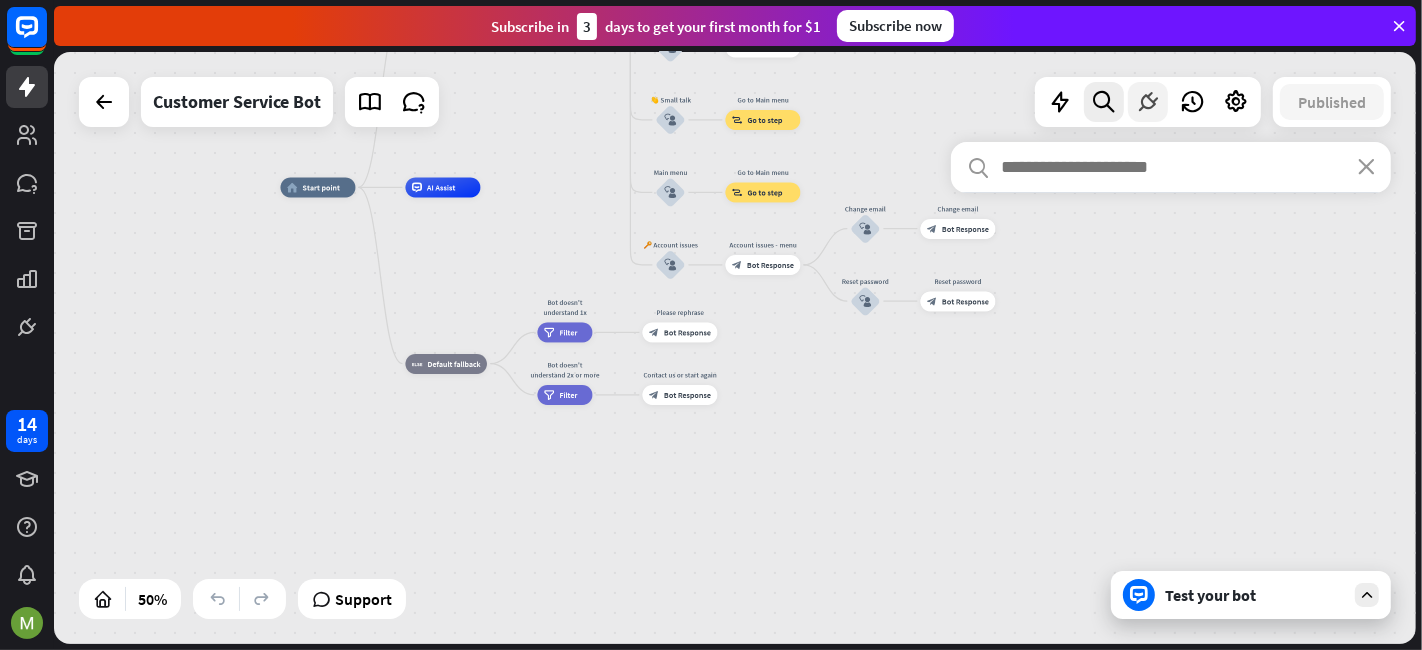 click at bounding box center [1148, 102] 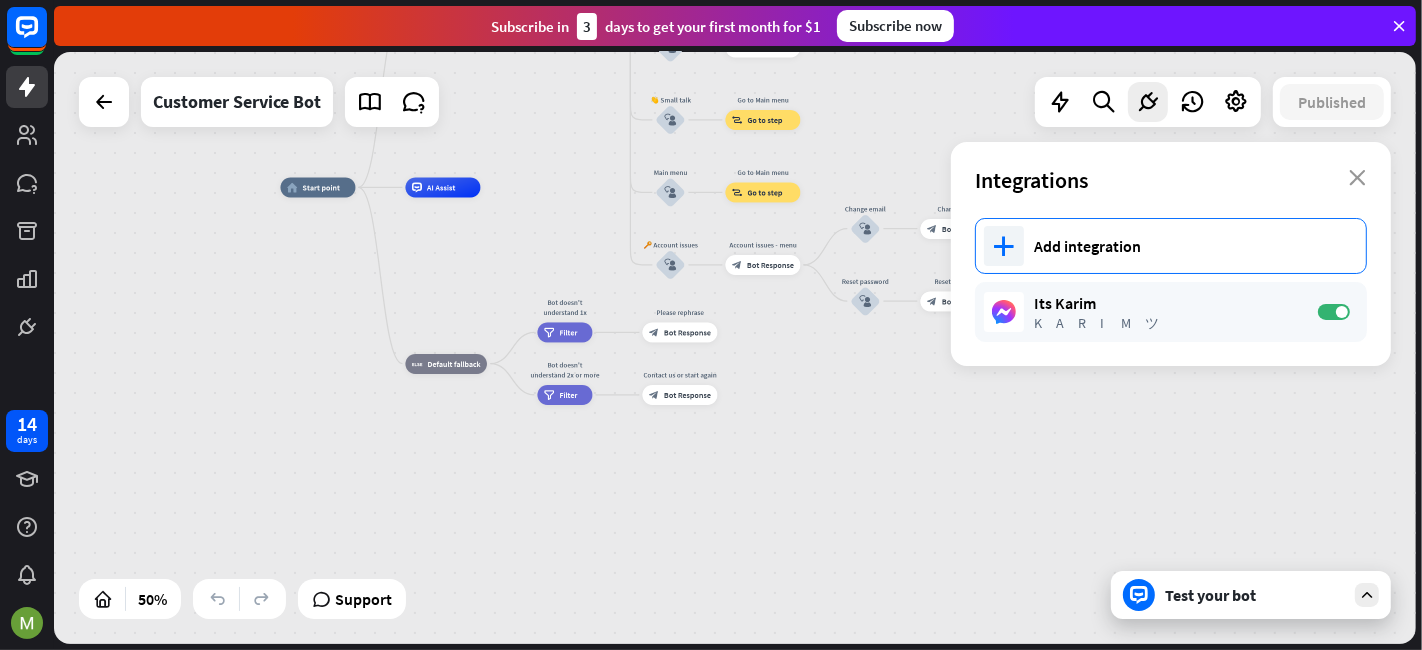 click on "Add integration" at bounding box center (1190, 246) 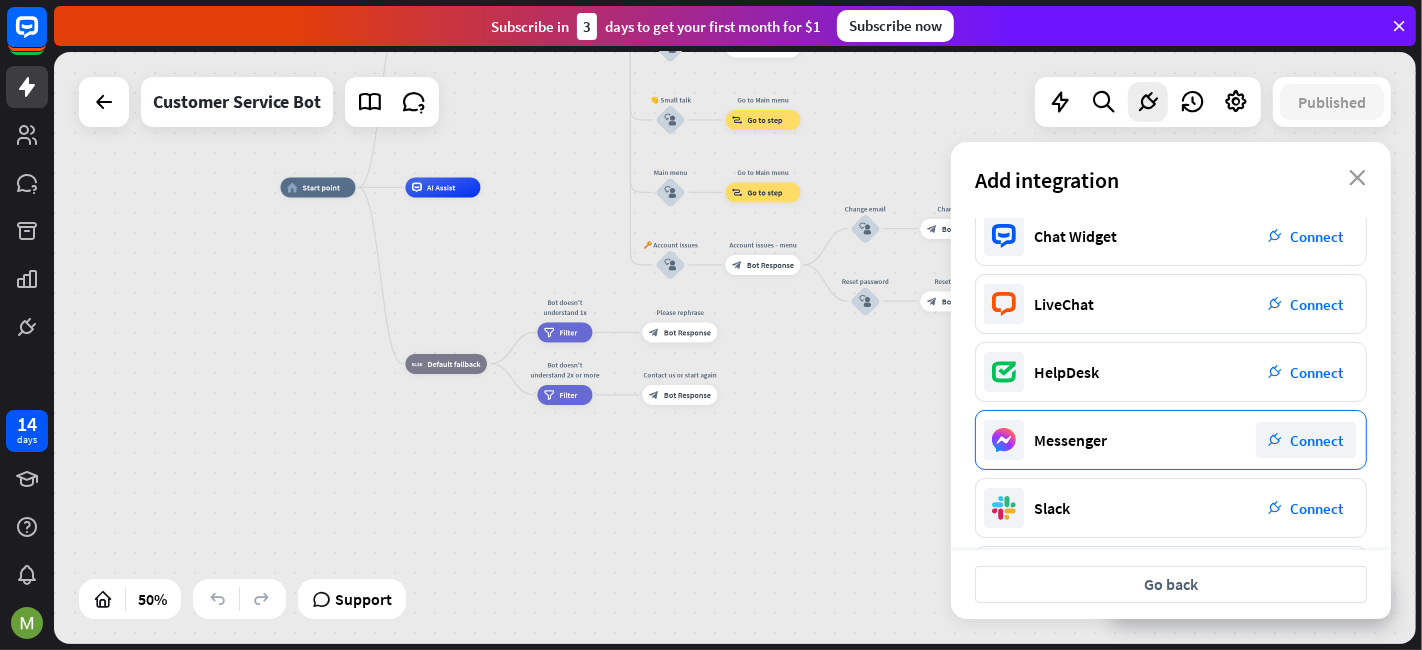 scroll, scrollTop: 0, scrollLeft: 0, axis: both 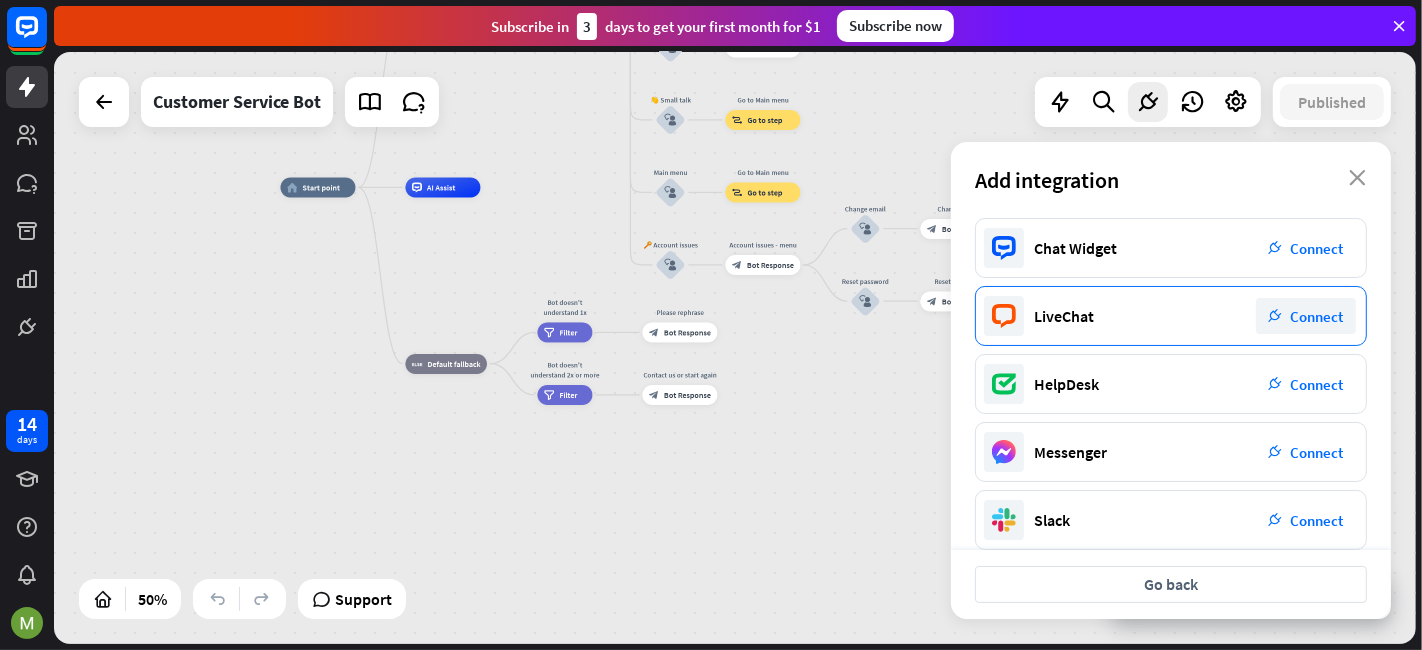 click on "LiveChat   plug_integration   Connect" at bounding box center (1171, 316) 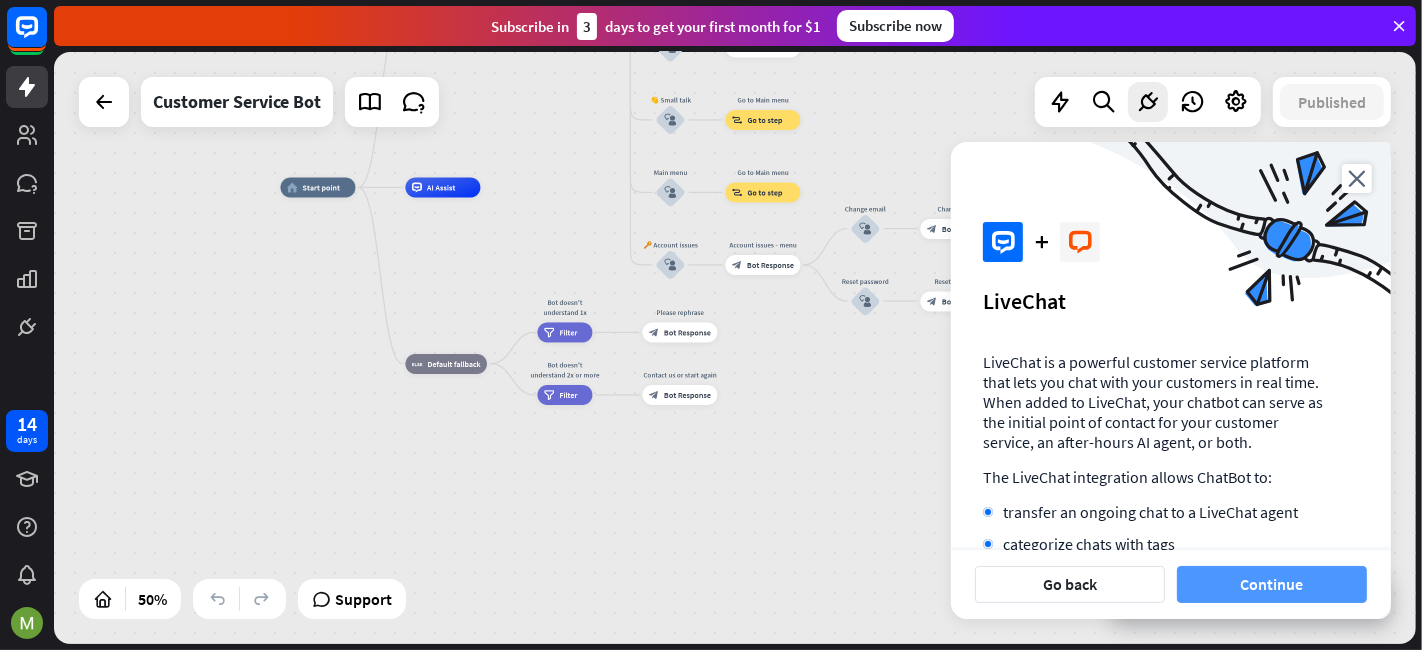 click on "Continue" at bounding box center (1272, 584) 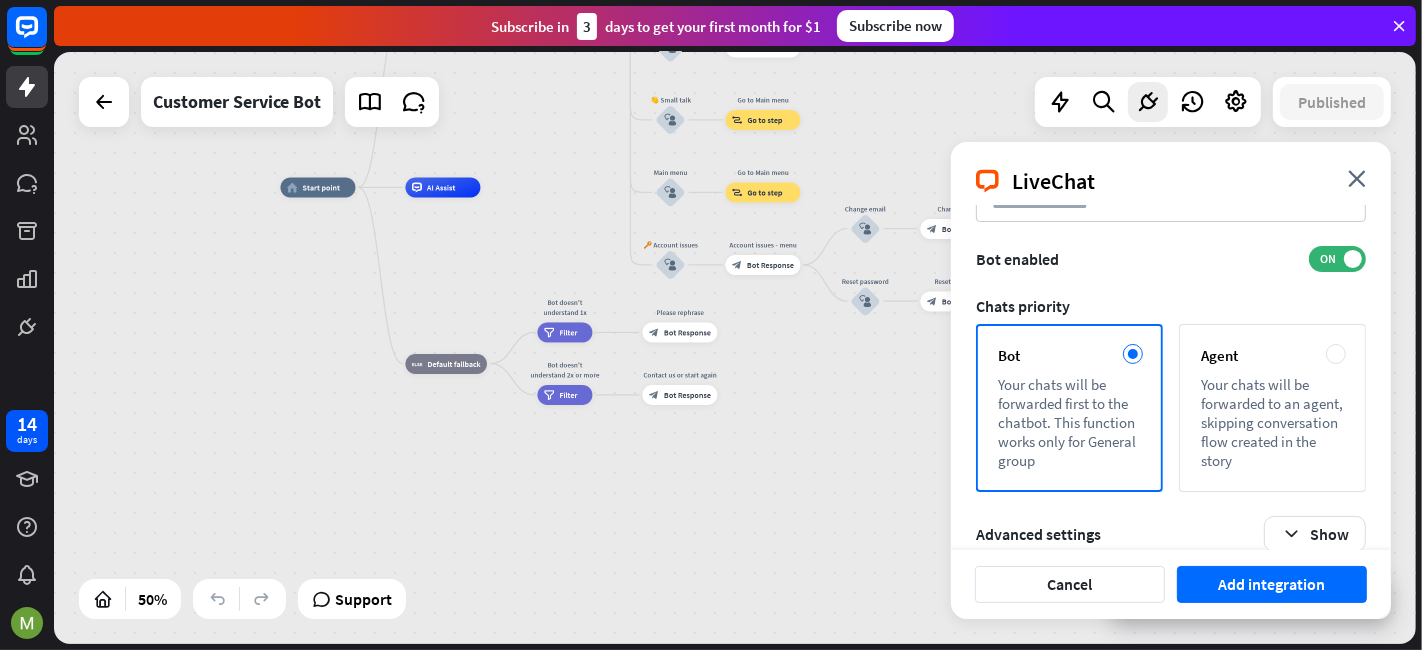scroll, scrollTop: 185, scrollLeft: 0, axis: vertical 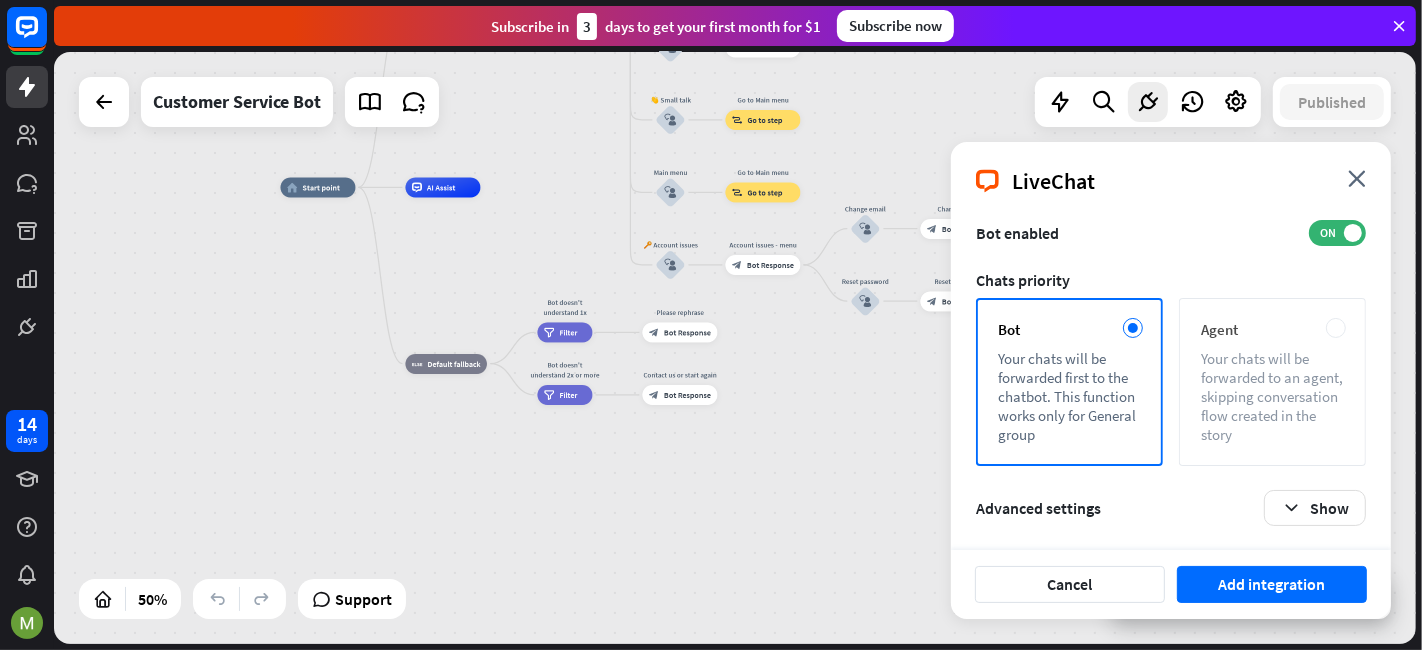 click on "Your chats will be forwarded to an agent,
skipping conversation flow created in the
story" at bounding box center [1272, 396] 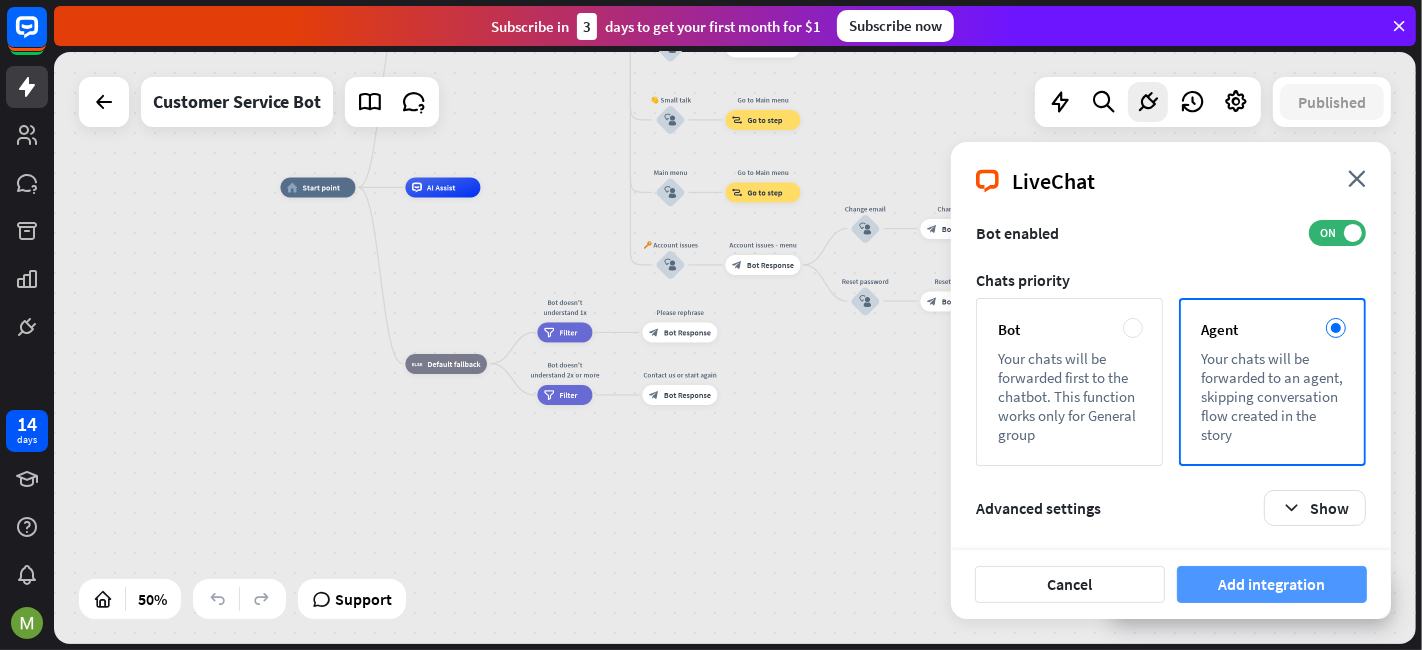 click on "Add integration" at bounding box center [1272, 584] 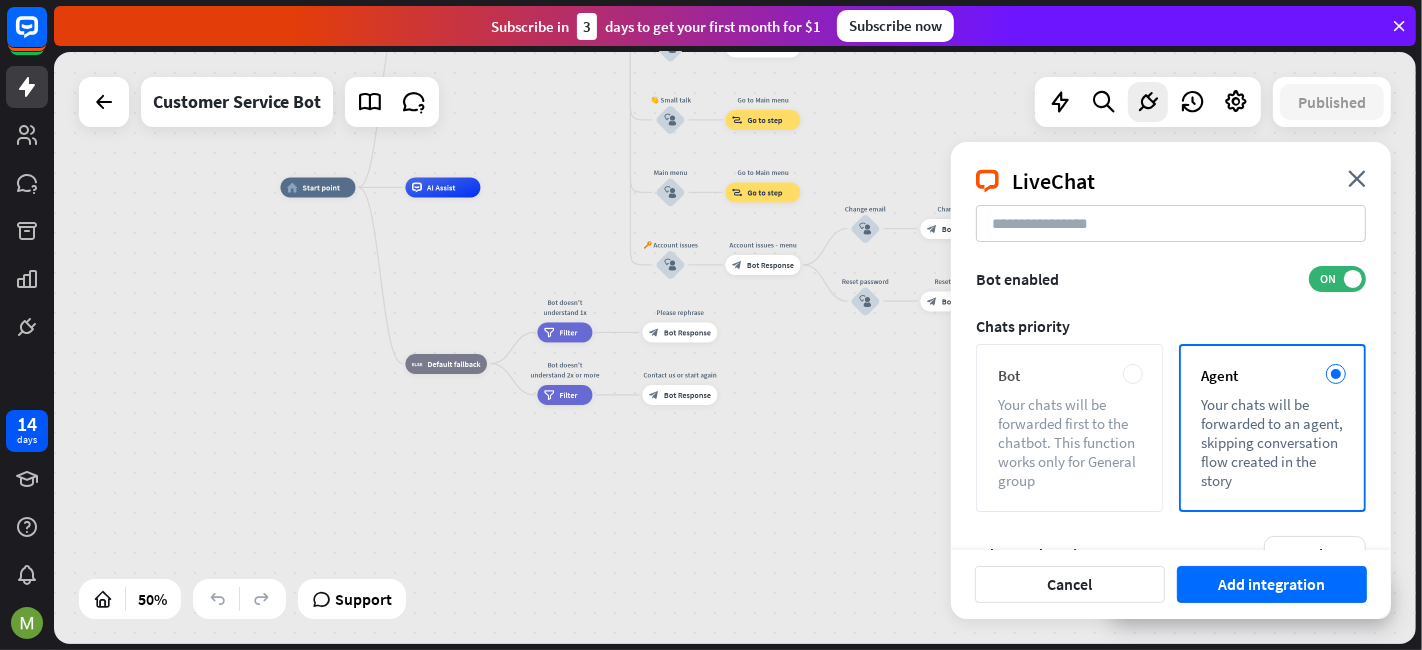 click on "Bot
Your chats will be forwarded first to the
chatbot. This function works only for
General group" at bounding box center [1069, 428] 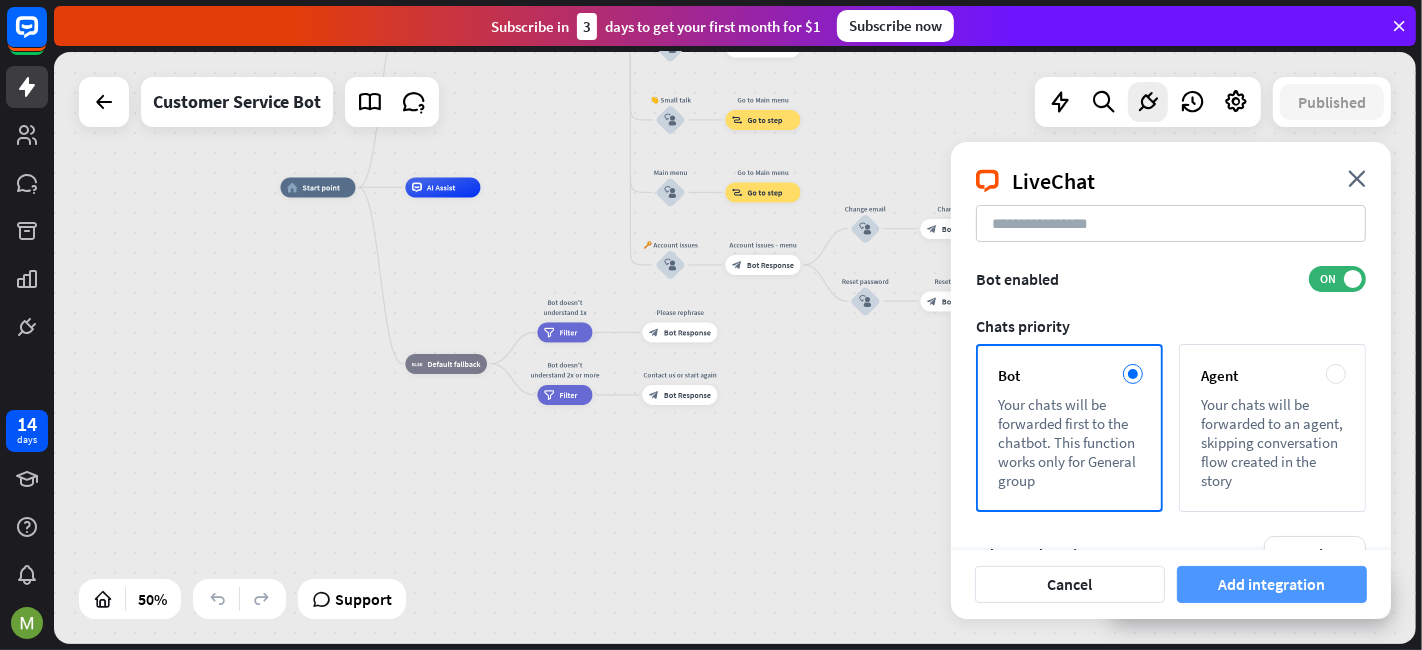 click on "Add integration" at bounding box center [1272, 584] 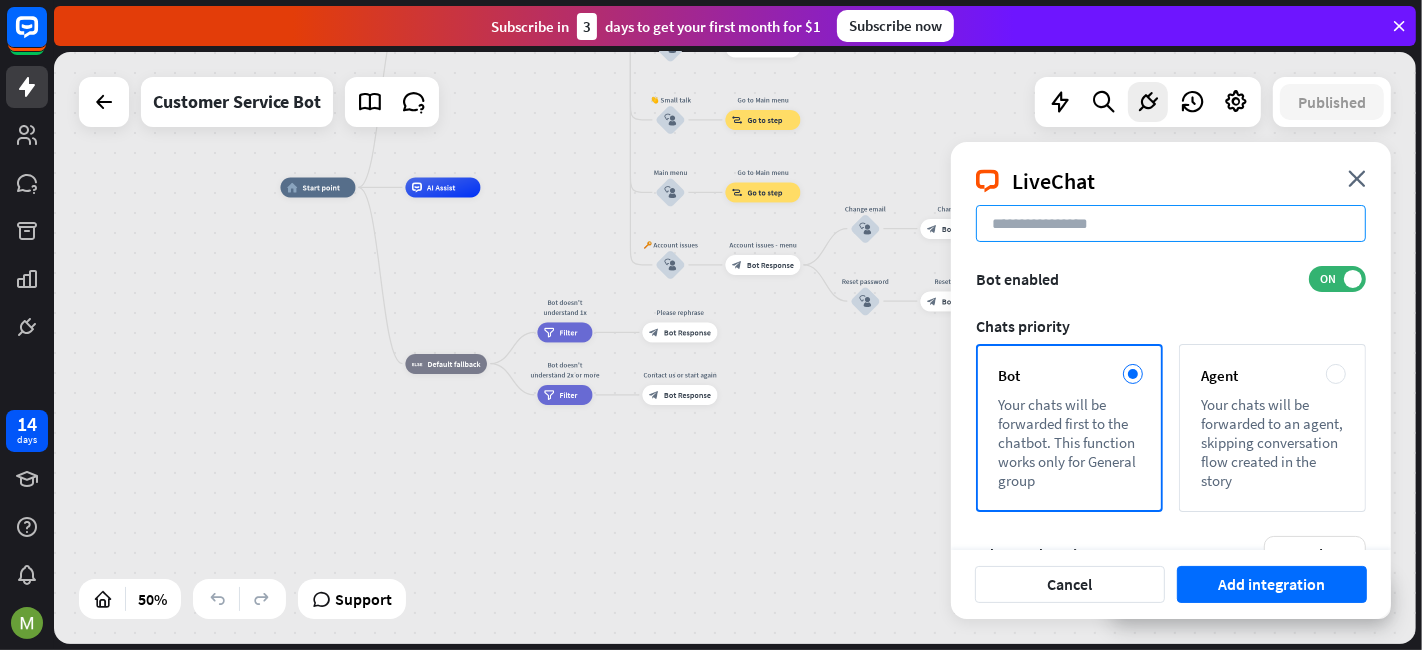 click at bounding box center (1171, 223) 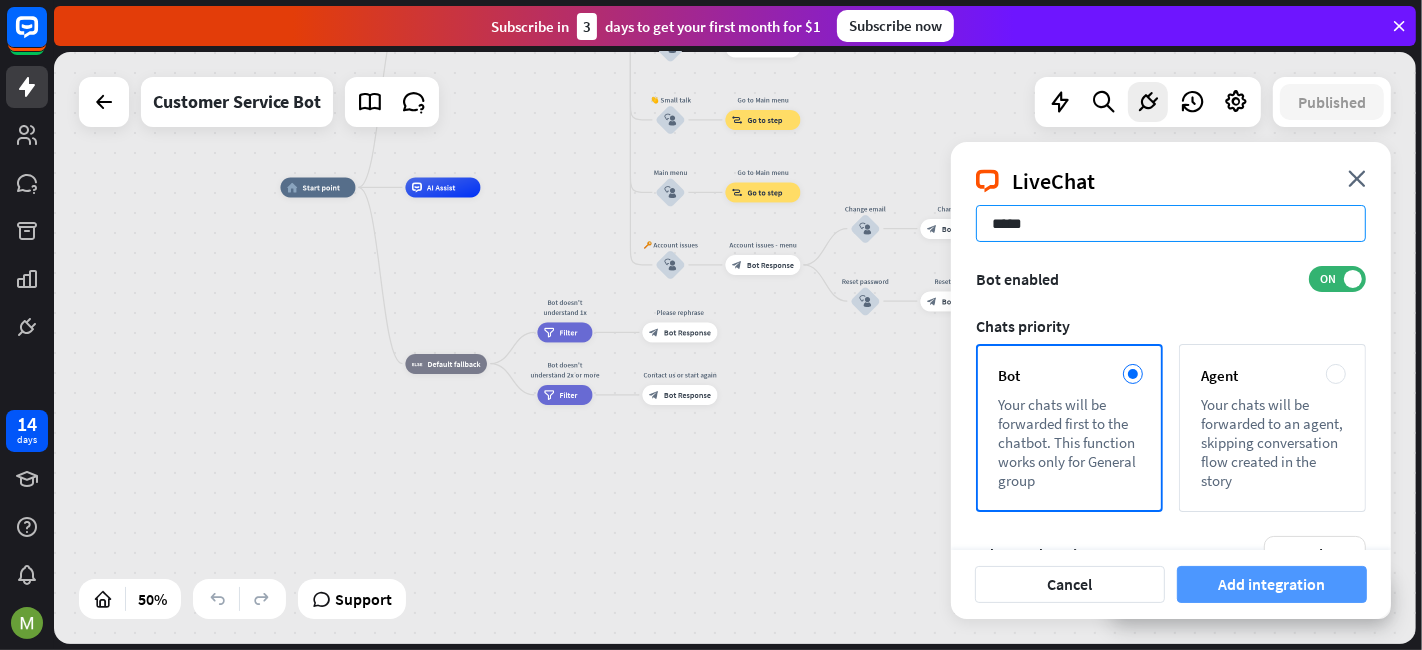 type on "*****" 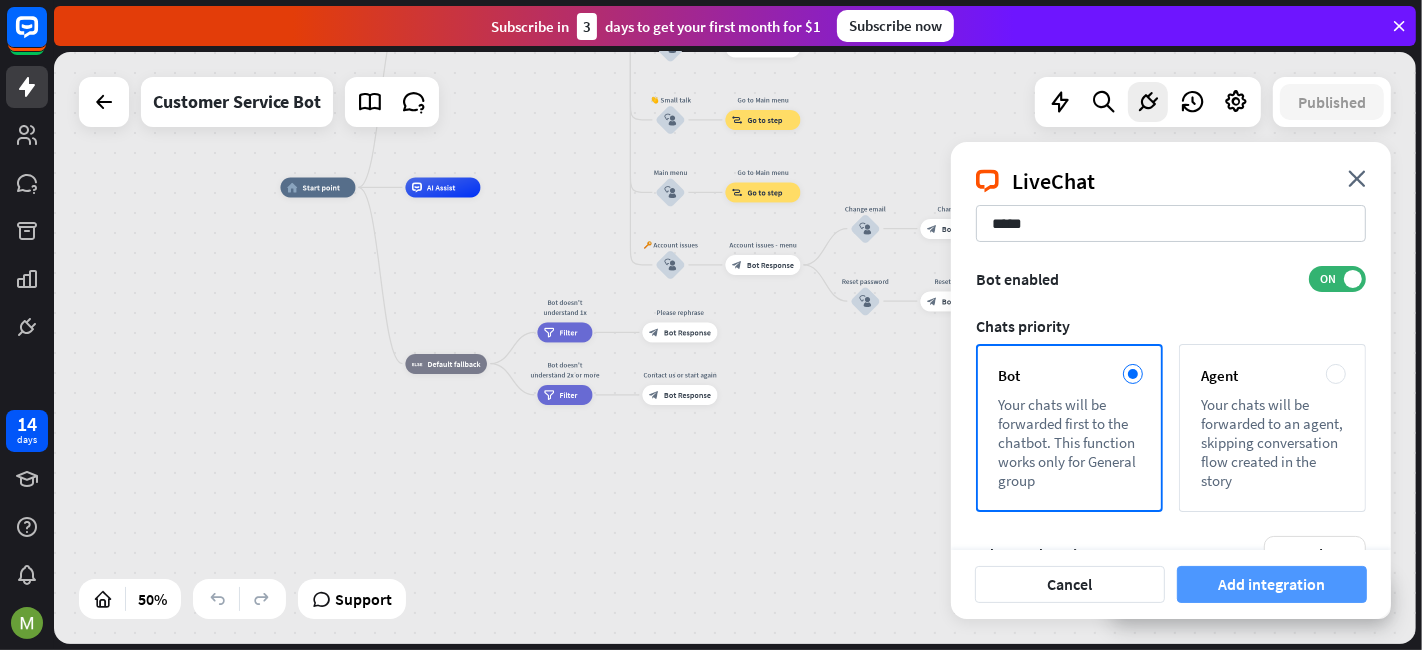 click on "Add integration" at bounding box center [1272, 584] 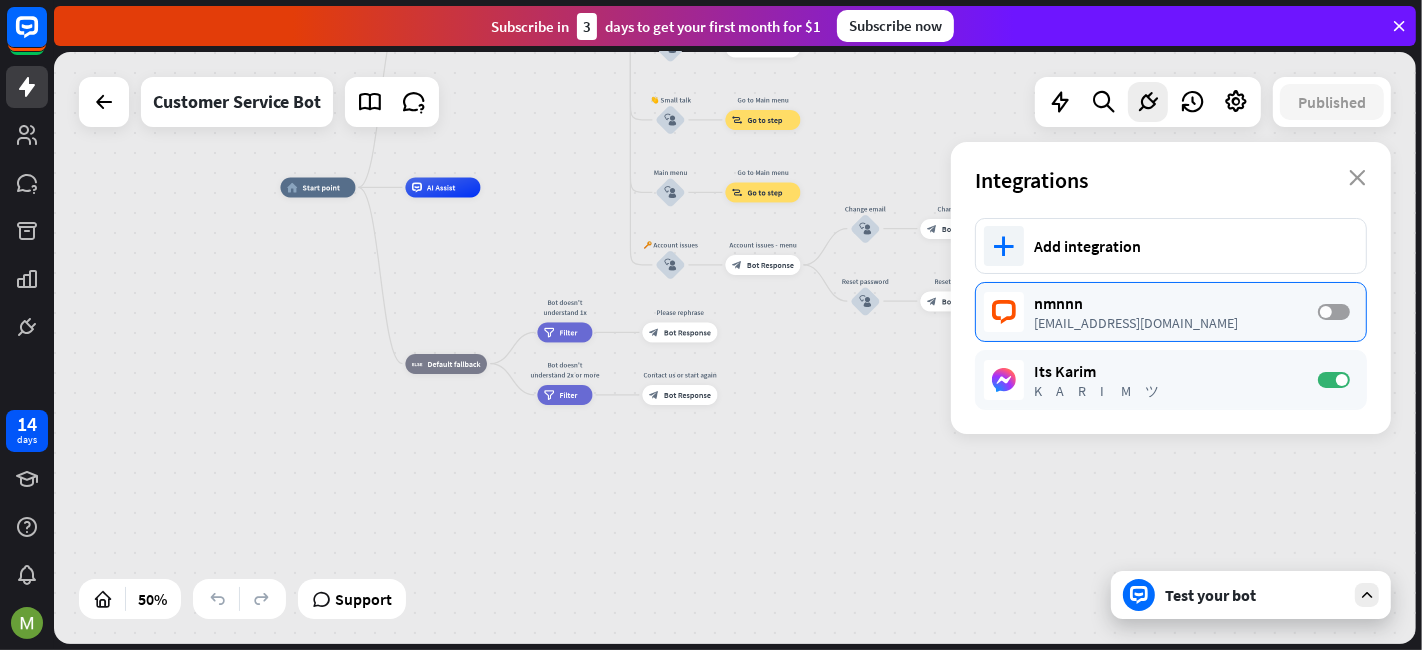 click on "OFF" at bounding box center [1334, 312] 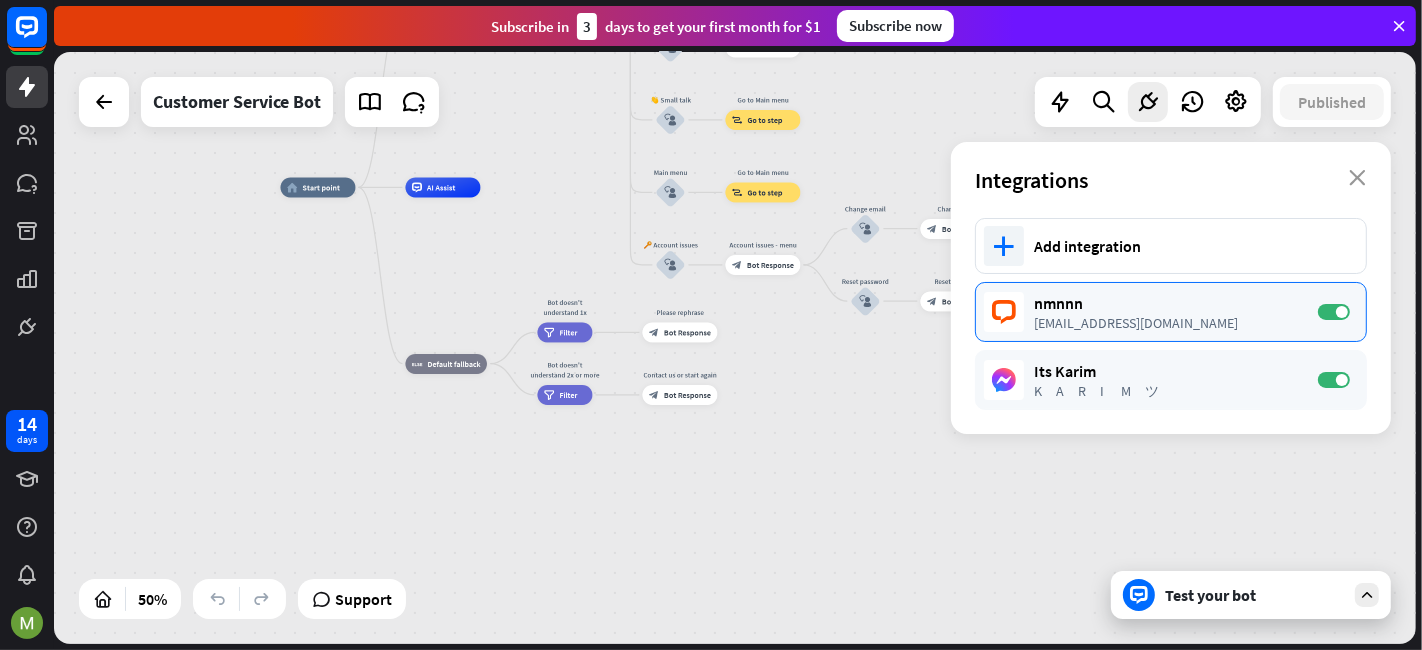 click on "nmnnn" at bounding box center (1166, 303) 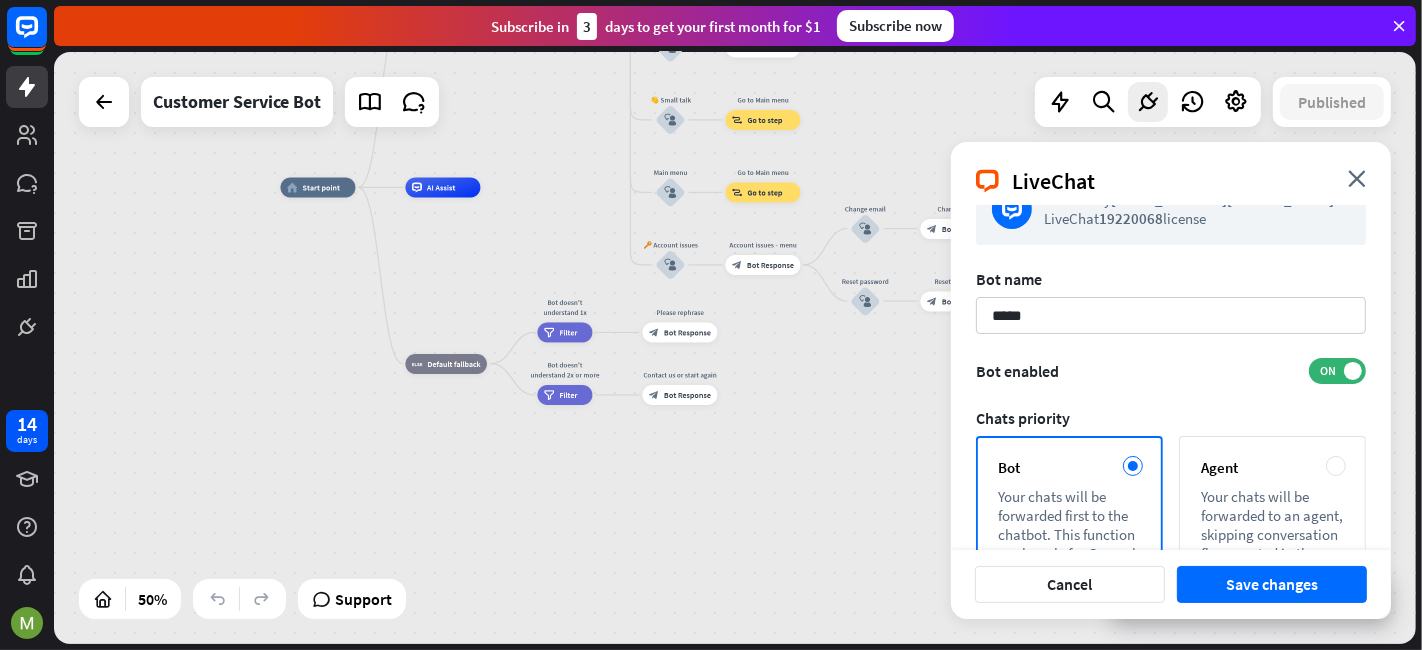 scroll, scrollTop: 0, scrollLeft: 0, axis: both 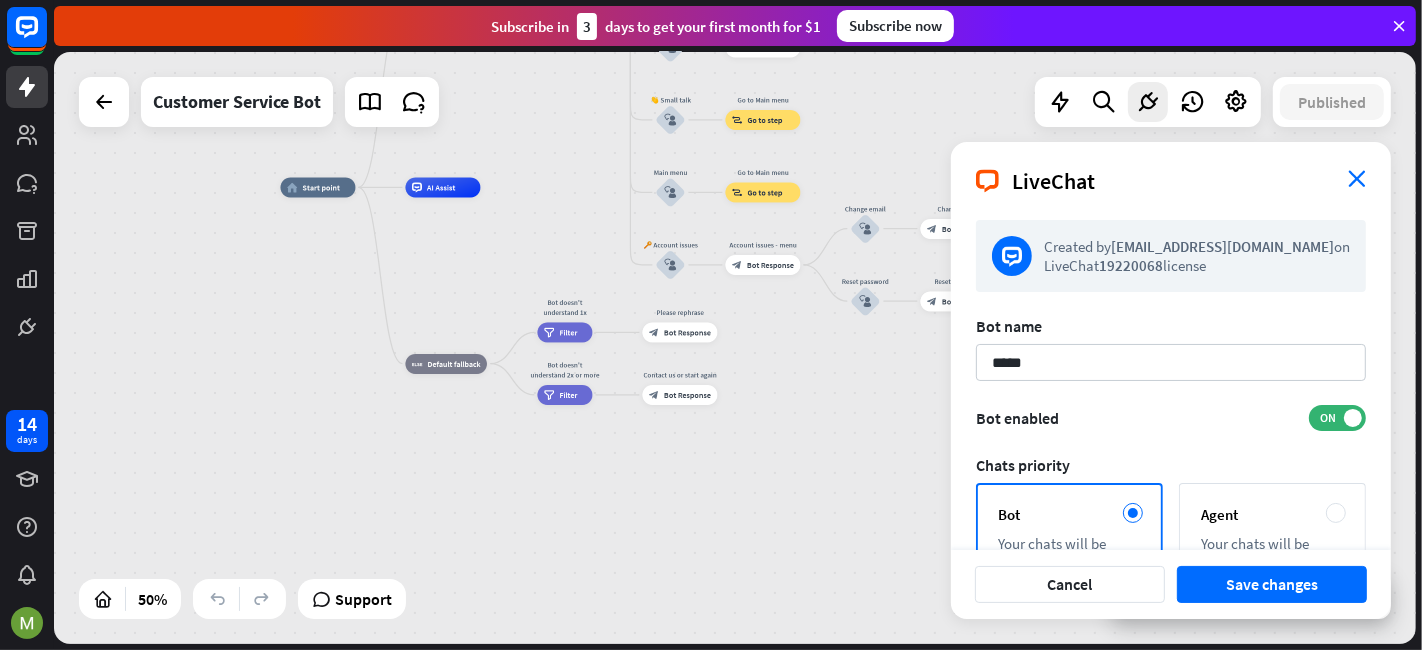 click on "close" at bounding box center [1357, 178] 